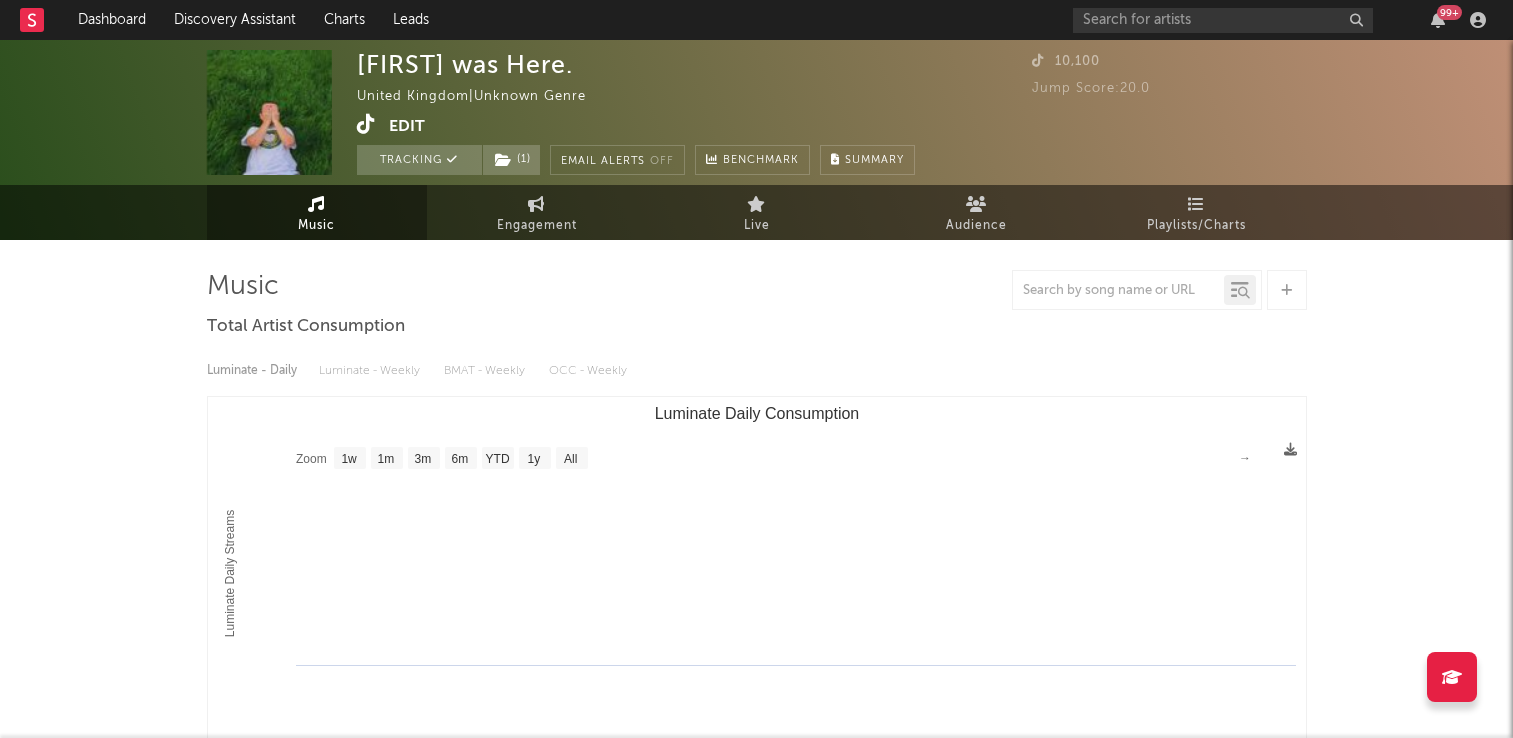 select on "1w" 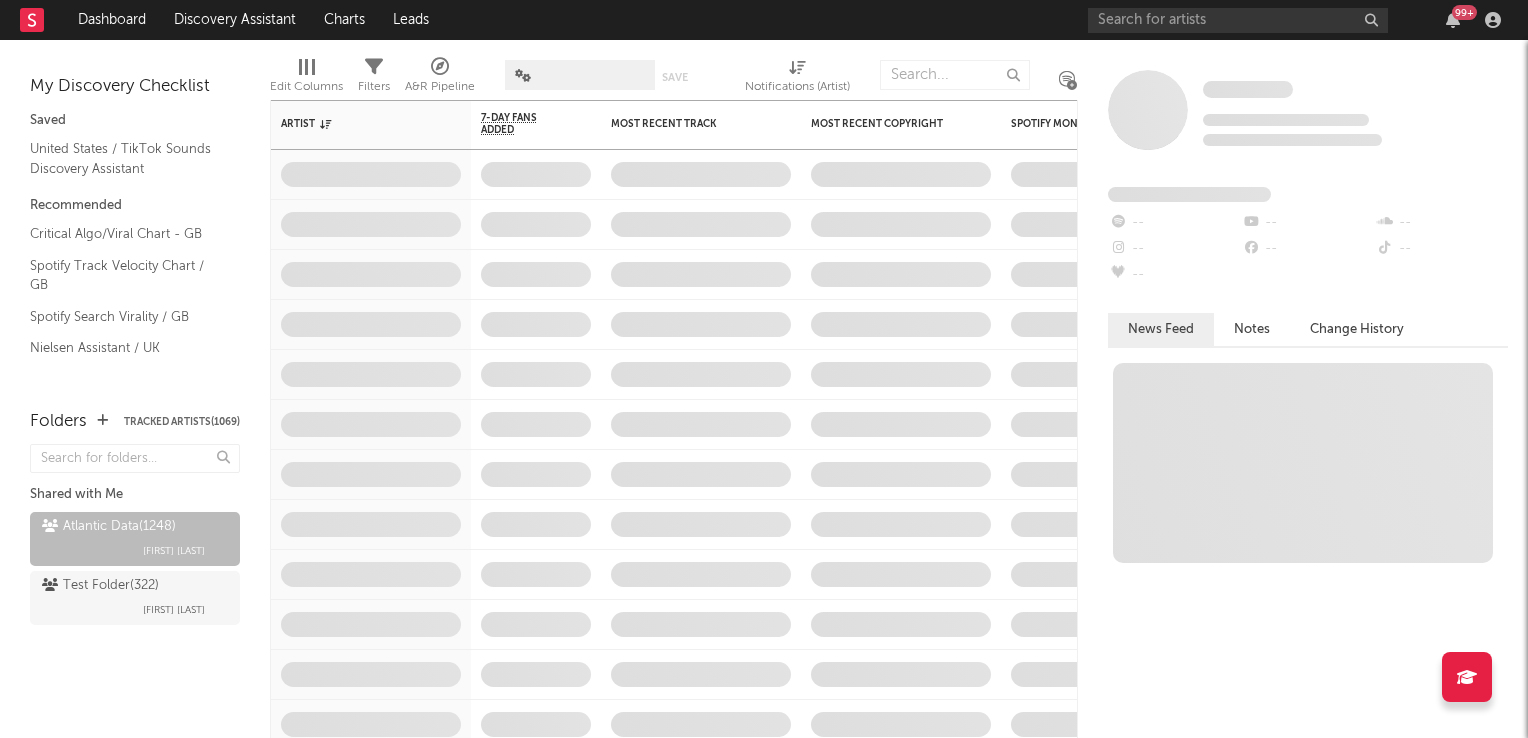 scroll, scrollTop: 0, scrollLeft: 0, axis: both 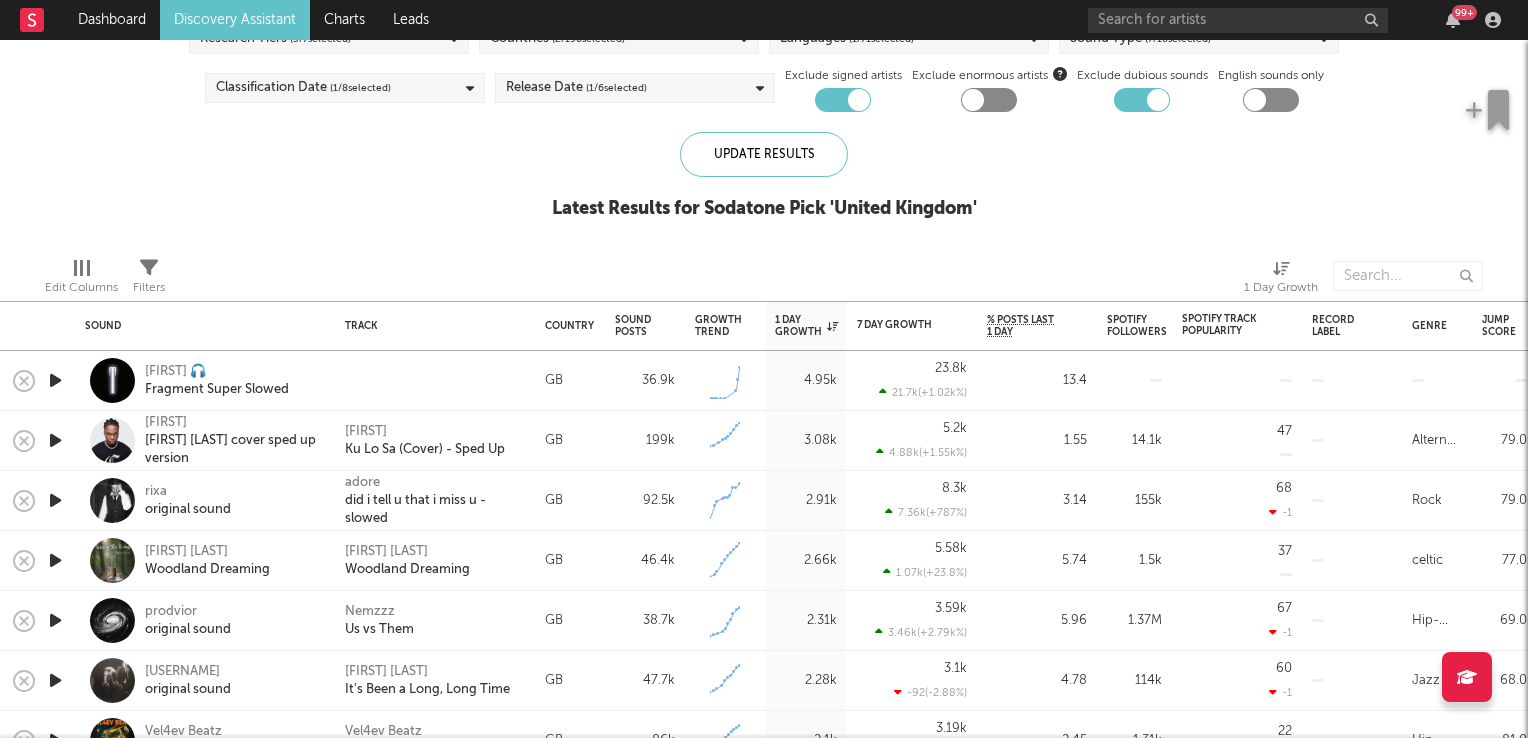 click at bounding box center [55, 440] 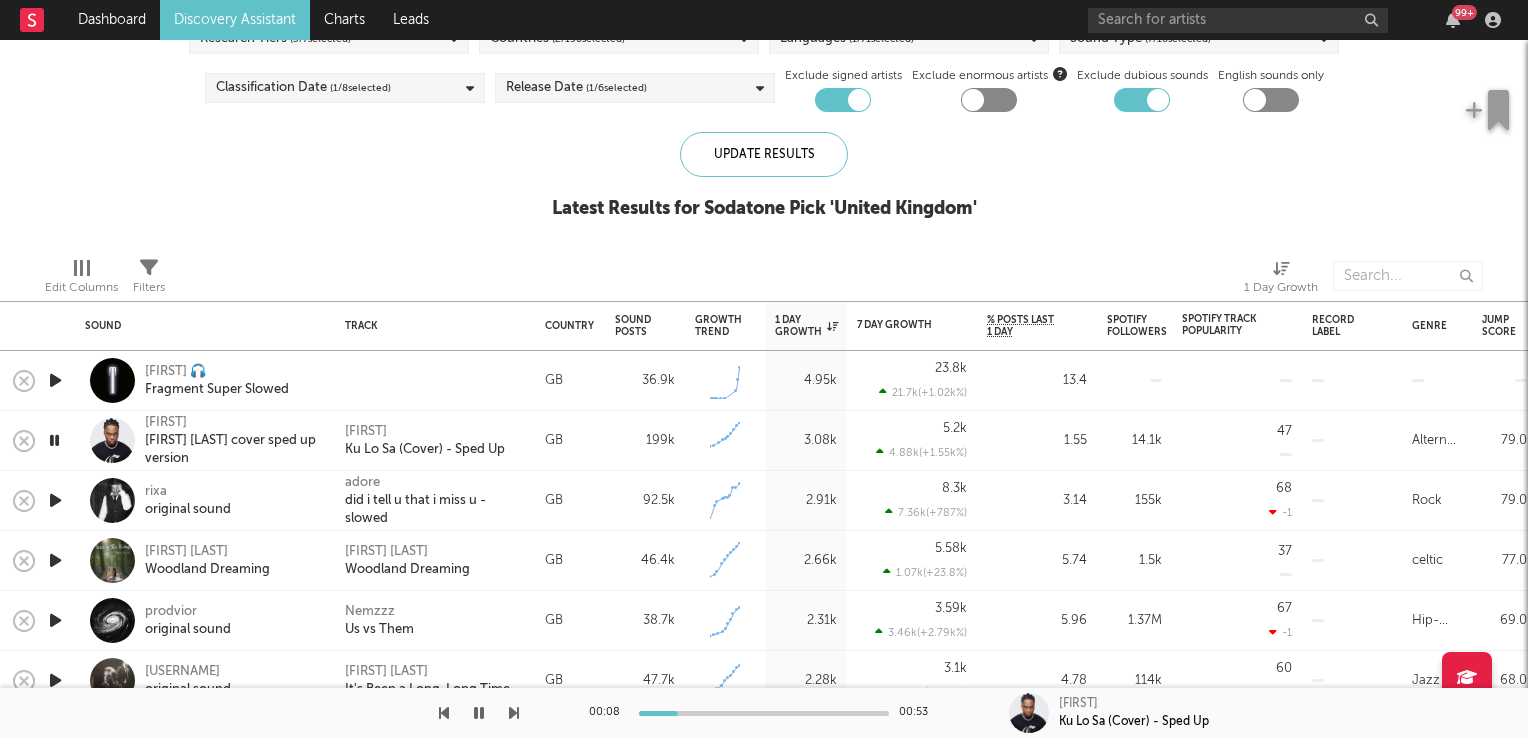 click at bounding box center [54, 440] 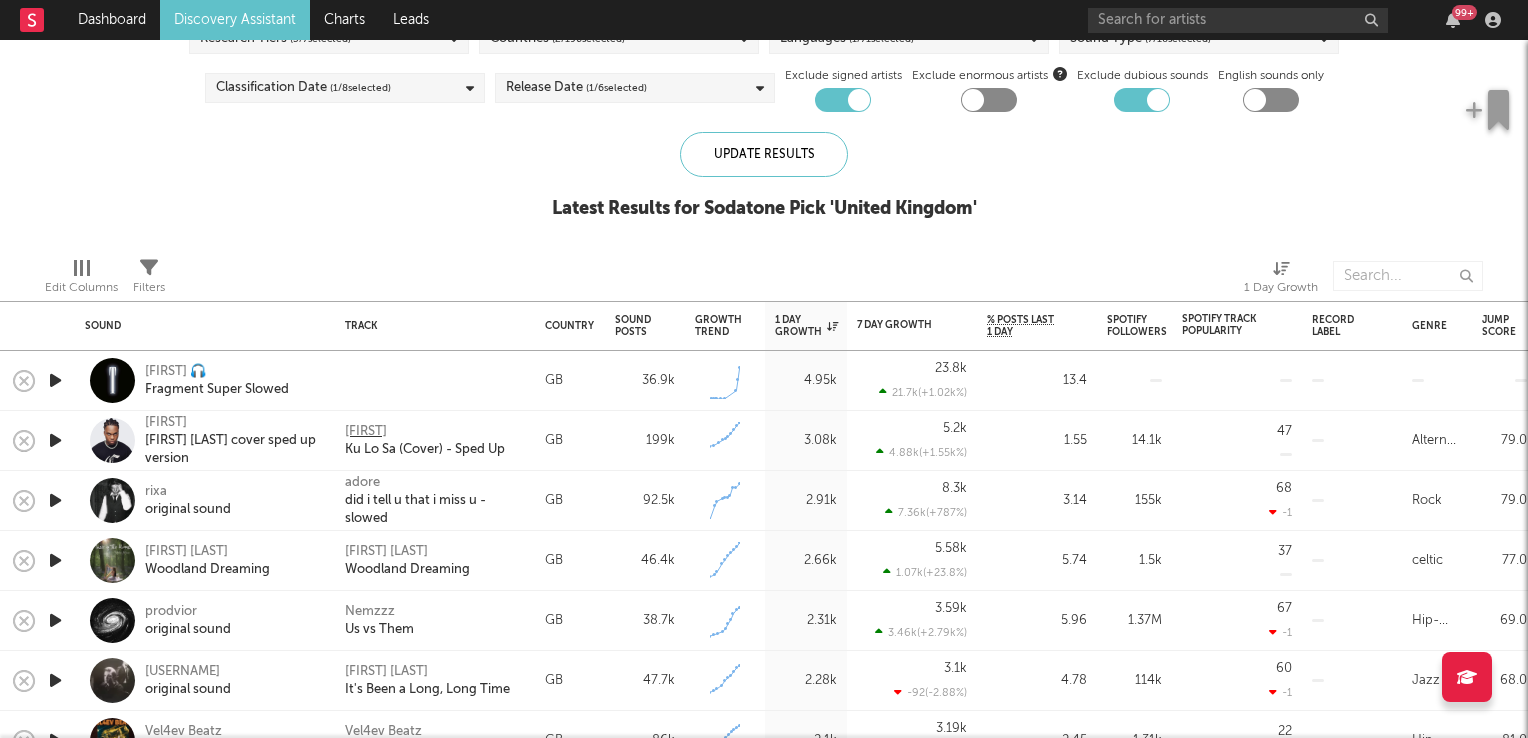 click on "Kemuel" at bounding box center [366, 432] 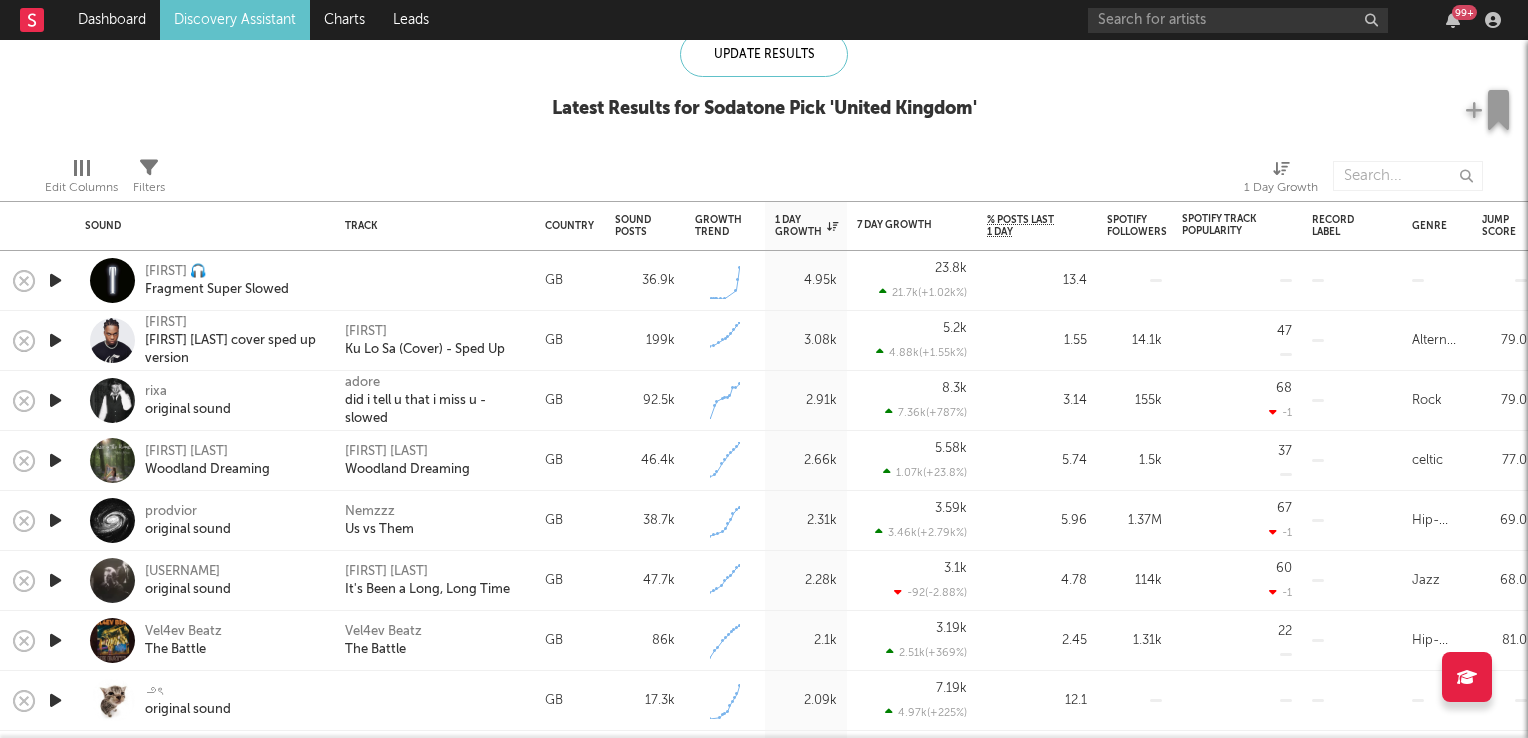 click at bounding box center (55, 460) 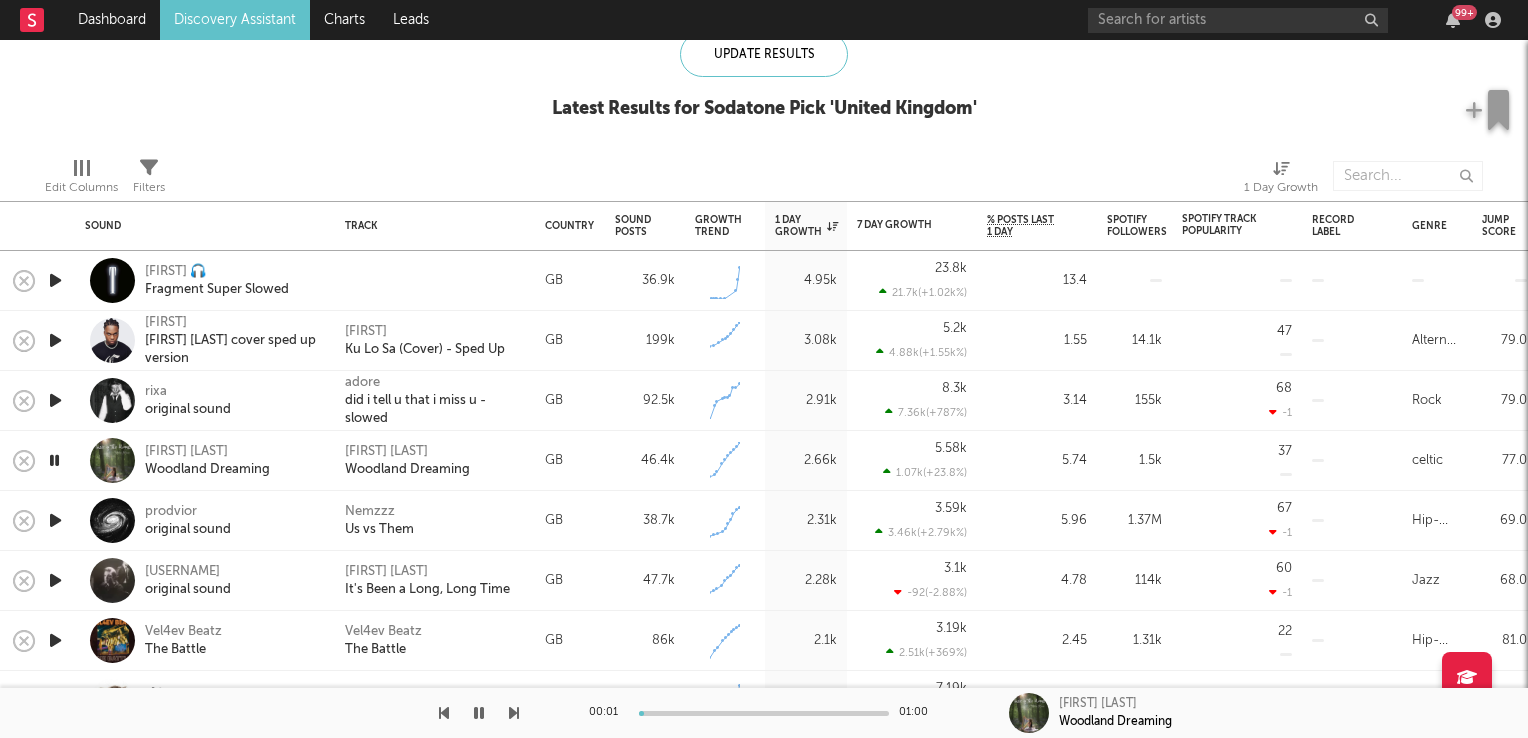 click at bounding box center [54, 460] 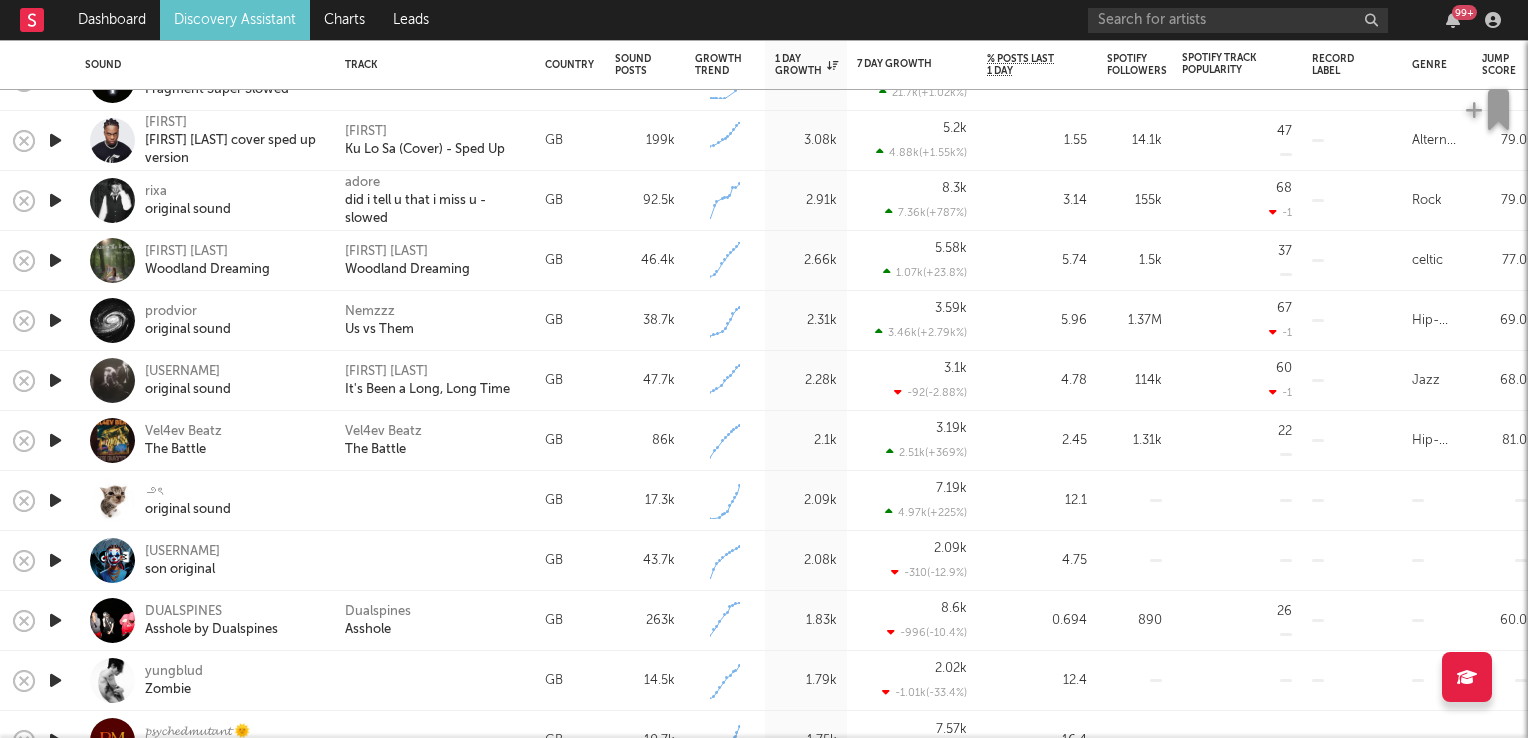 click at bounding box center [55, 440] 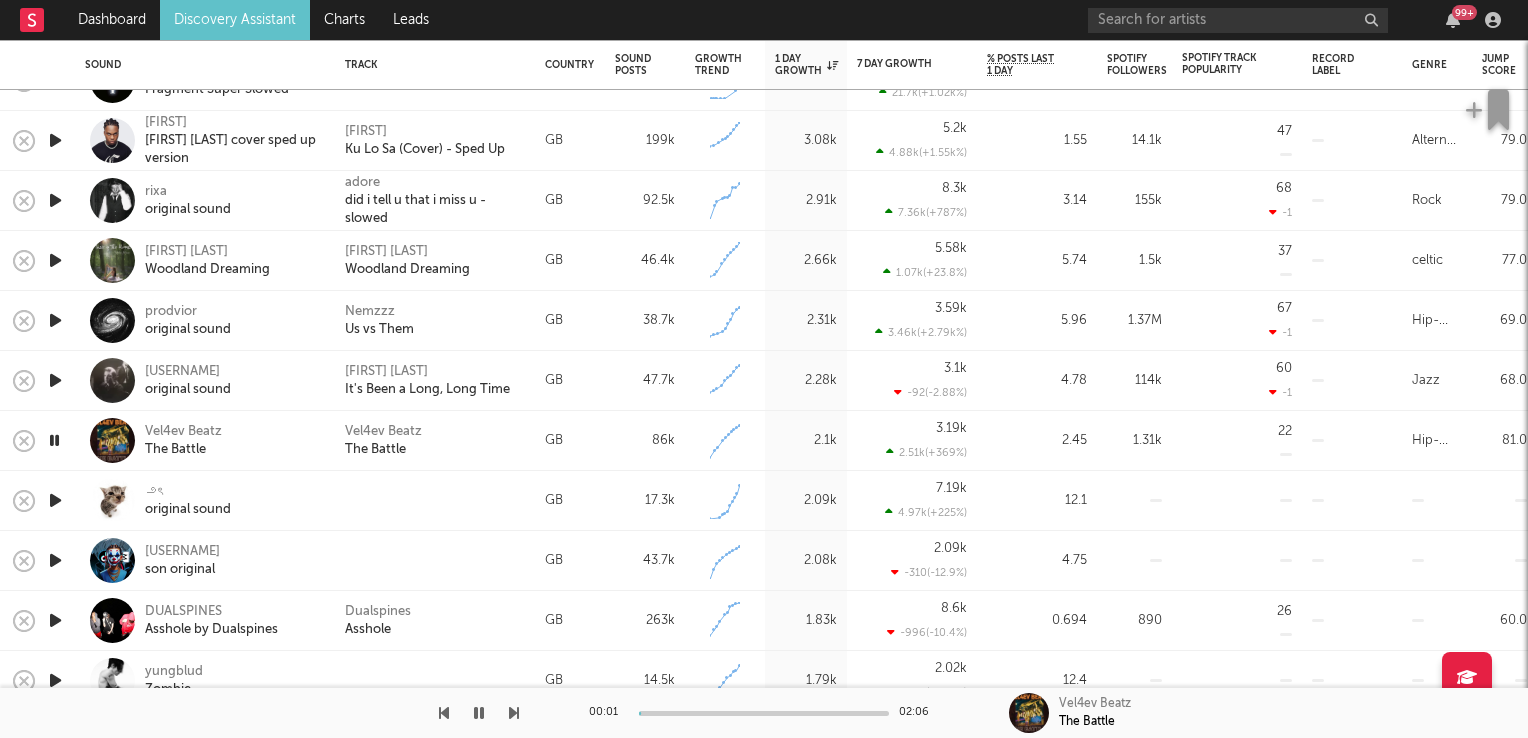 click at bounding box center [54, 440] 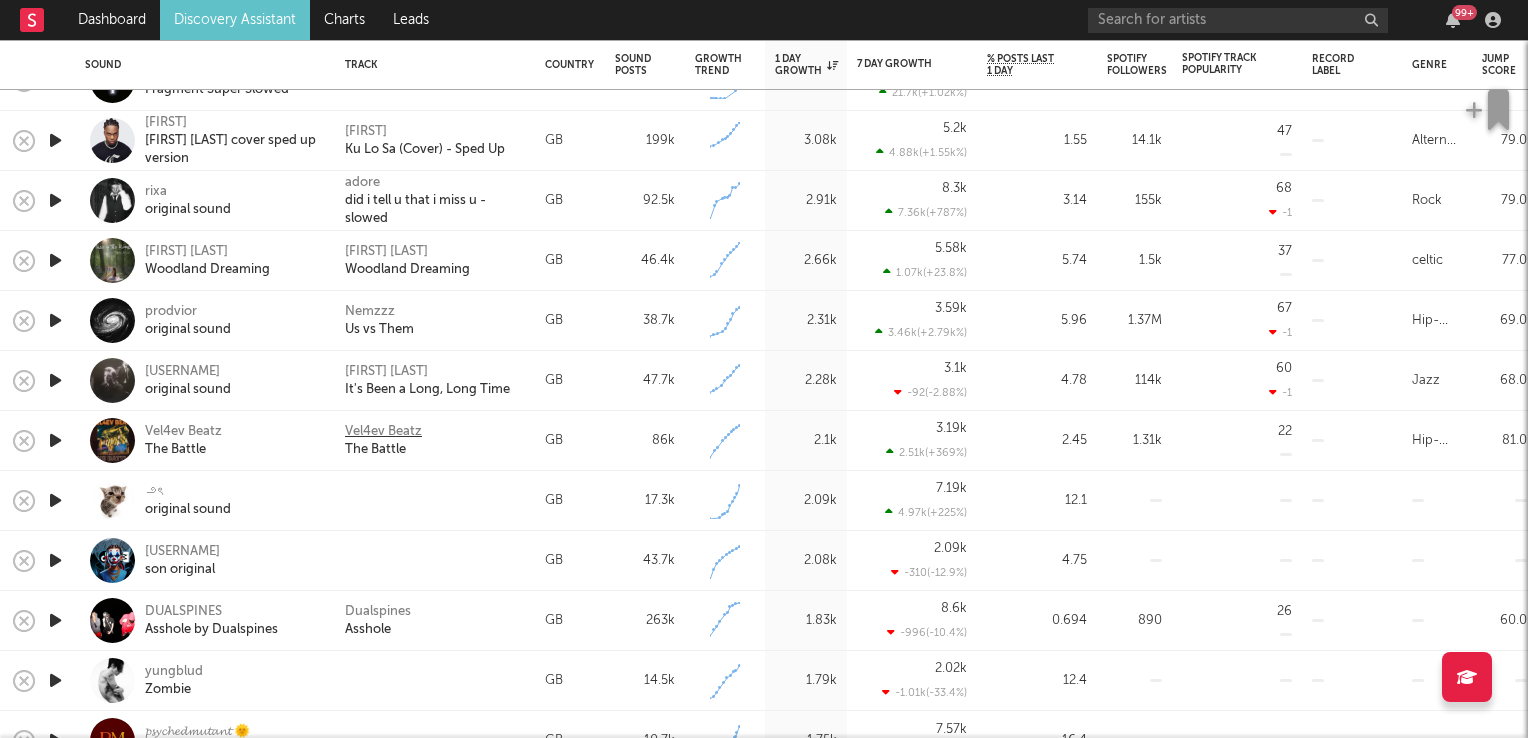click on "Vel4ev Beatz" at bounding box center (383, 432) 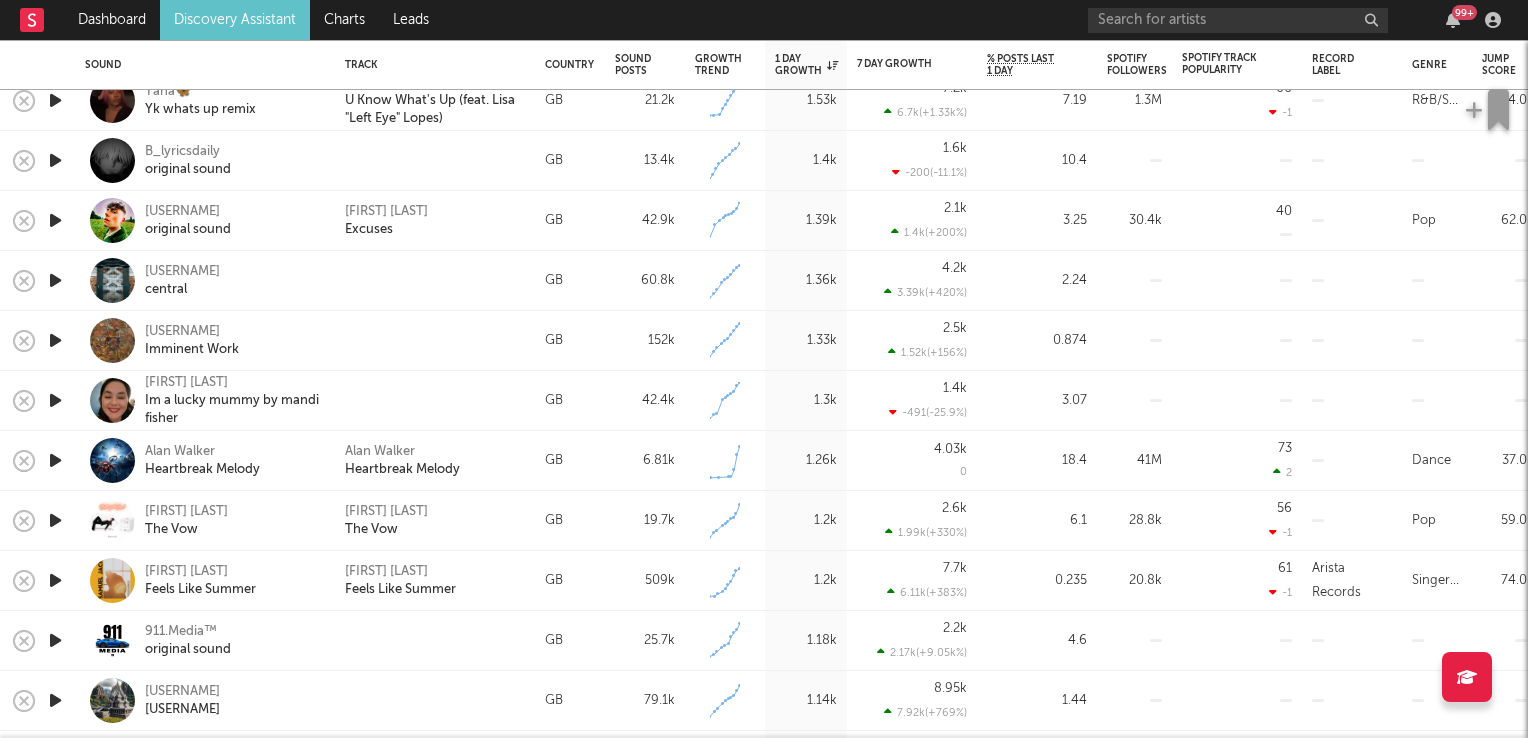 click at bounding box center [55, 460] 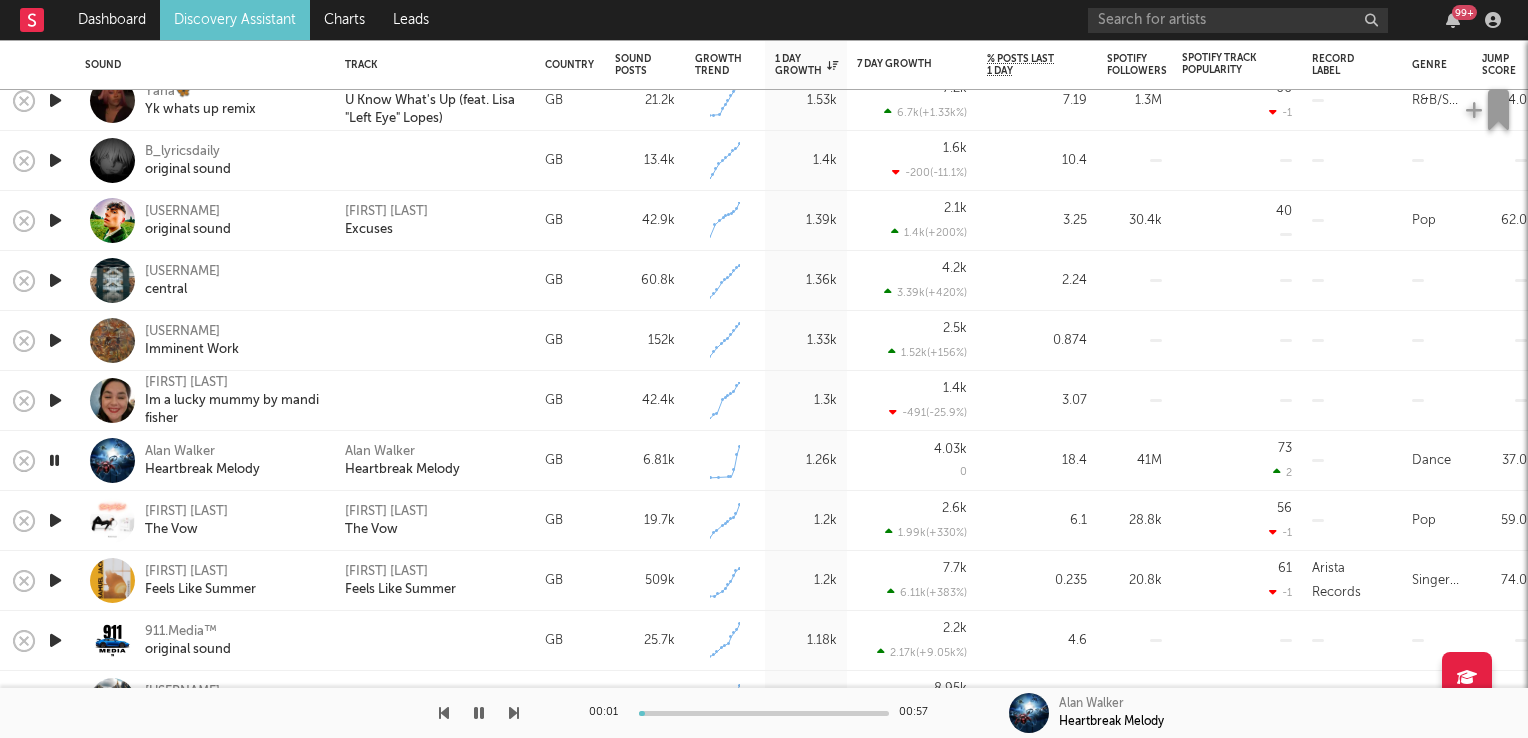 click at bounding box center [54, 460] 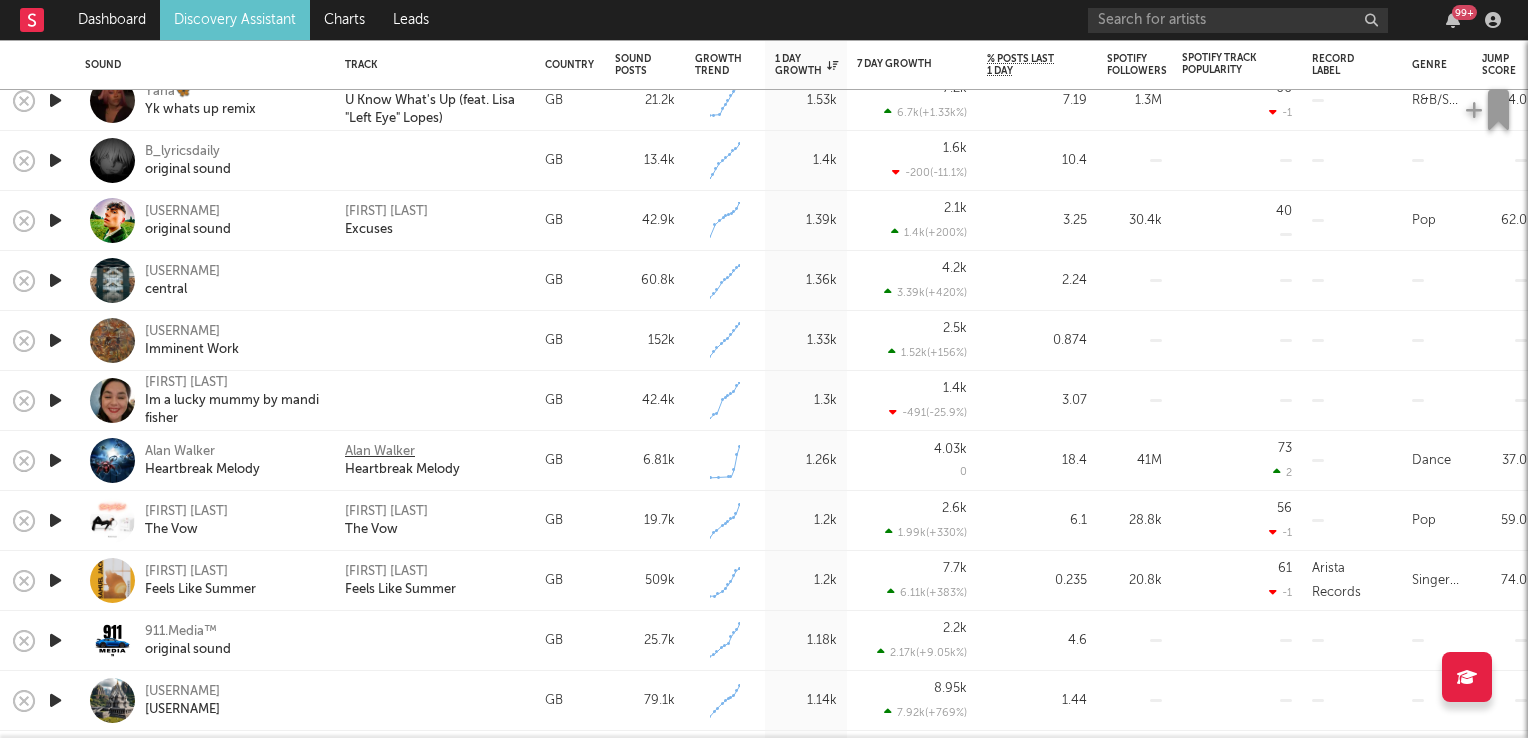 click on "Alan Walker" at bounding box center [380, 452] 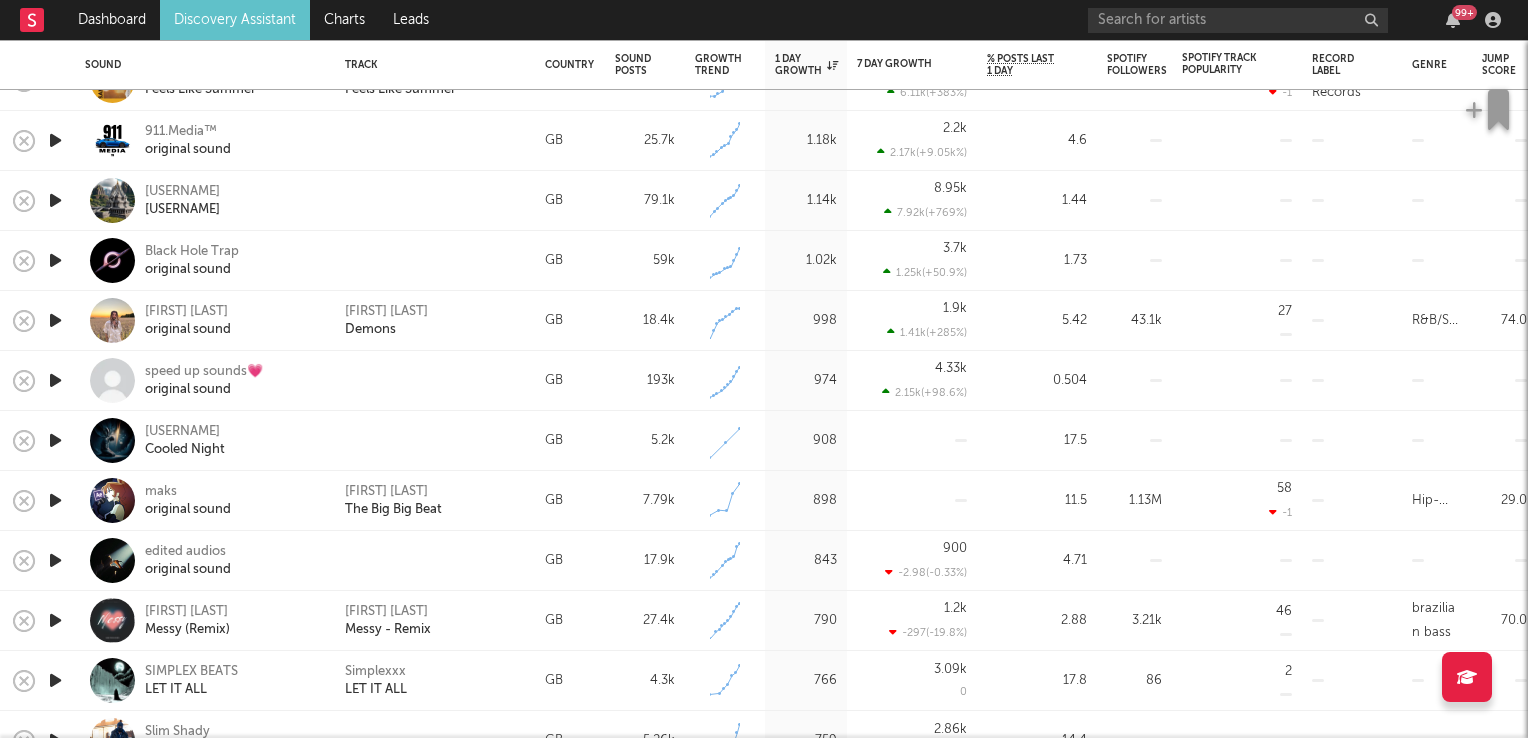 click at bounding box center (55, 500) 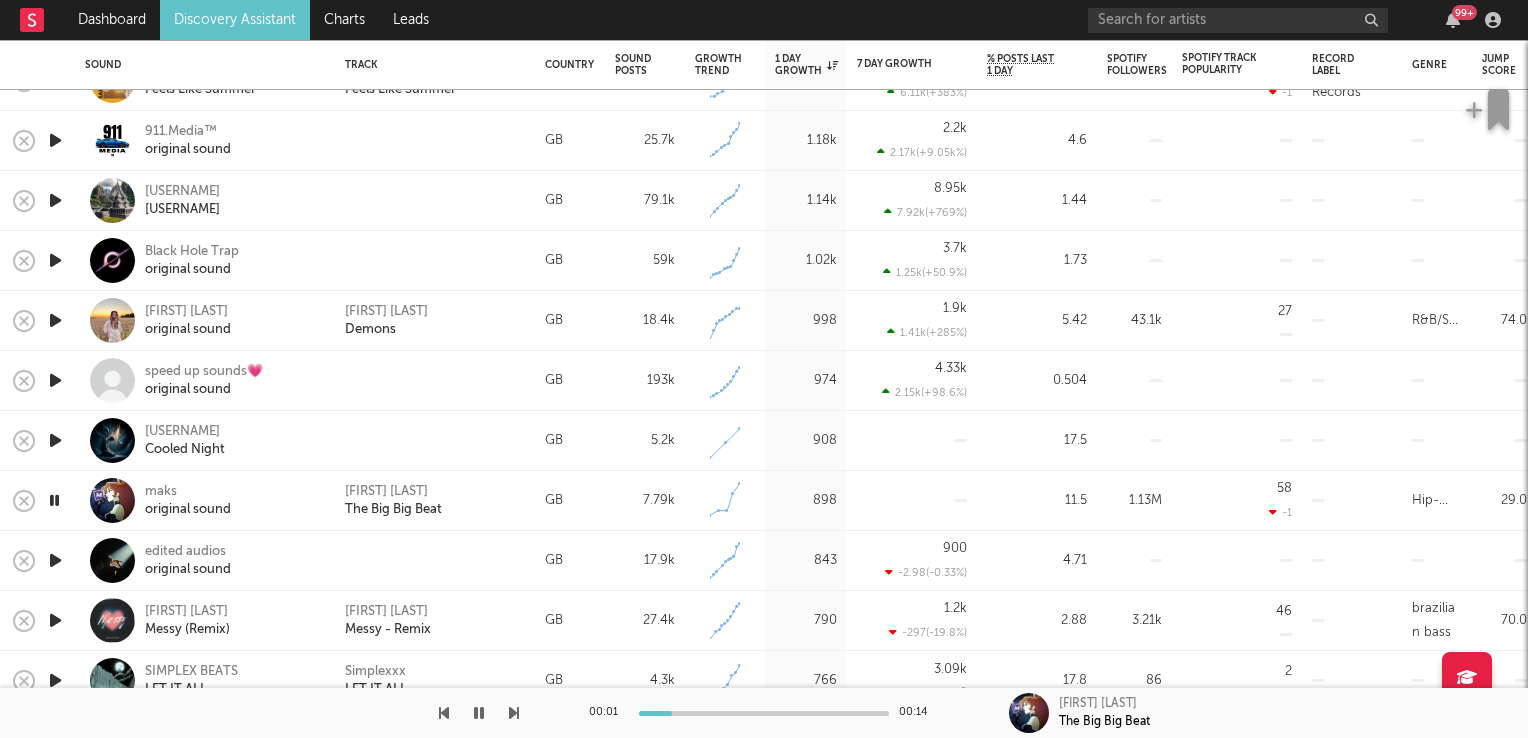 click at bounding box center [54, 500] 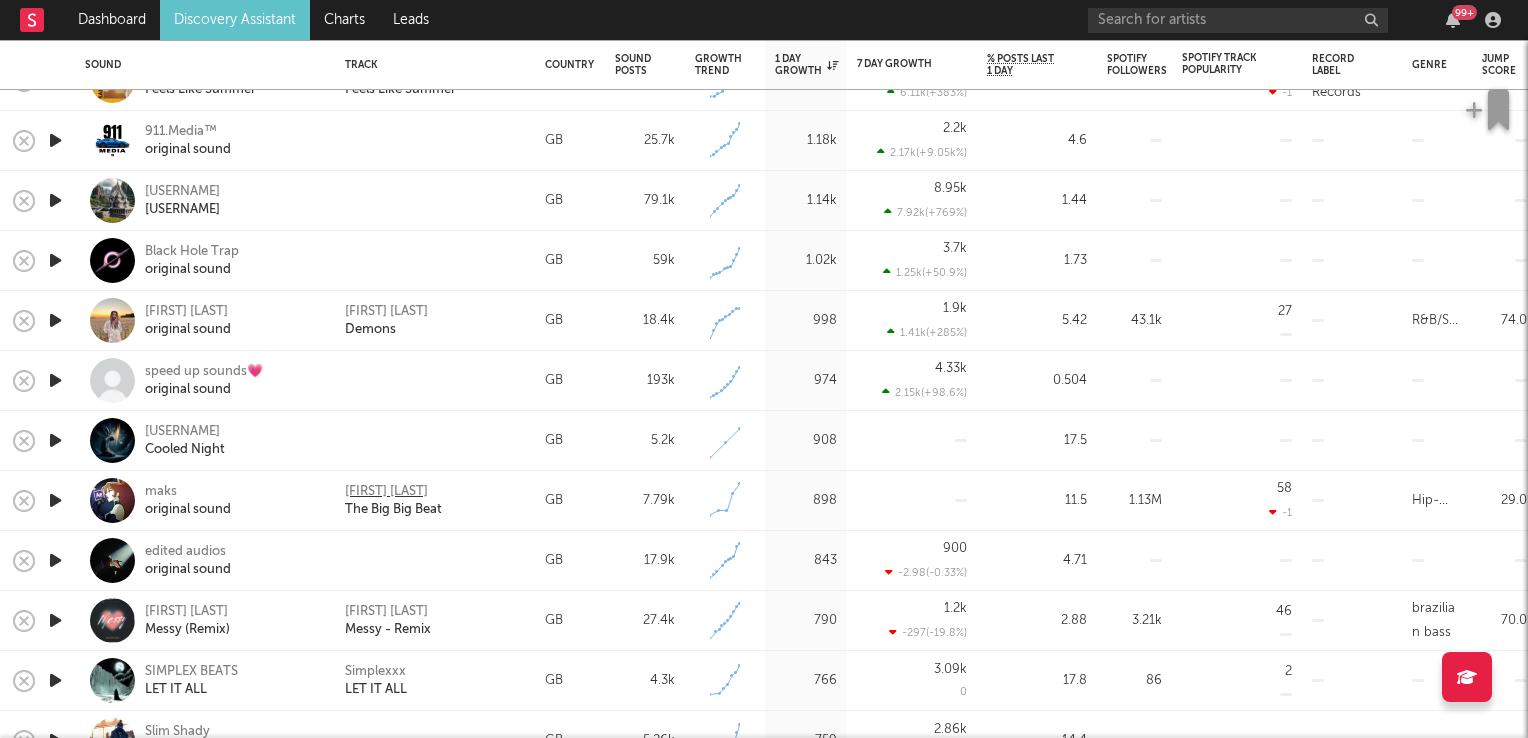 click on "Azealia Banks" at bounding box center (386, 492) 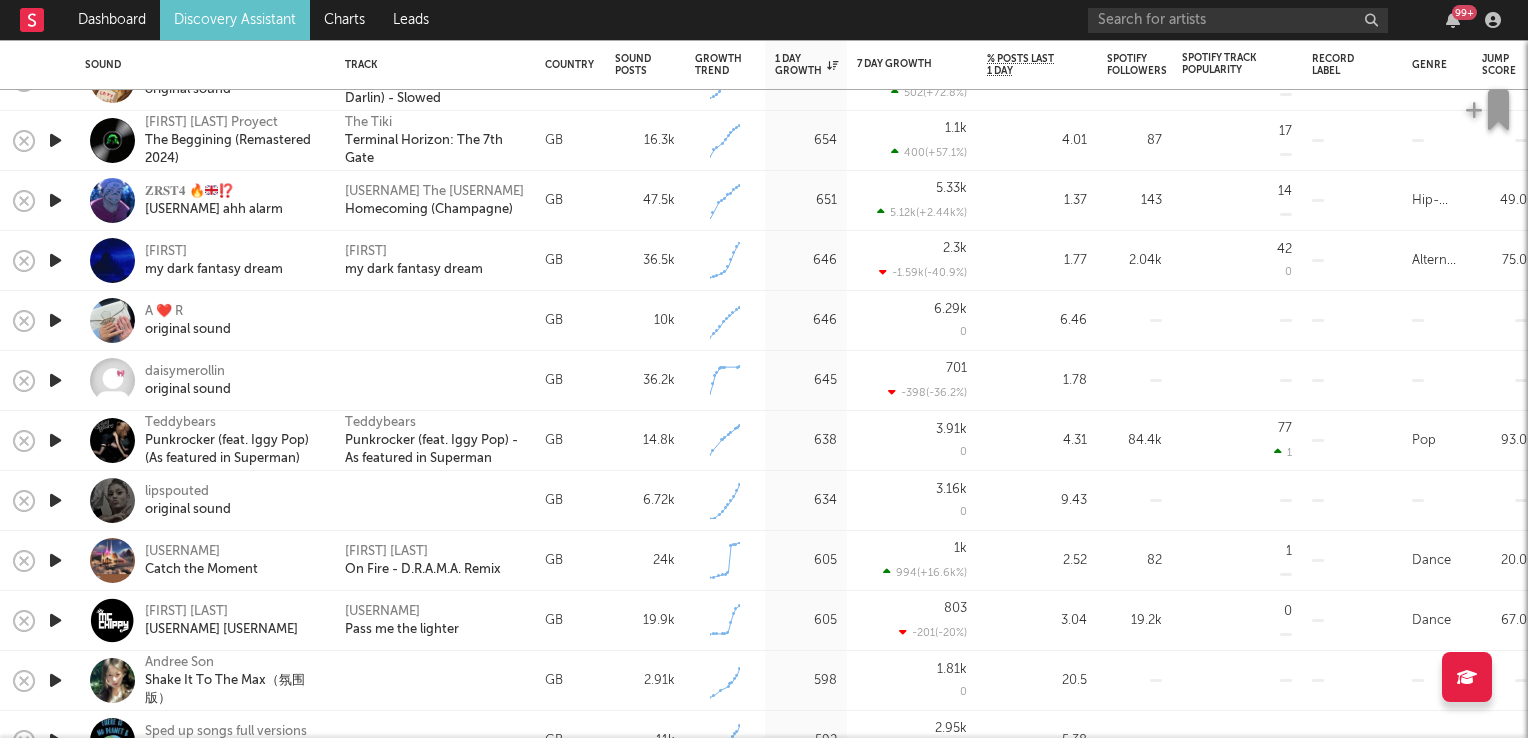 click at bounding box center [55, 560] 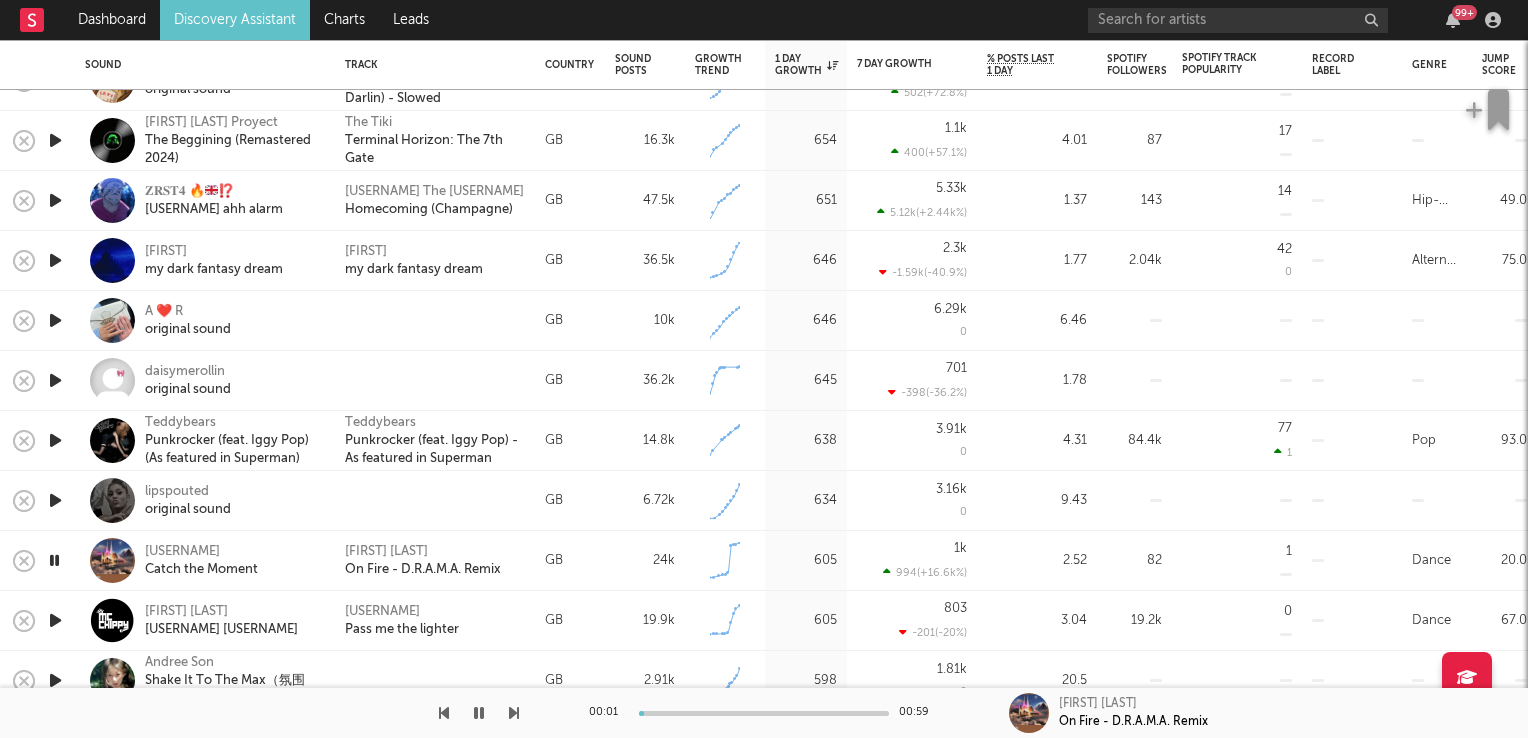 click at bounding box center [54, 560] 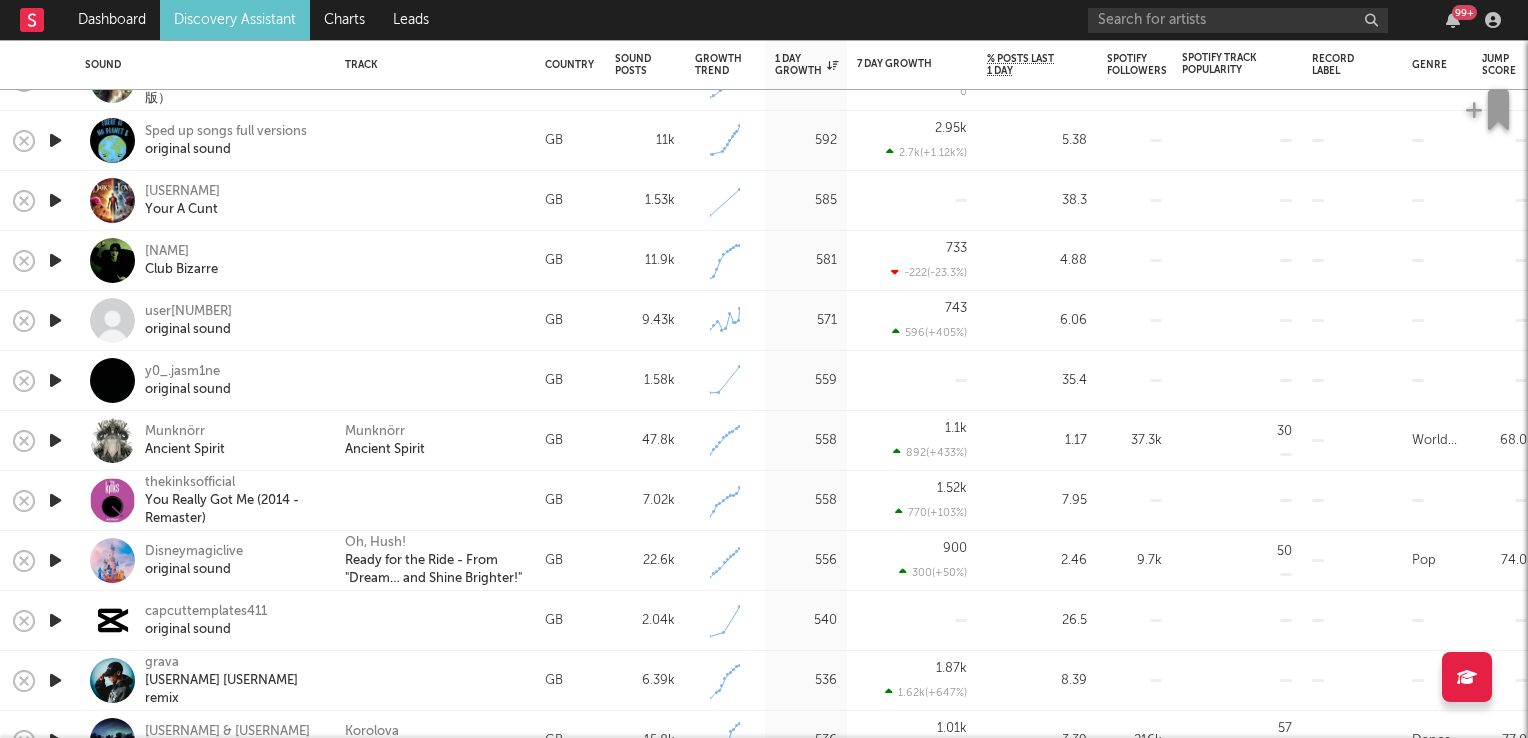 click at bounding box center [55, 440] 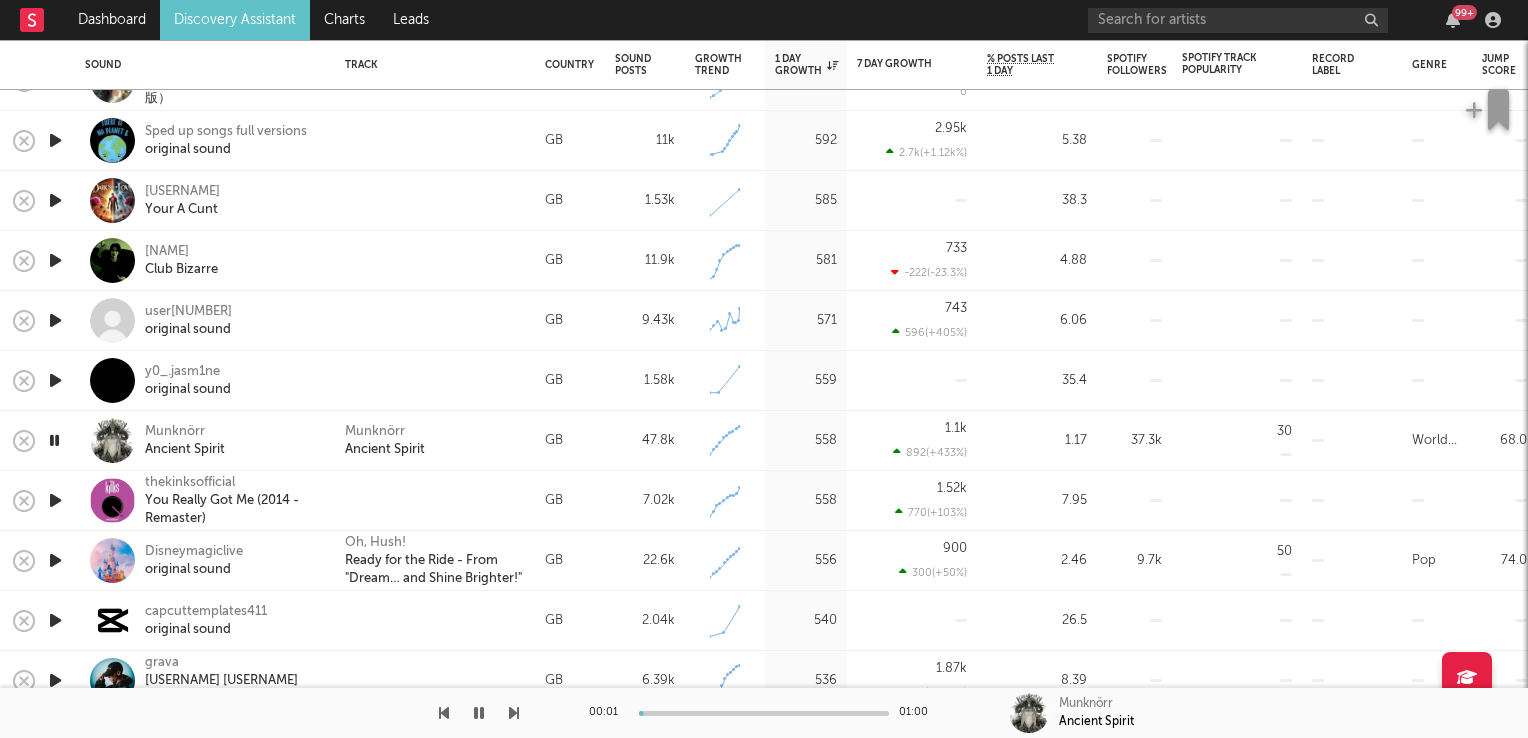 click at bounding box center (54, 440) 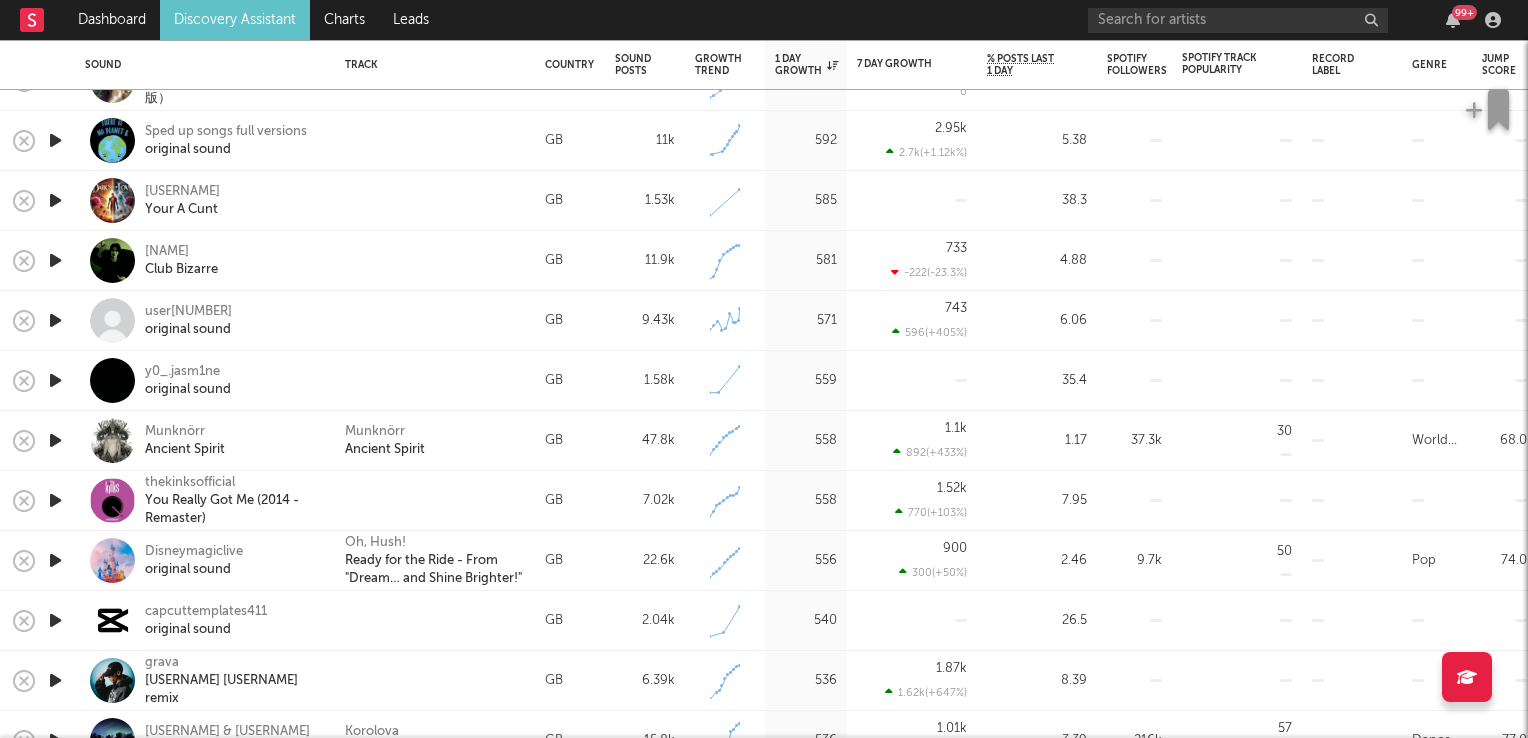 click at bounding box center (55, 560) 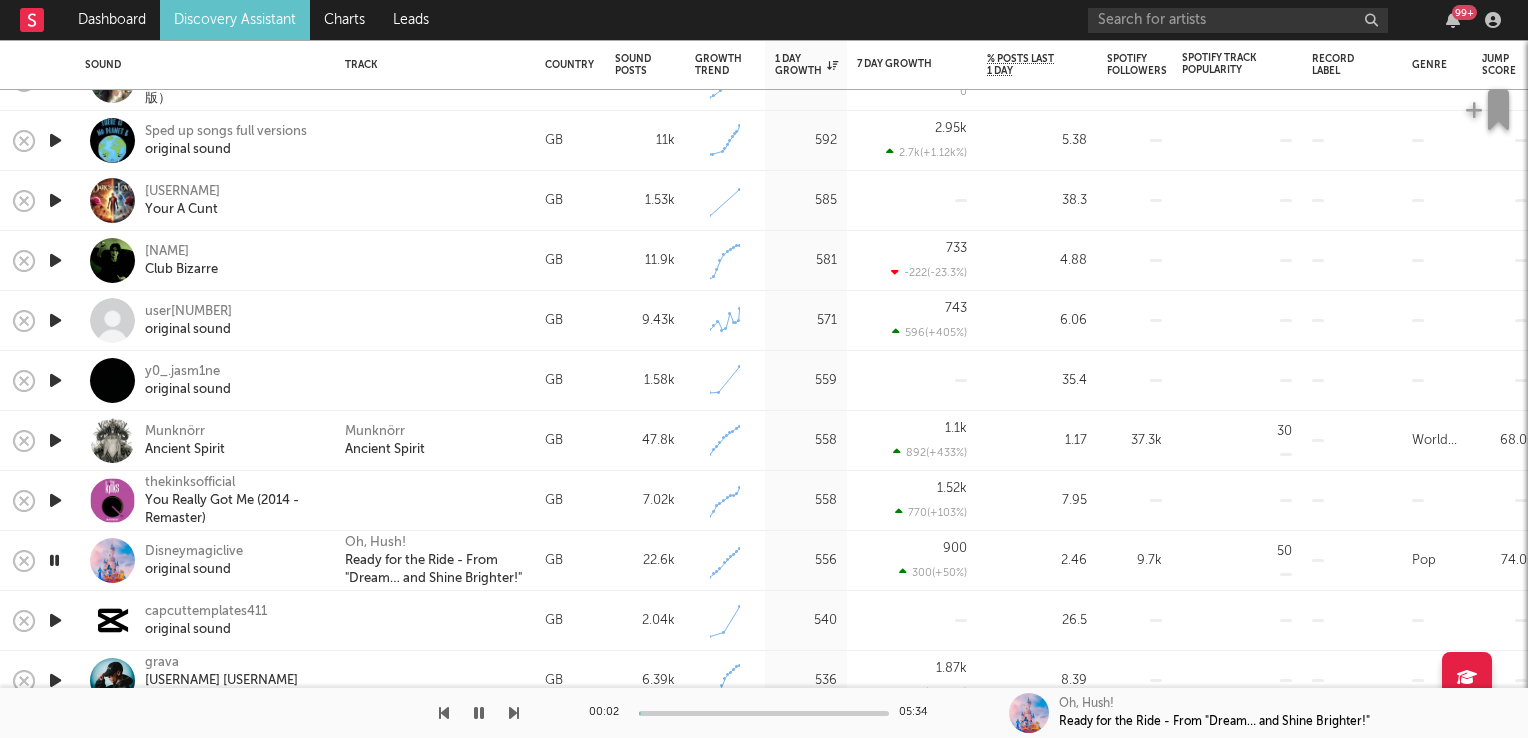 click at bounding box center [54, 560] 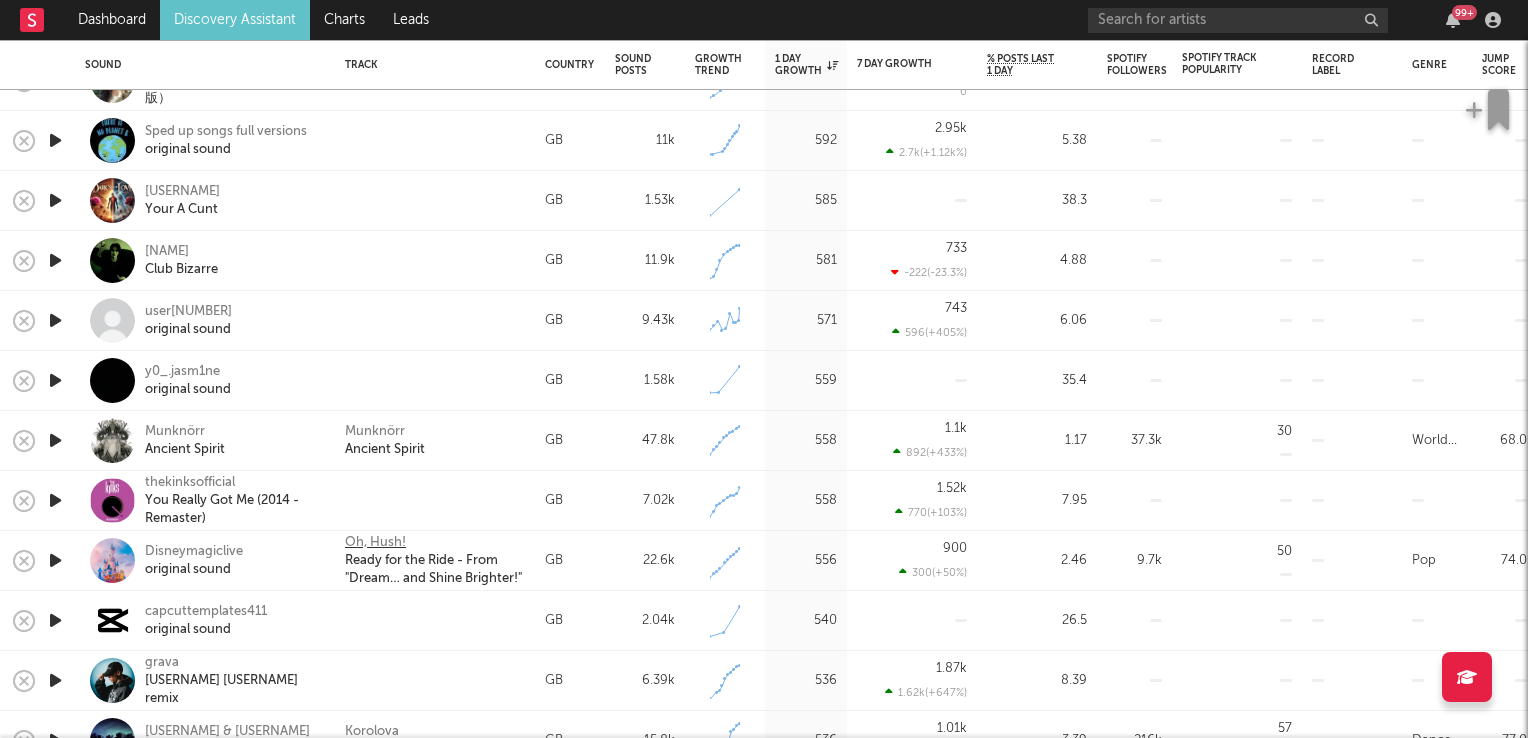 click on "Oh, Hush!" at bounding box center [375, 543] 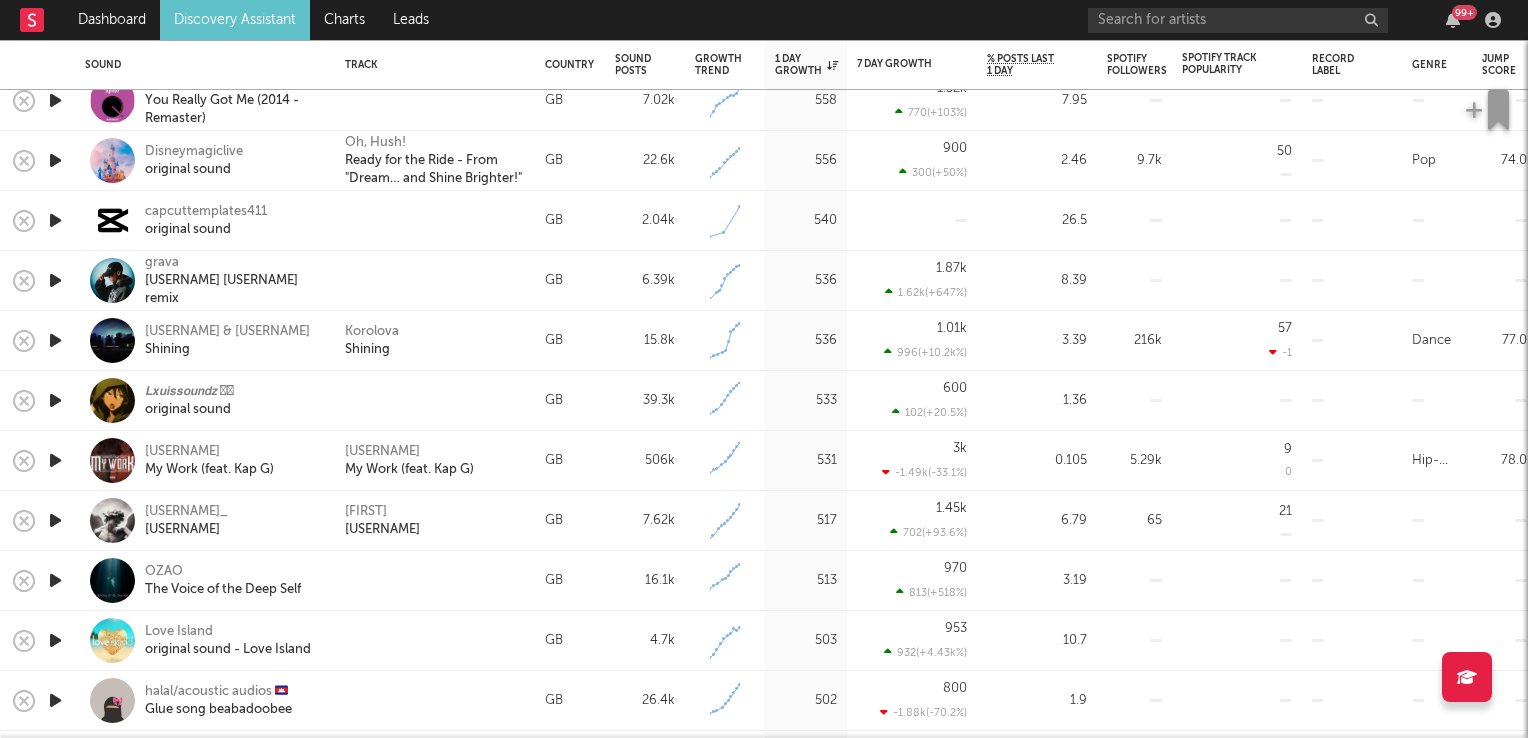click at bounding box center (55, 520) 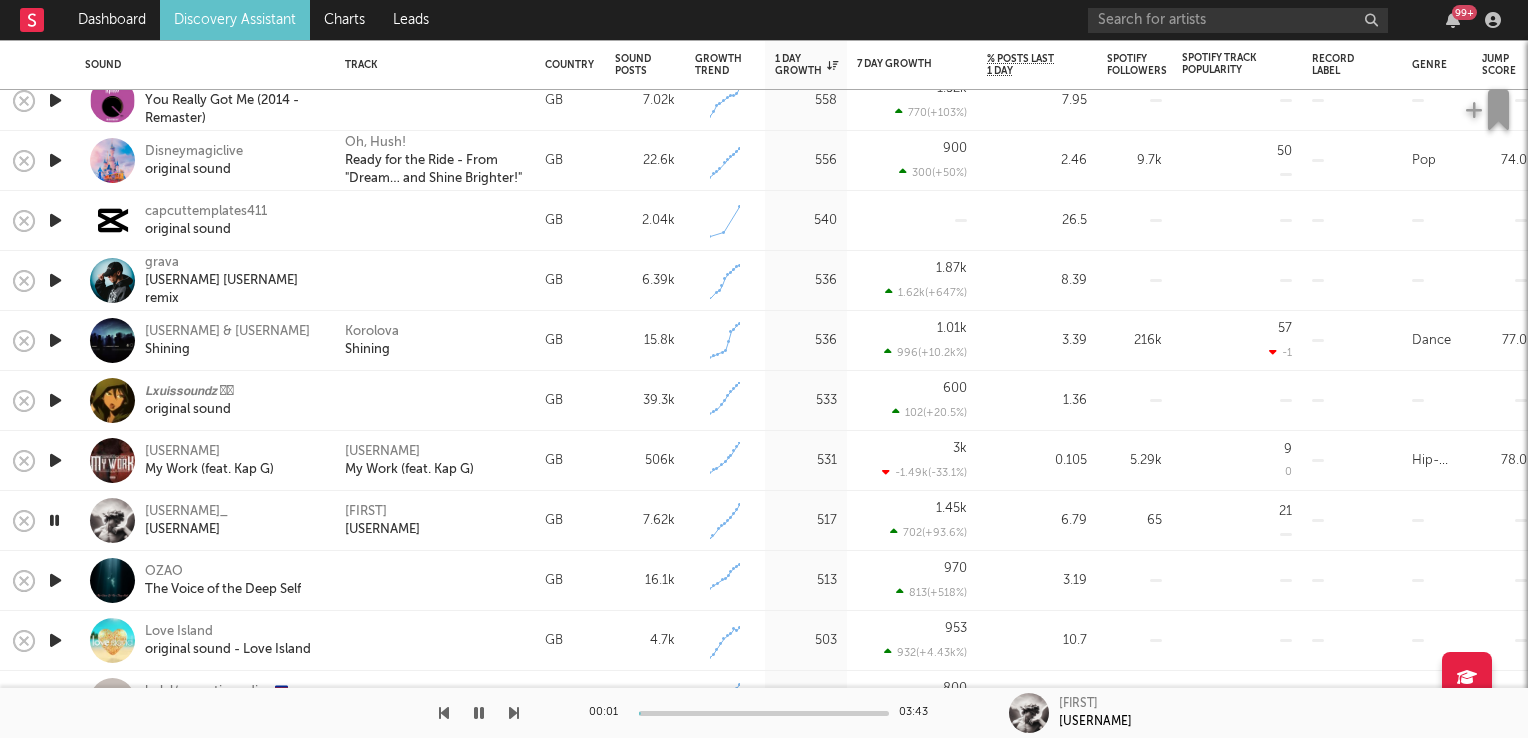 click at bounding box center [54, 520] 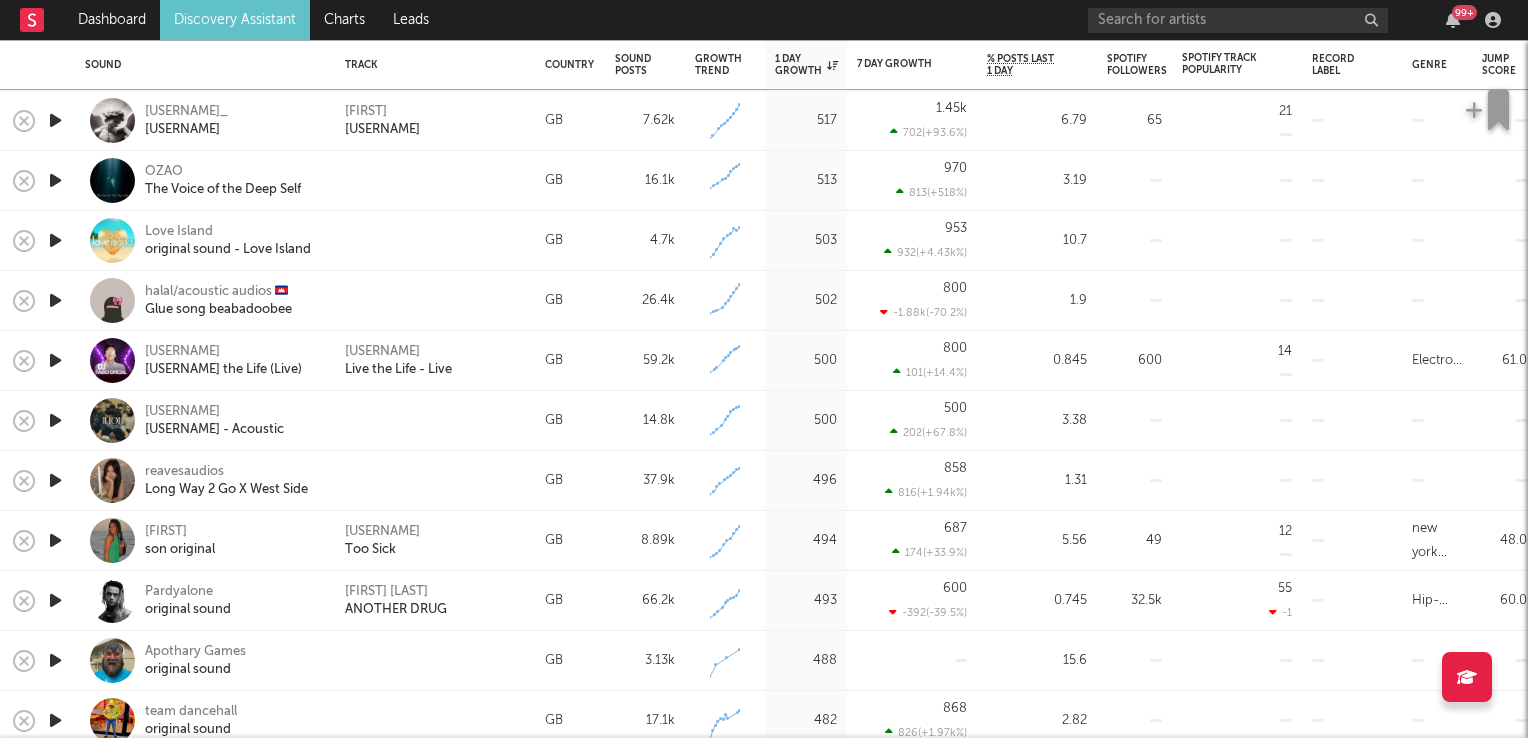 click at bounding box center [55, 540] 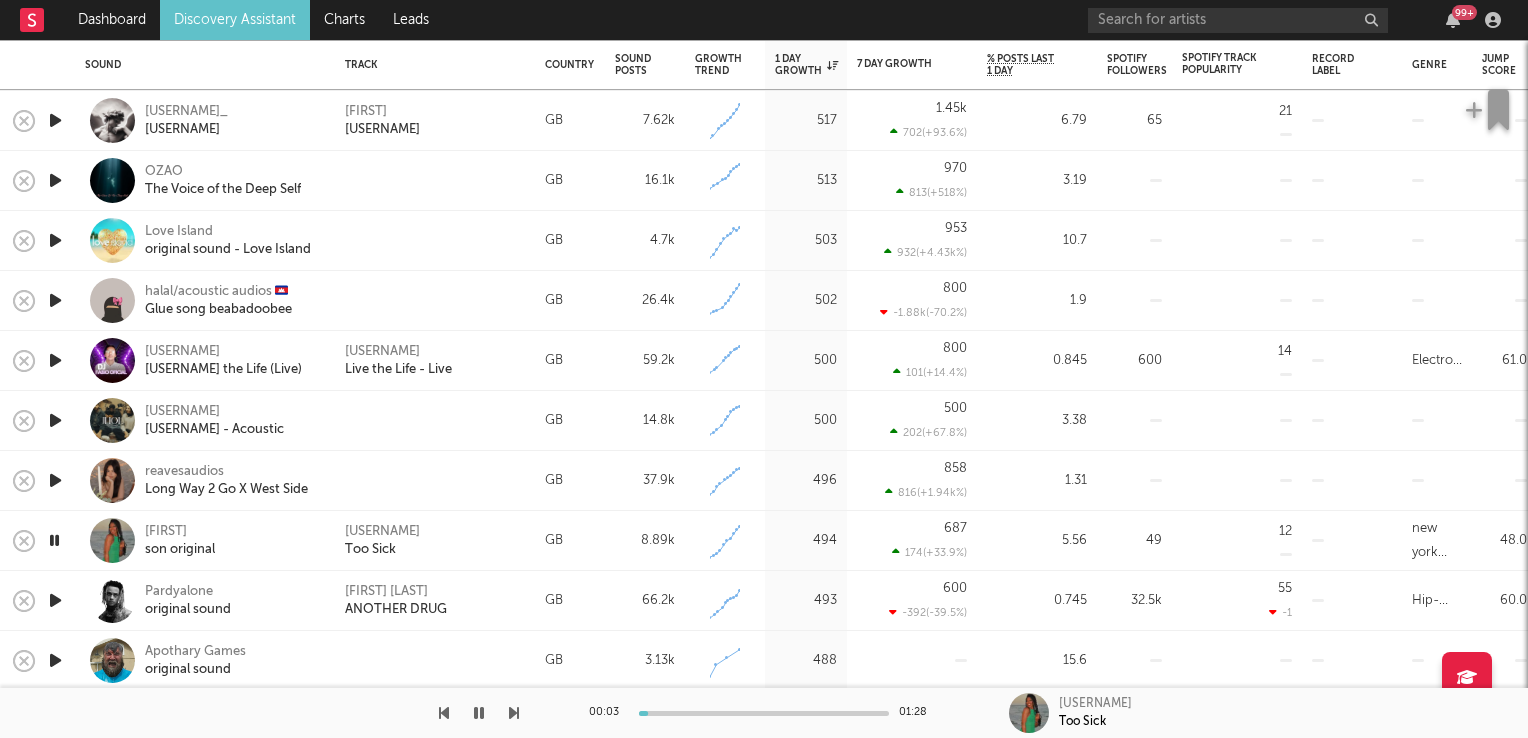 click at bounding box center (54, 540) 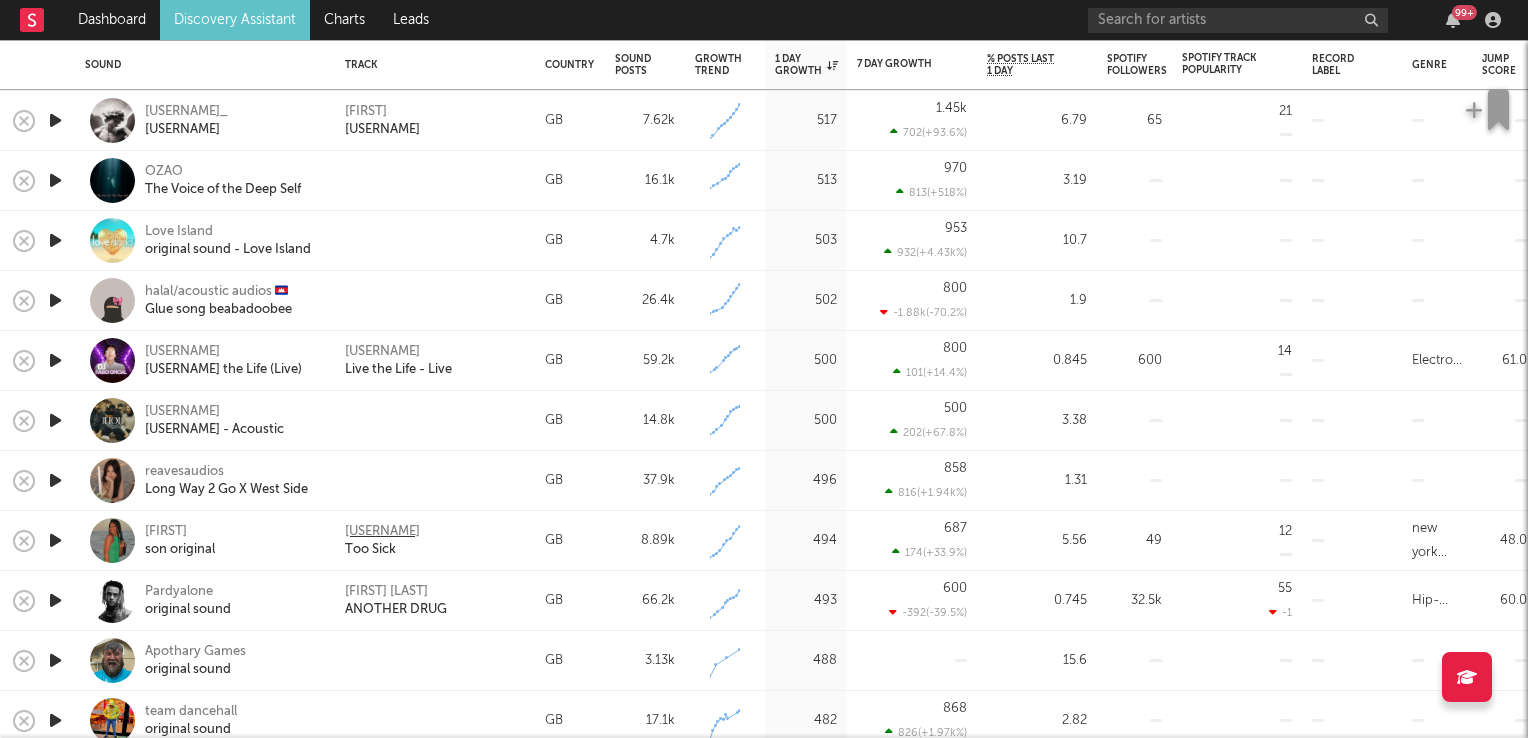 click on "Frio Flames" at bounding box center [382, 532] 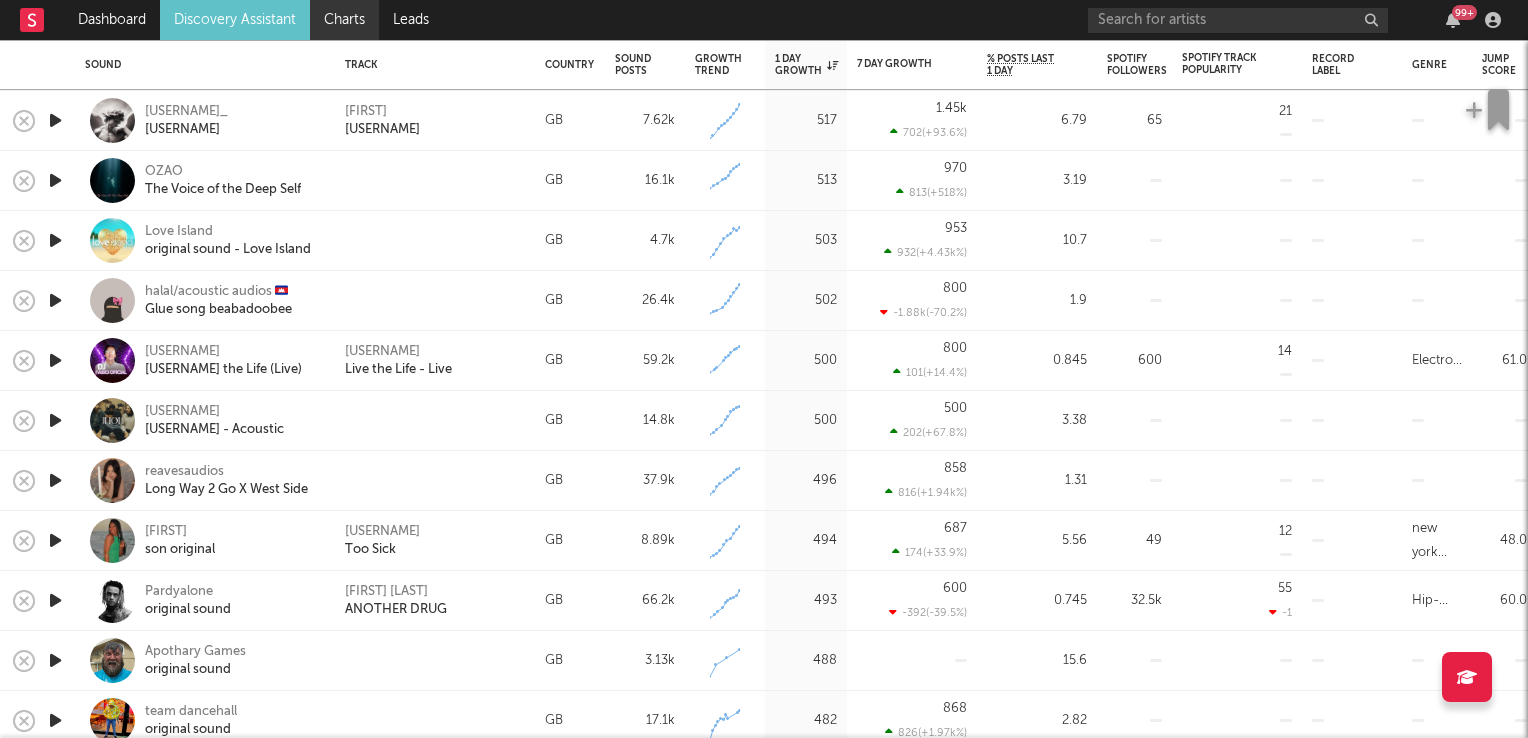 click on "Charts" at bounding box center (344, 20) 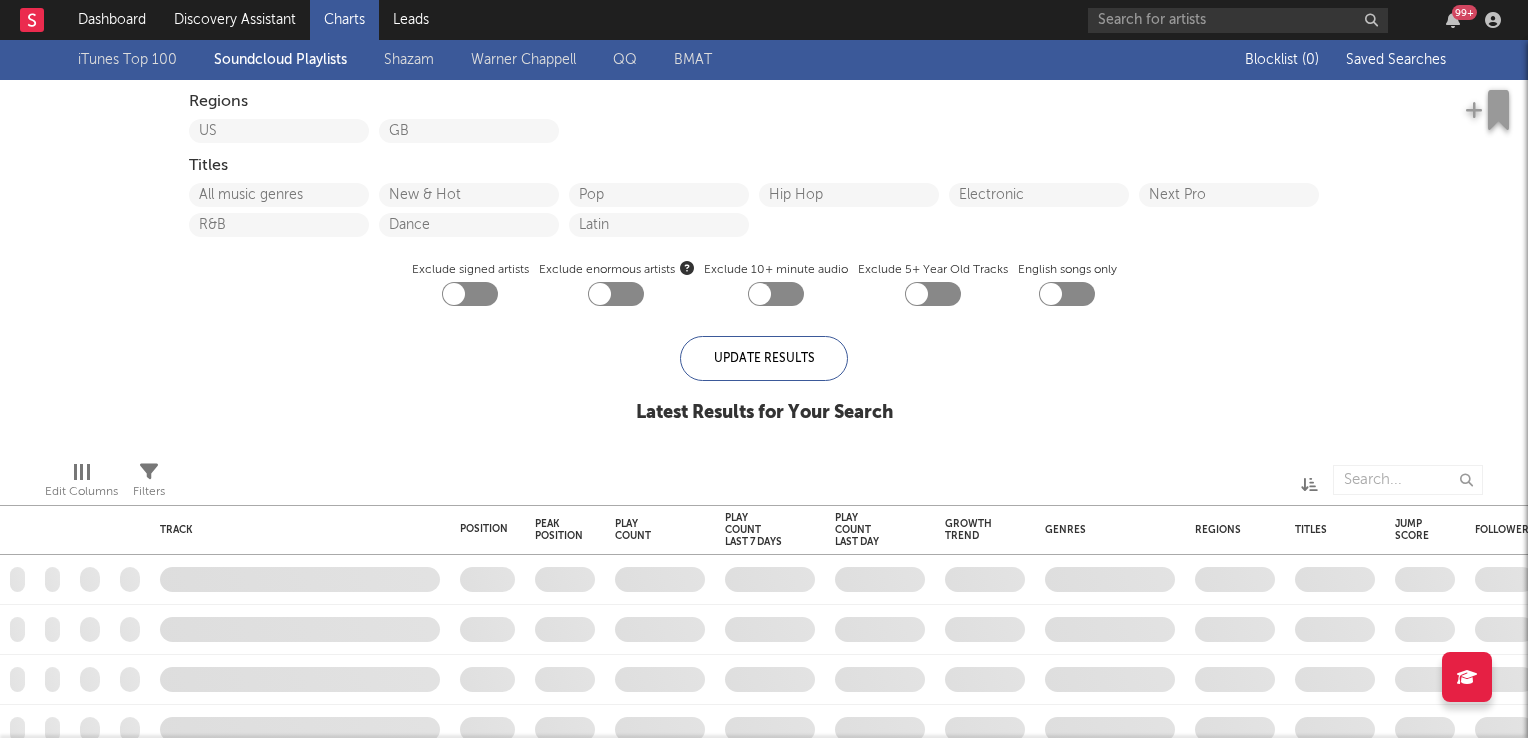 checkbox on "true" 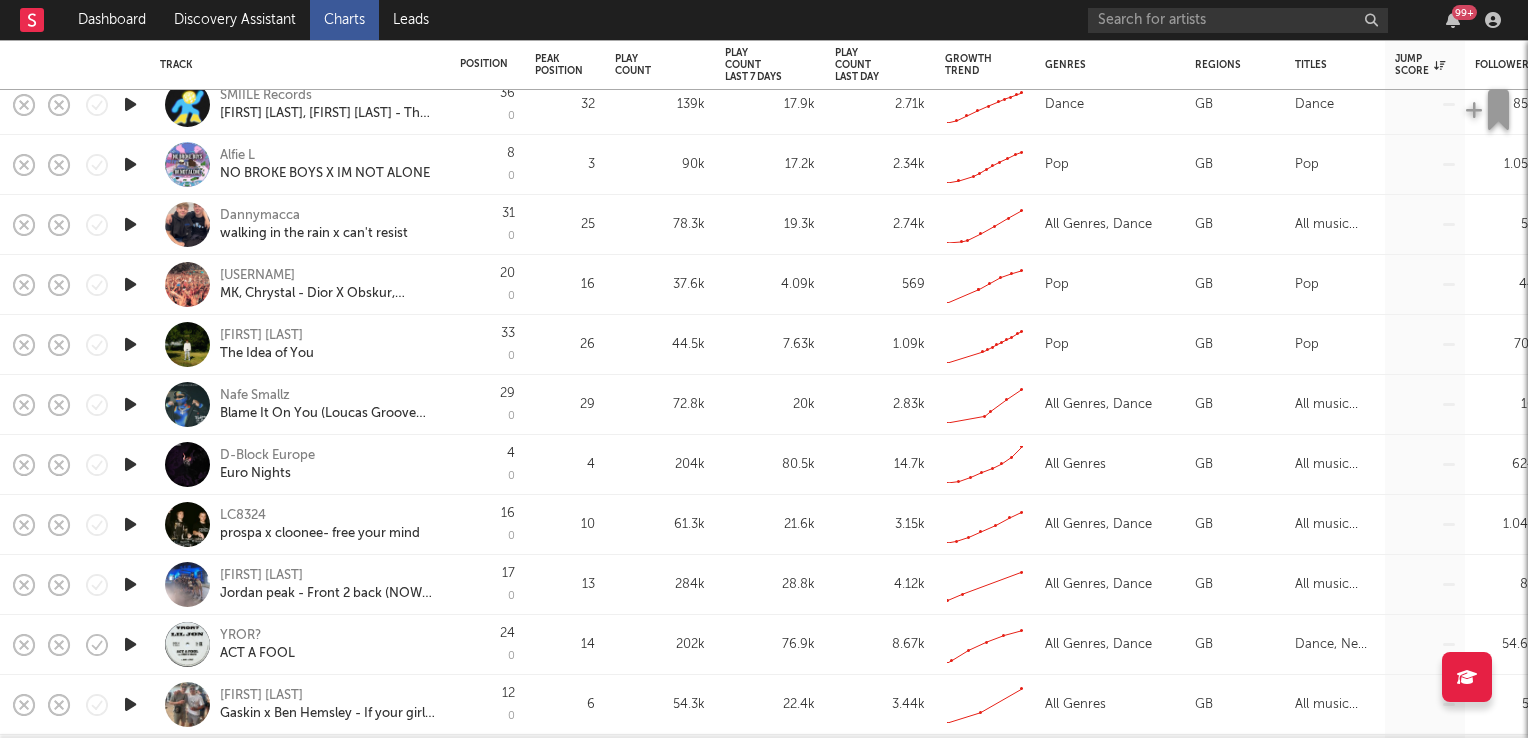 click at bounding box center (130, 404) 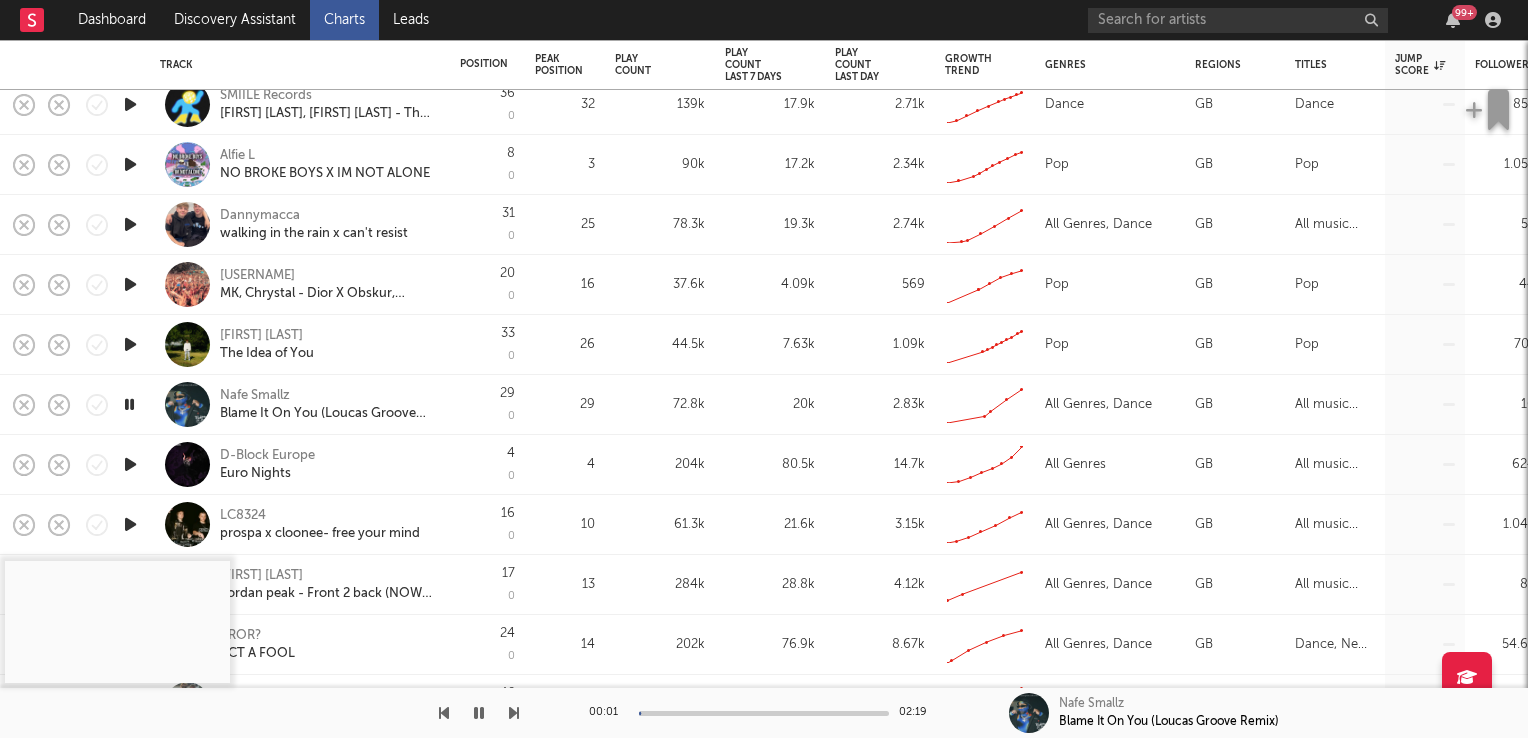 click at bounding box center [129, 404] 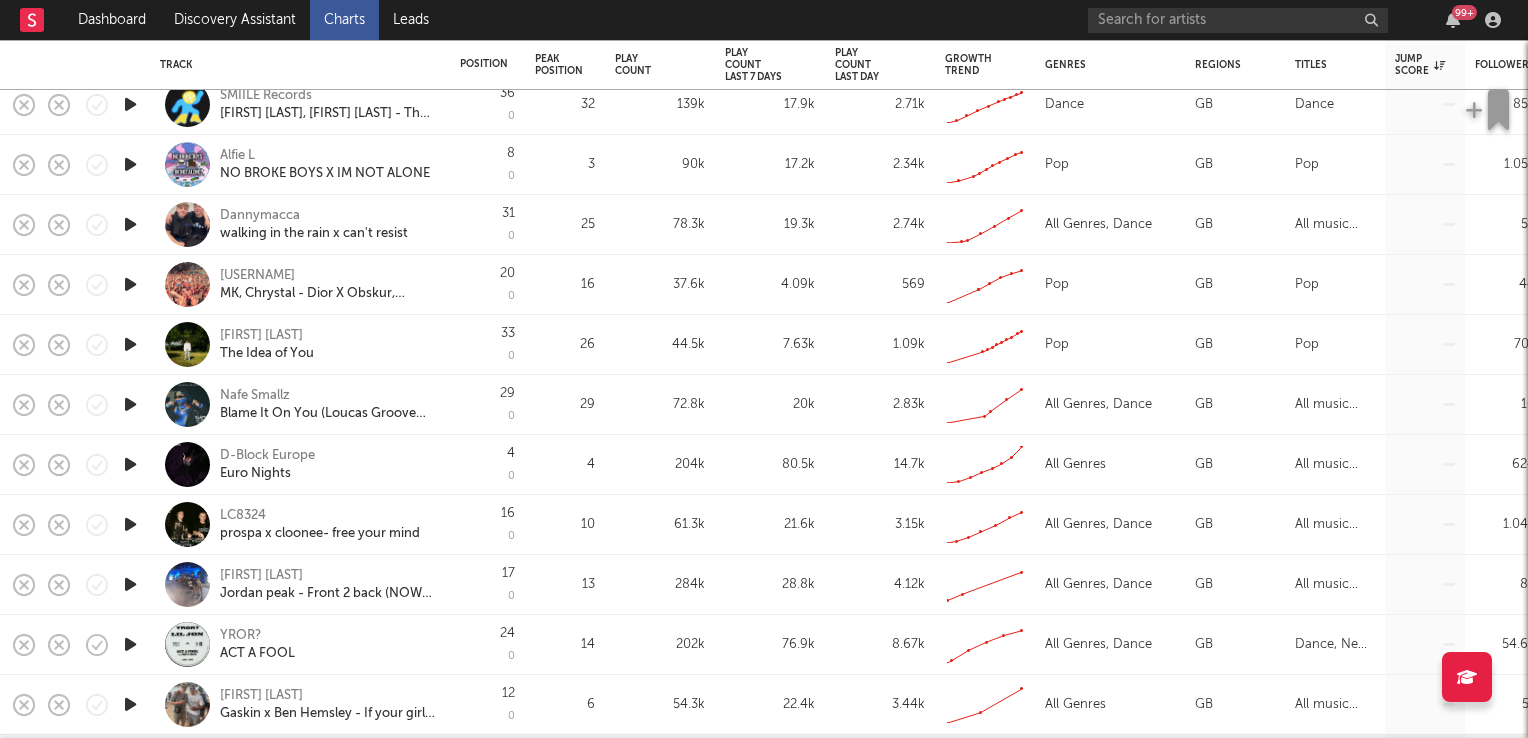 click on "Nafe Smallz" at bounding box center (255, 396) 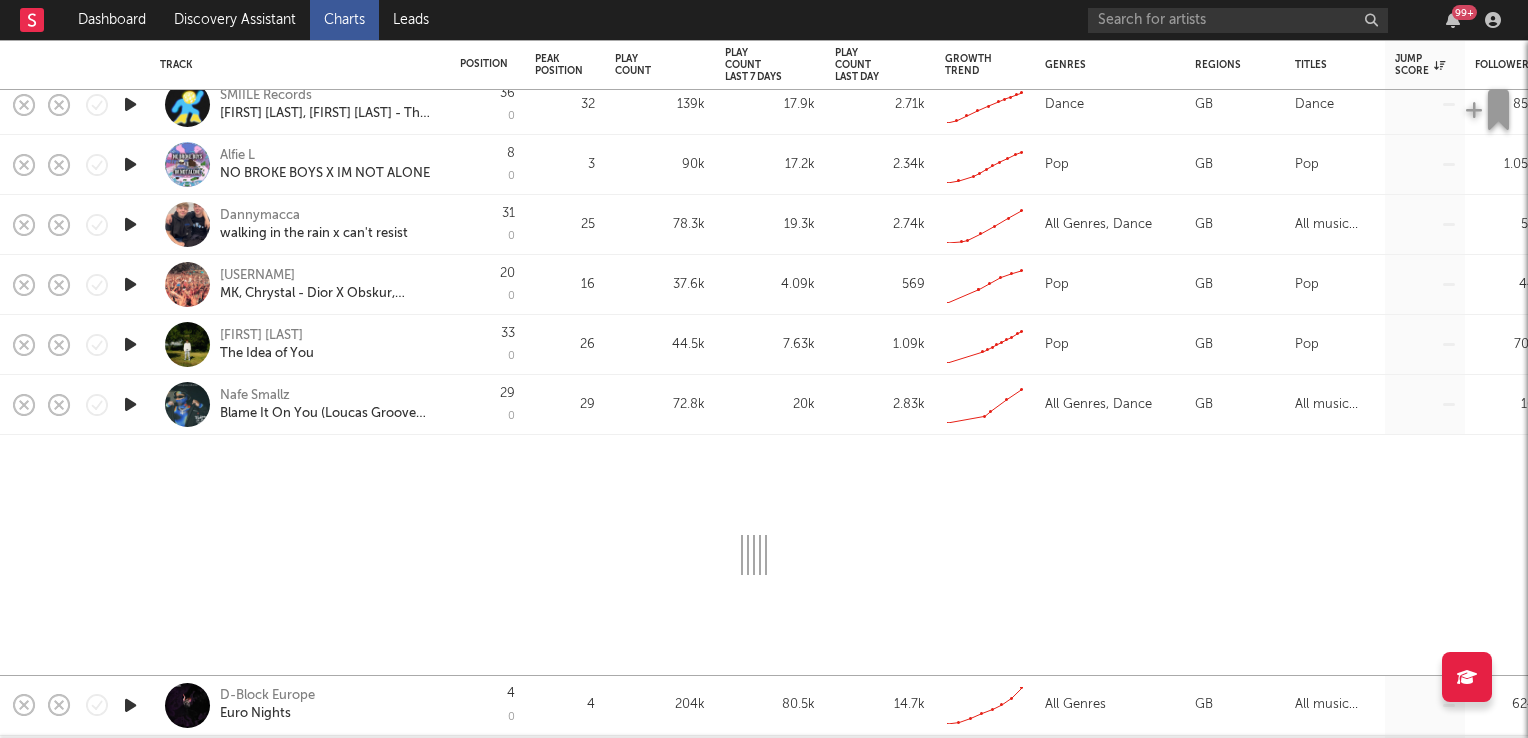 select on "1w" 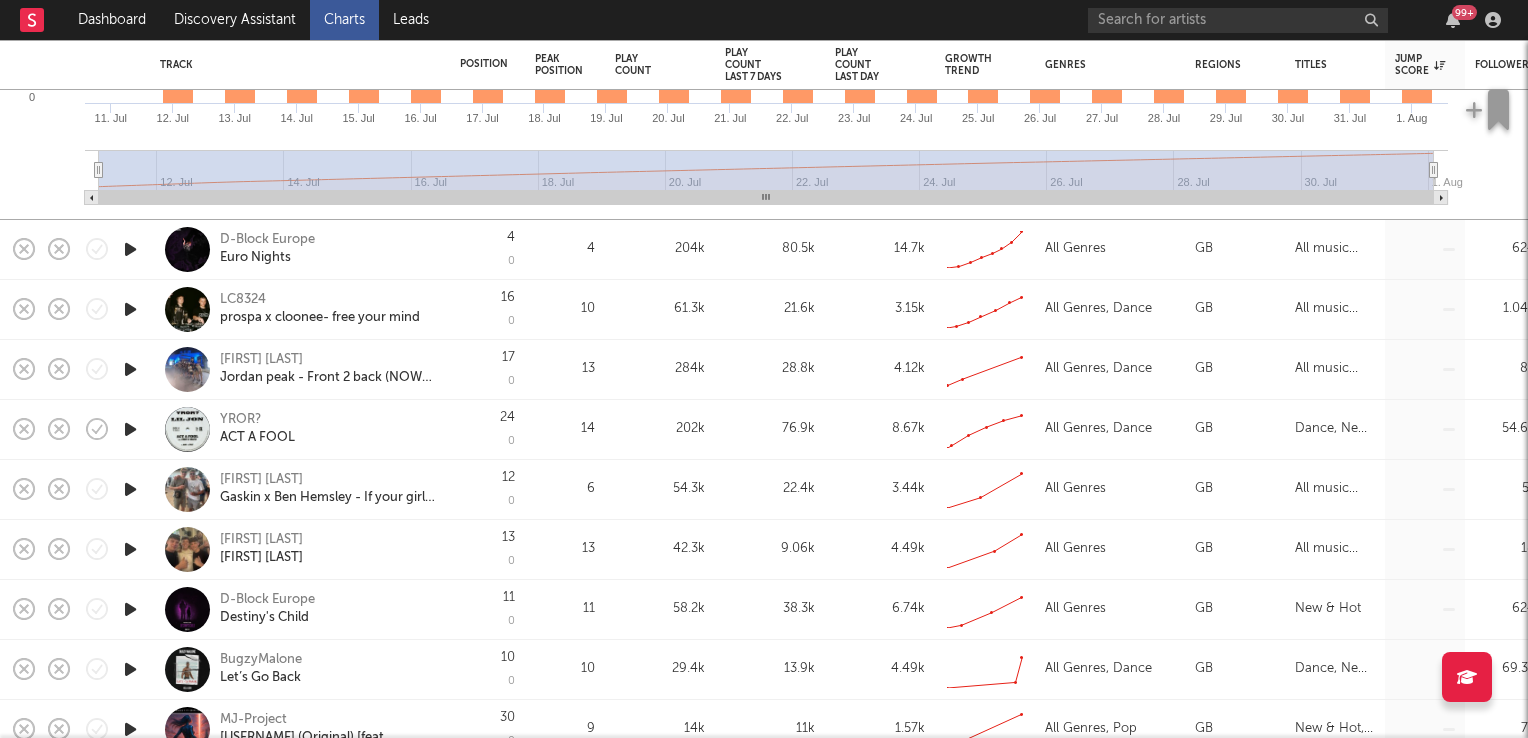 click at bounding box center (130, 369) 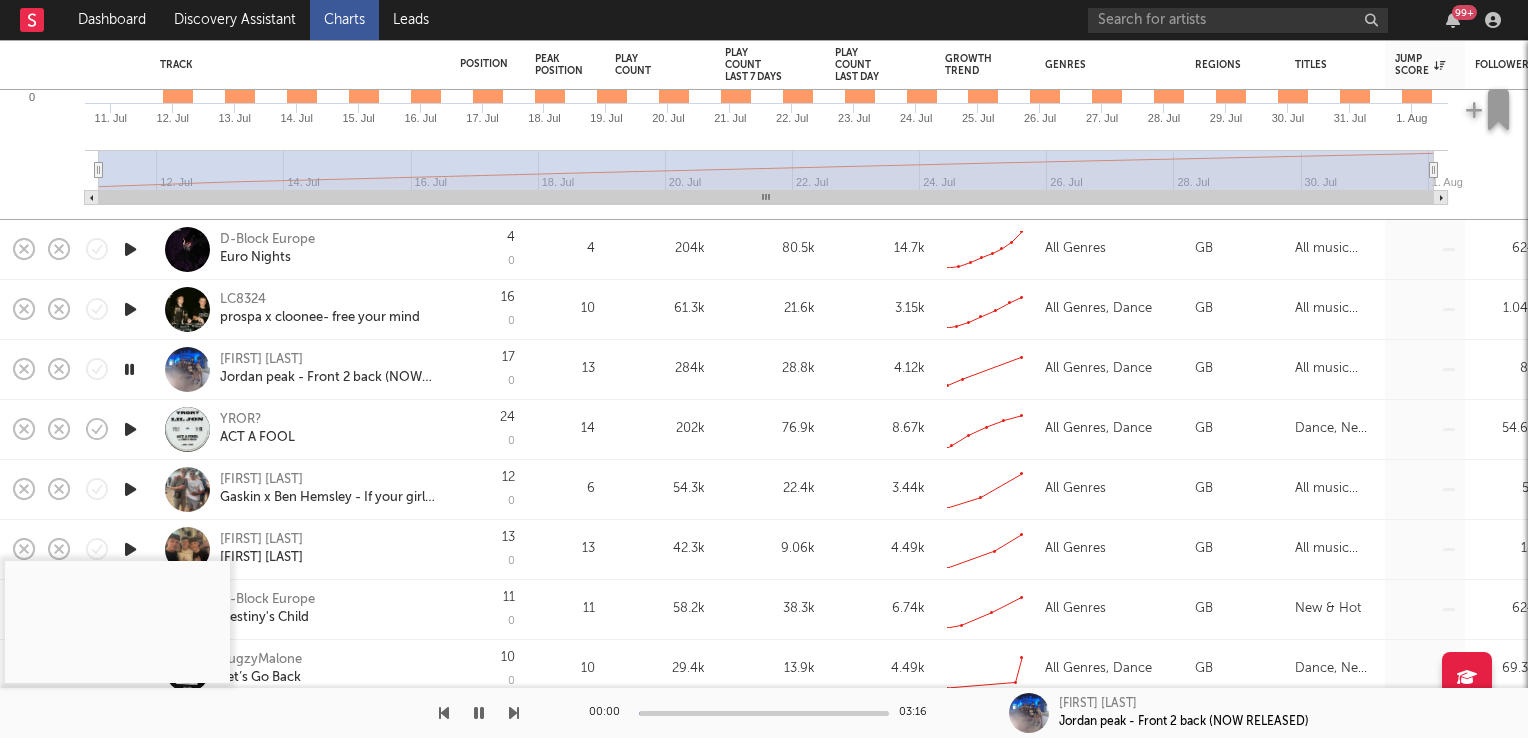 click at bounding box center (129, 369) 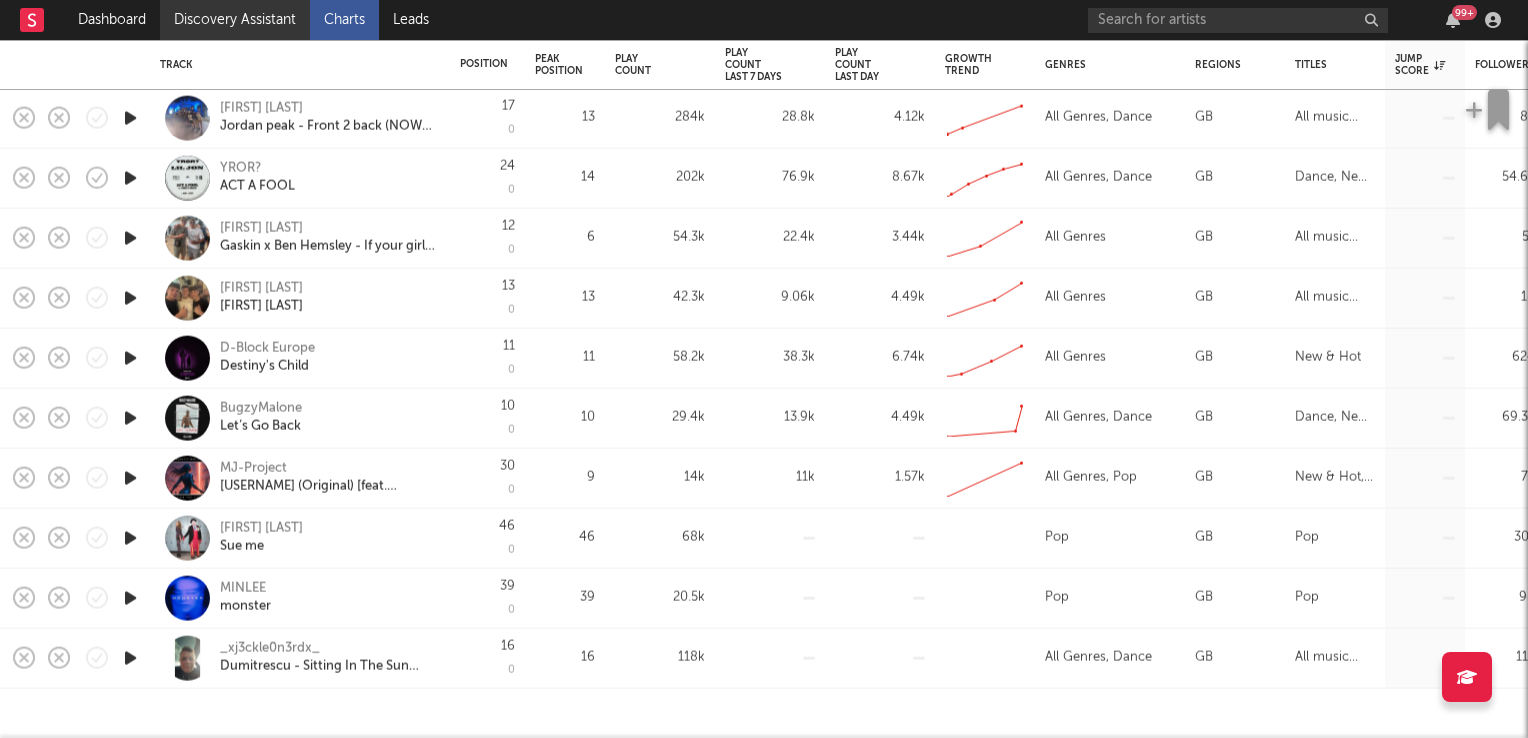 click on "Discovery Assistant" at bounding box center [235, 20] 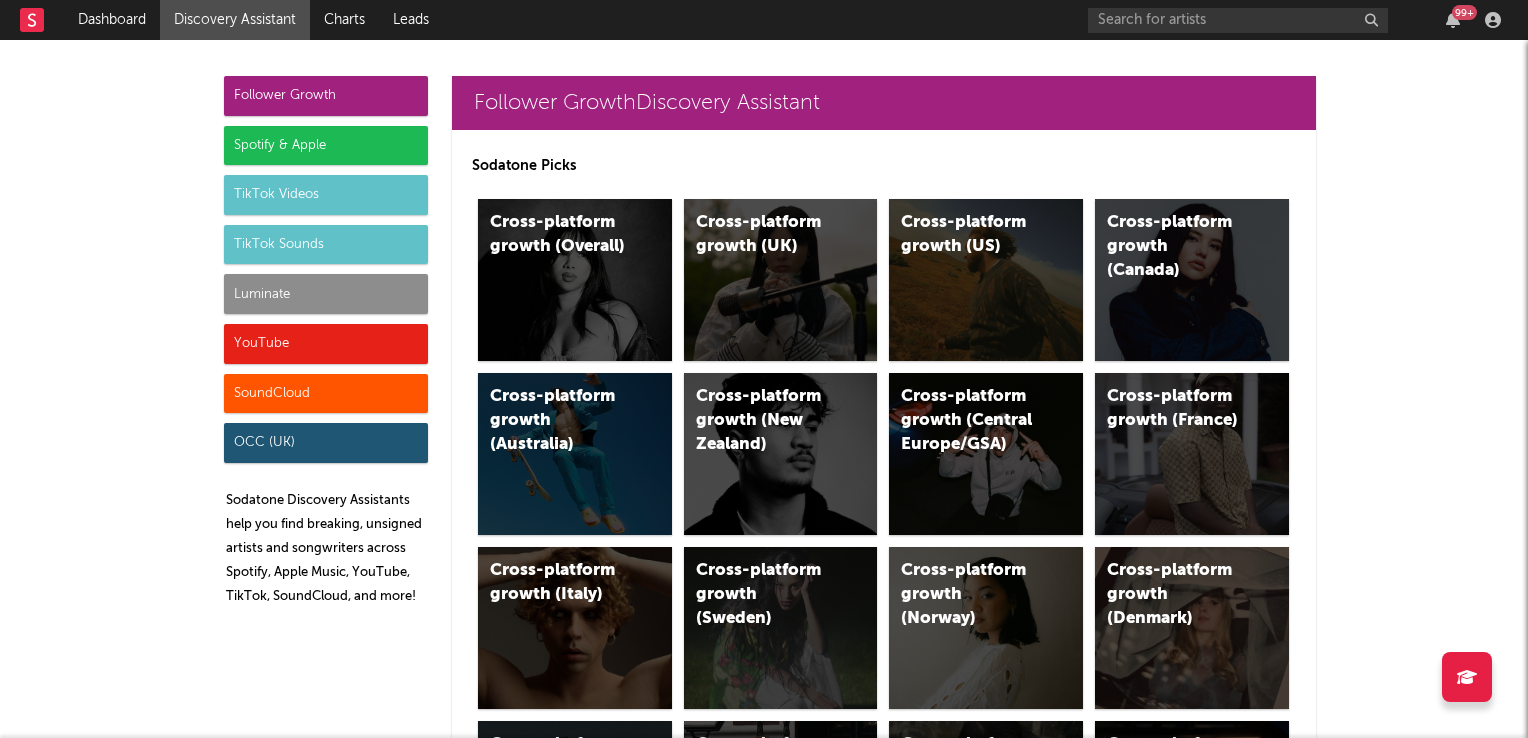 click on "TikTok Videos" at bounding box center (326, 195) 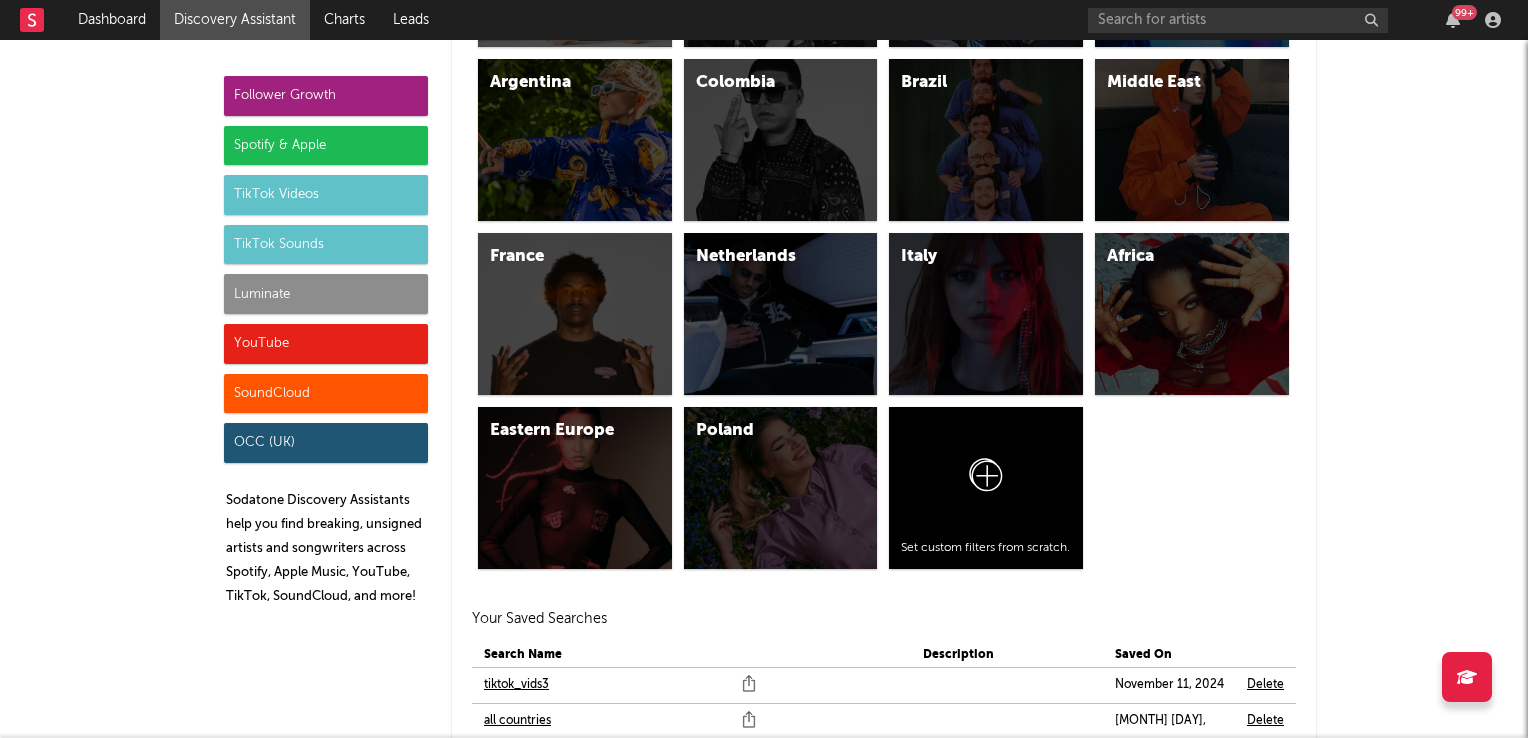 scroll, scrollTop: 6508, scrollLeft: 0, axis: vertical 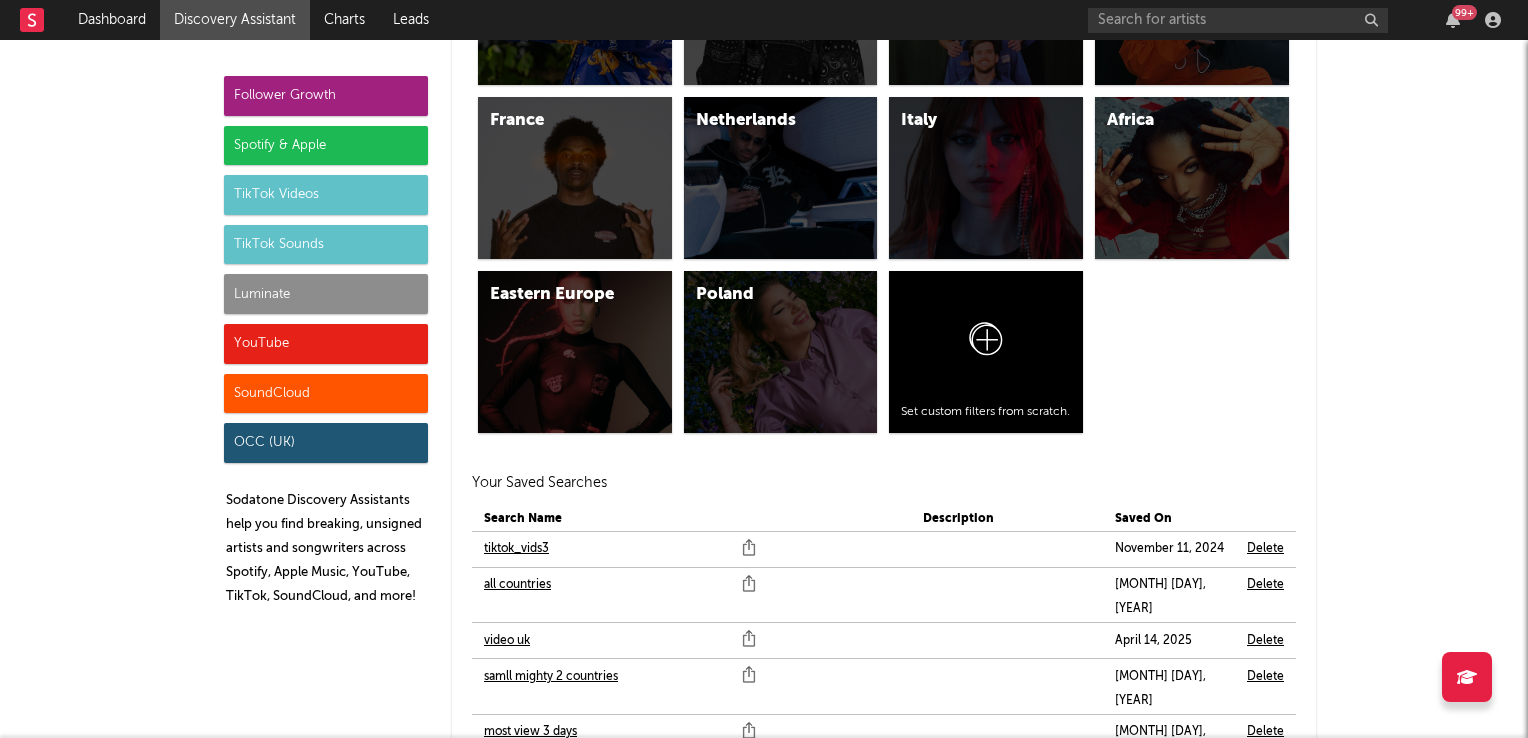 click on "samll mighty 2 countries" at bounding box center [551, 677] 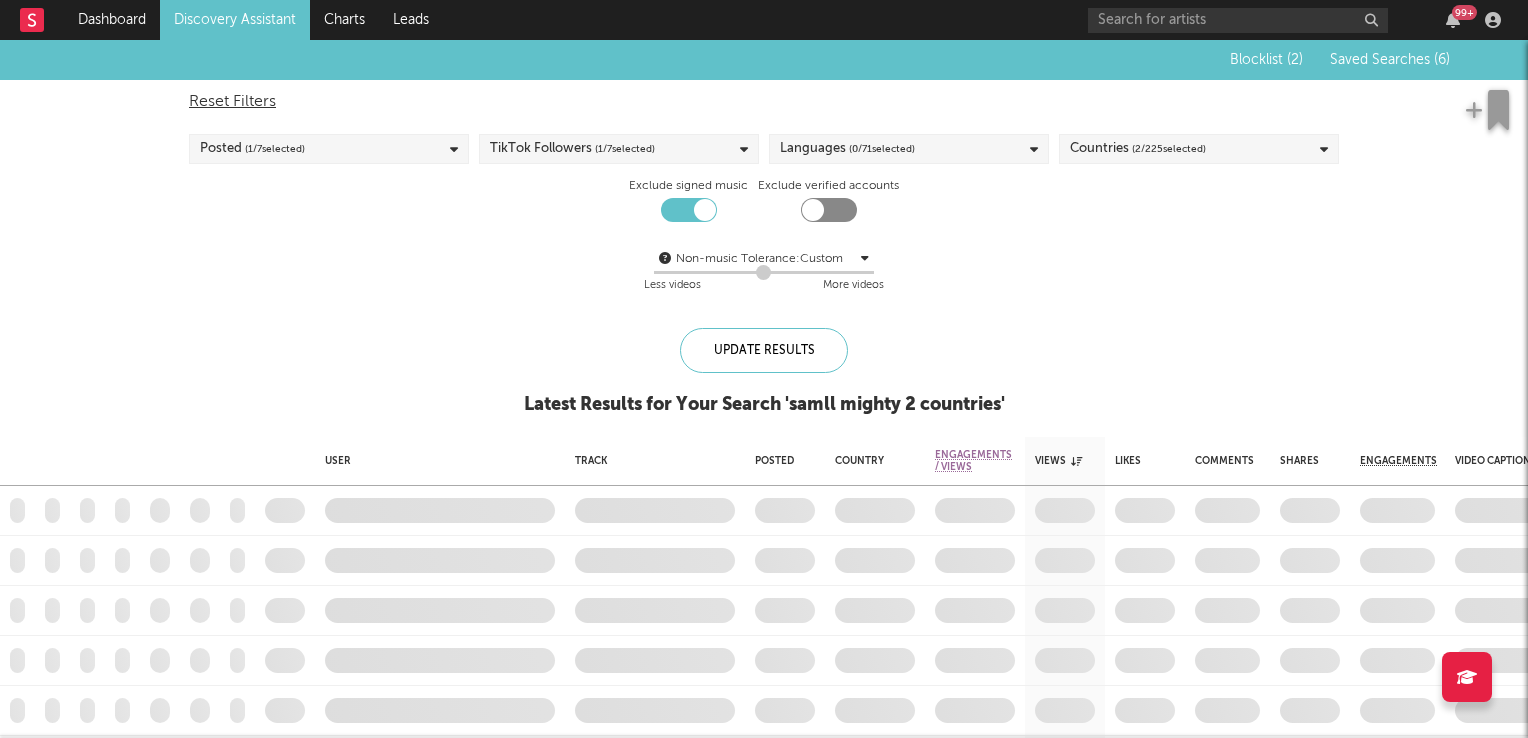 checkbox on "true" 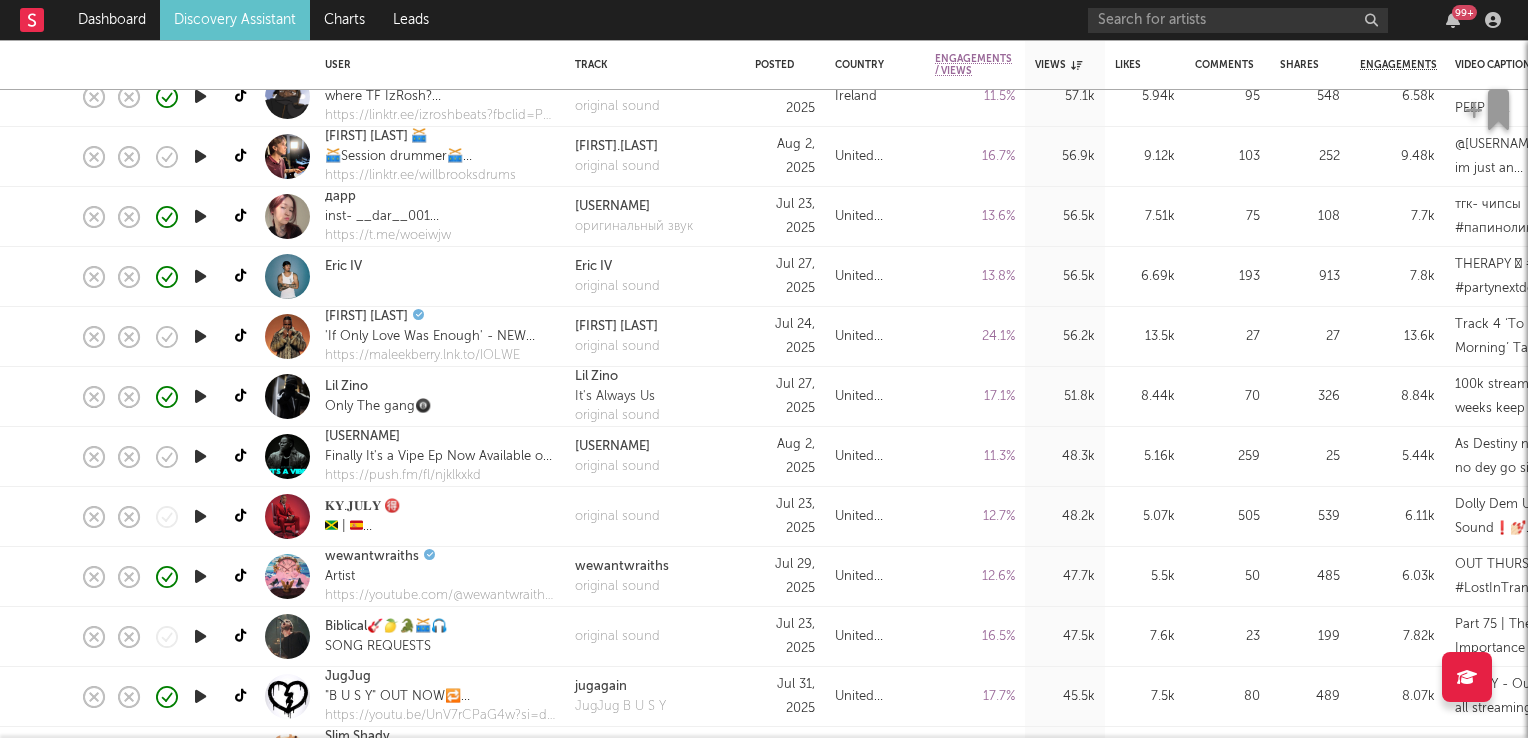 click at bounding box center [200, 456] 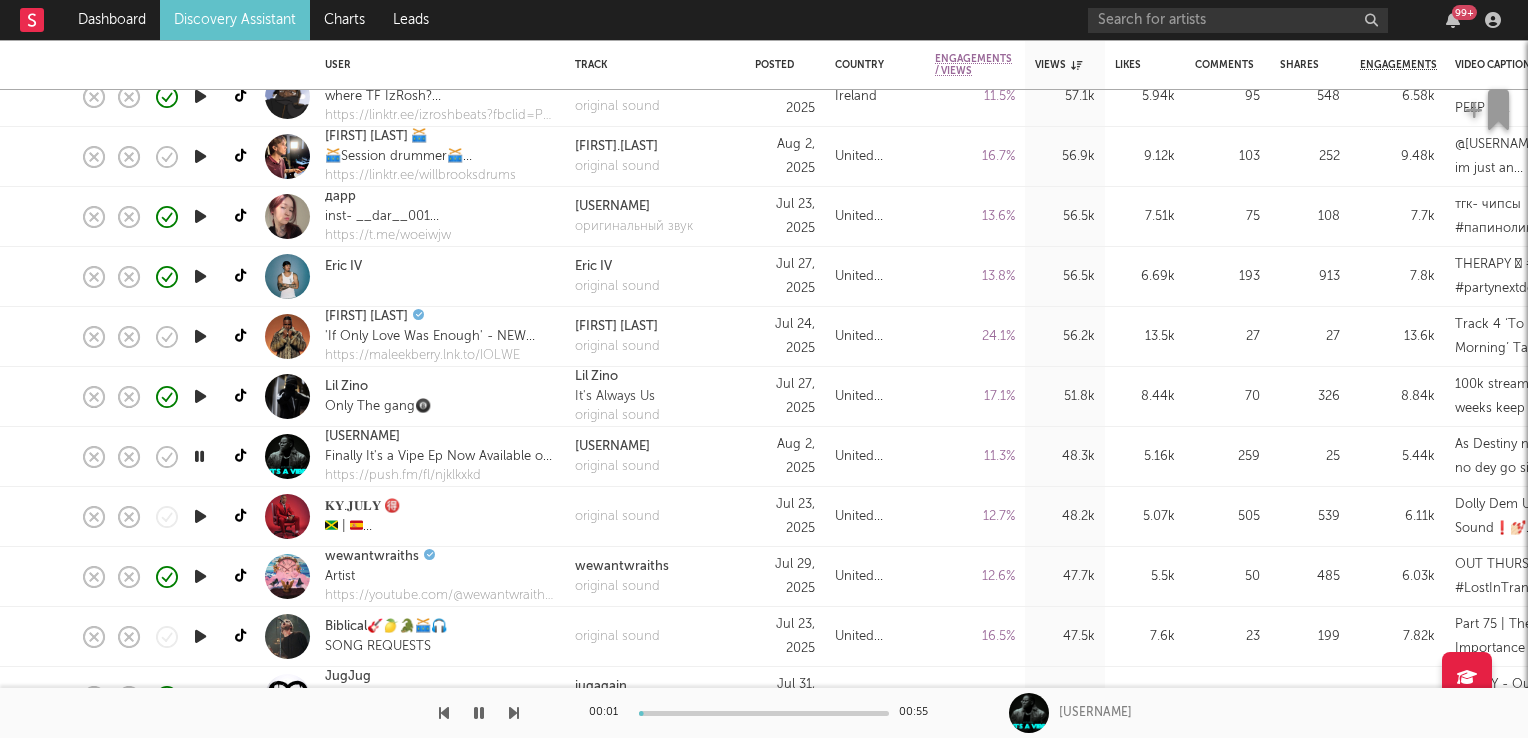 click at bounding box center [199, 456] 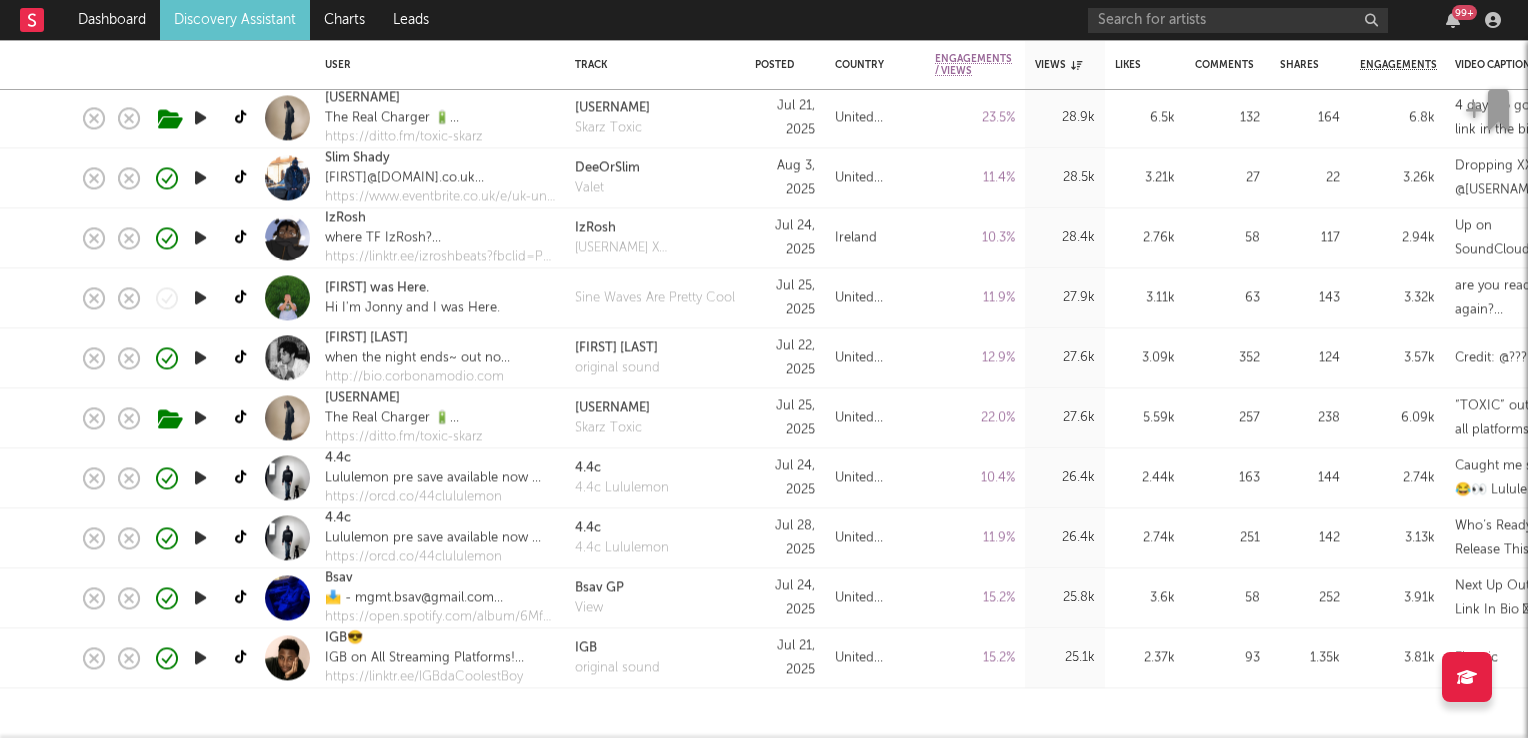click on "Discovery Assistant" at bounding box center (235, 20) 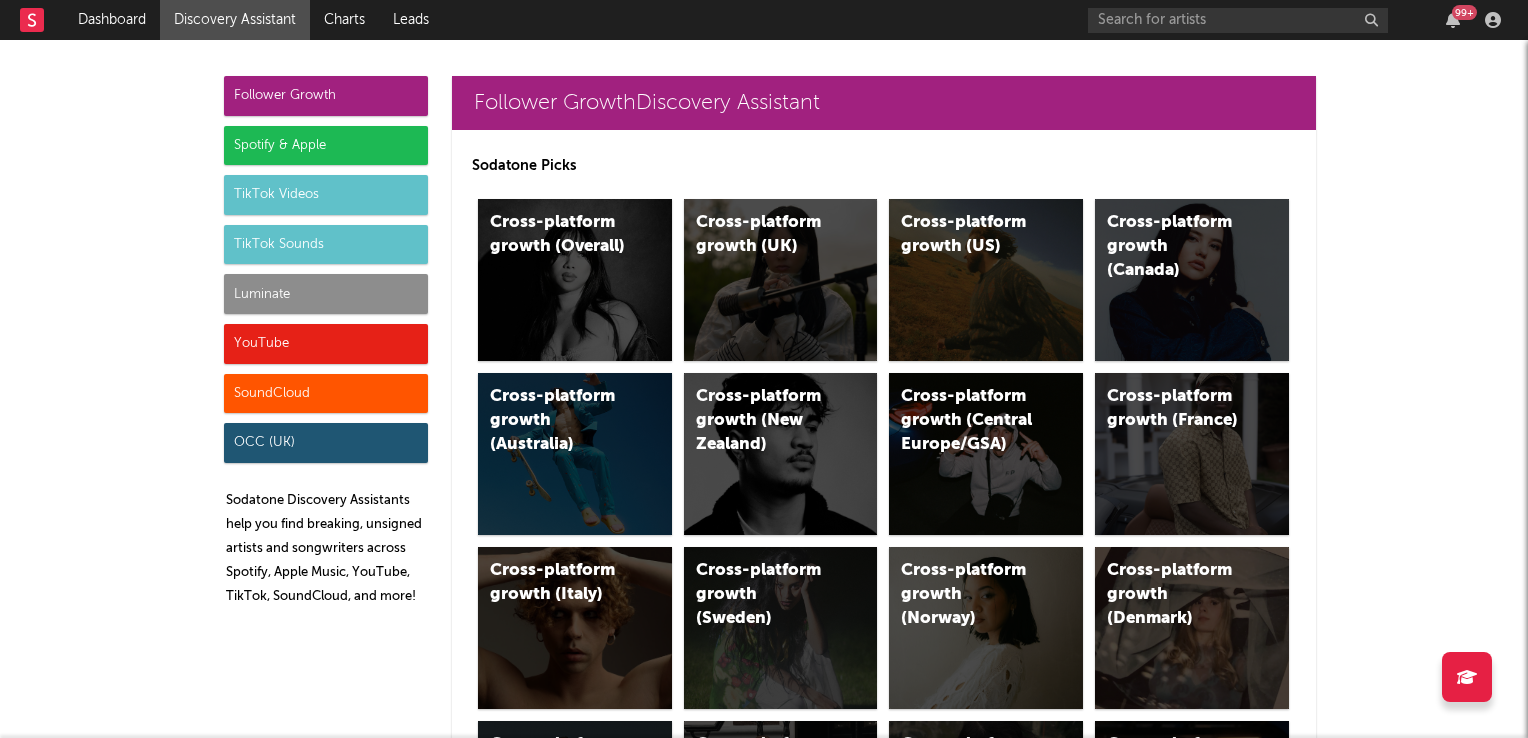 click on "TikTok Videos" at bounding box center (326, 195) 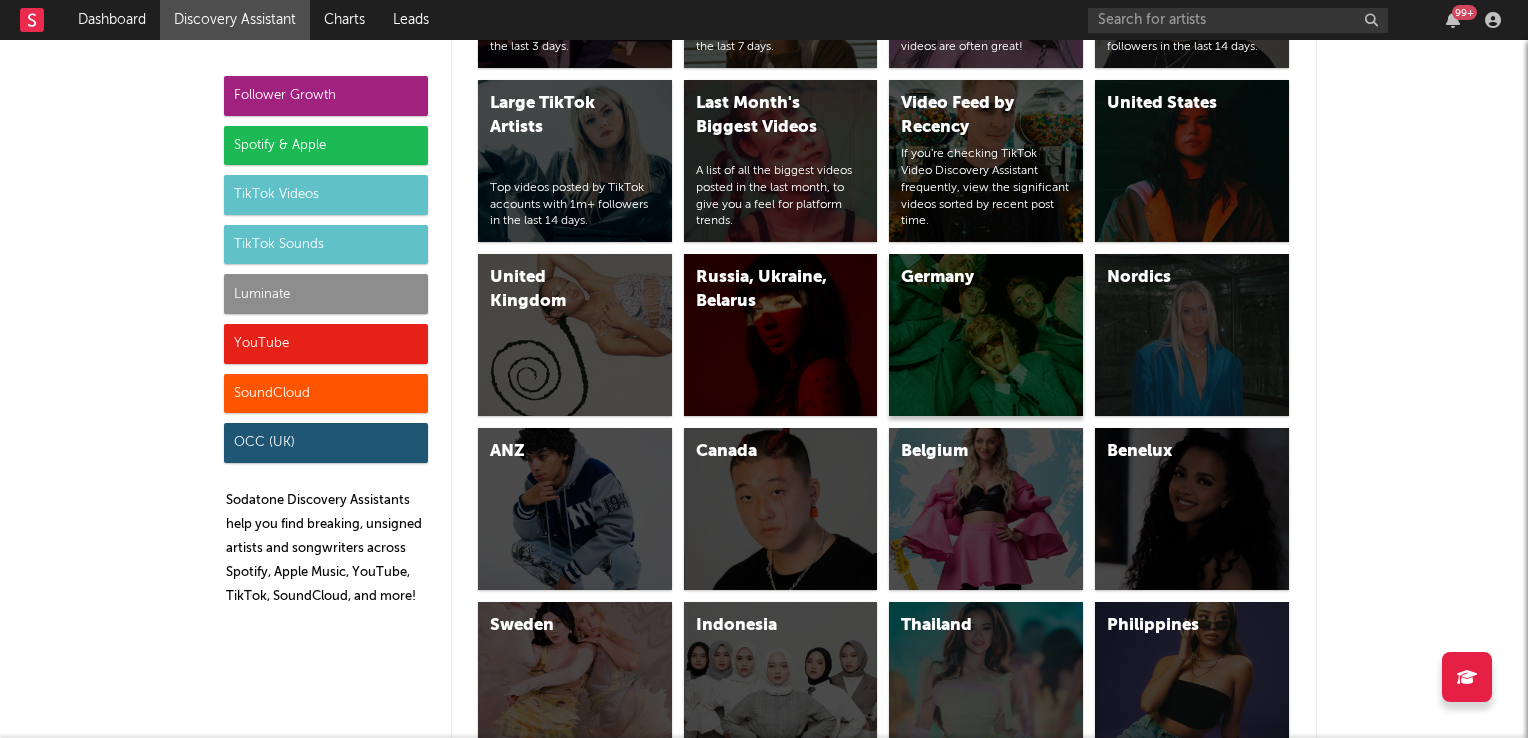 scroll, scrollTop: 5408, scrollLeft: 0, axis: vertical 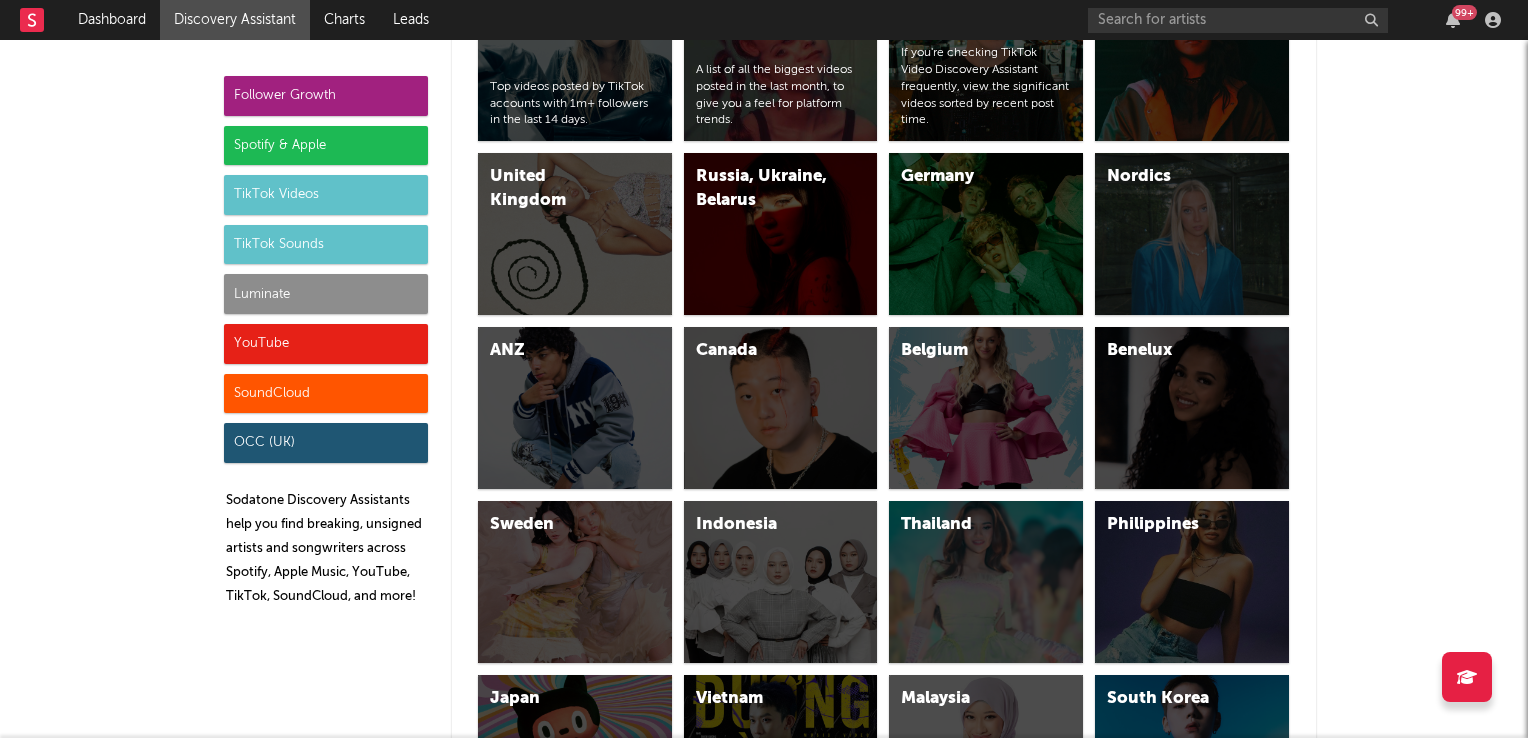 click on "TikTok Videos" at bounding box center (326, 195) 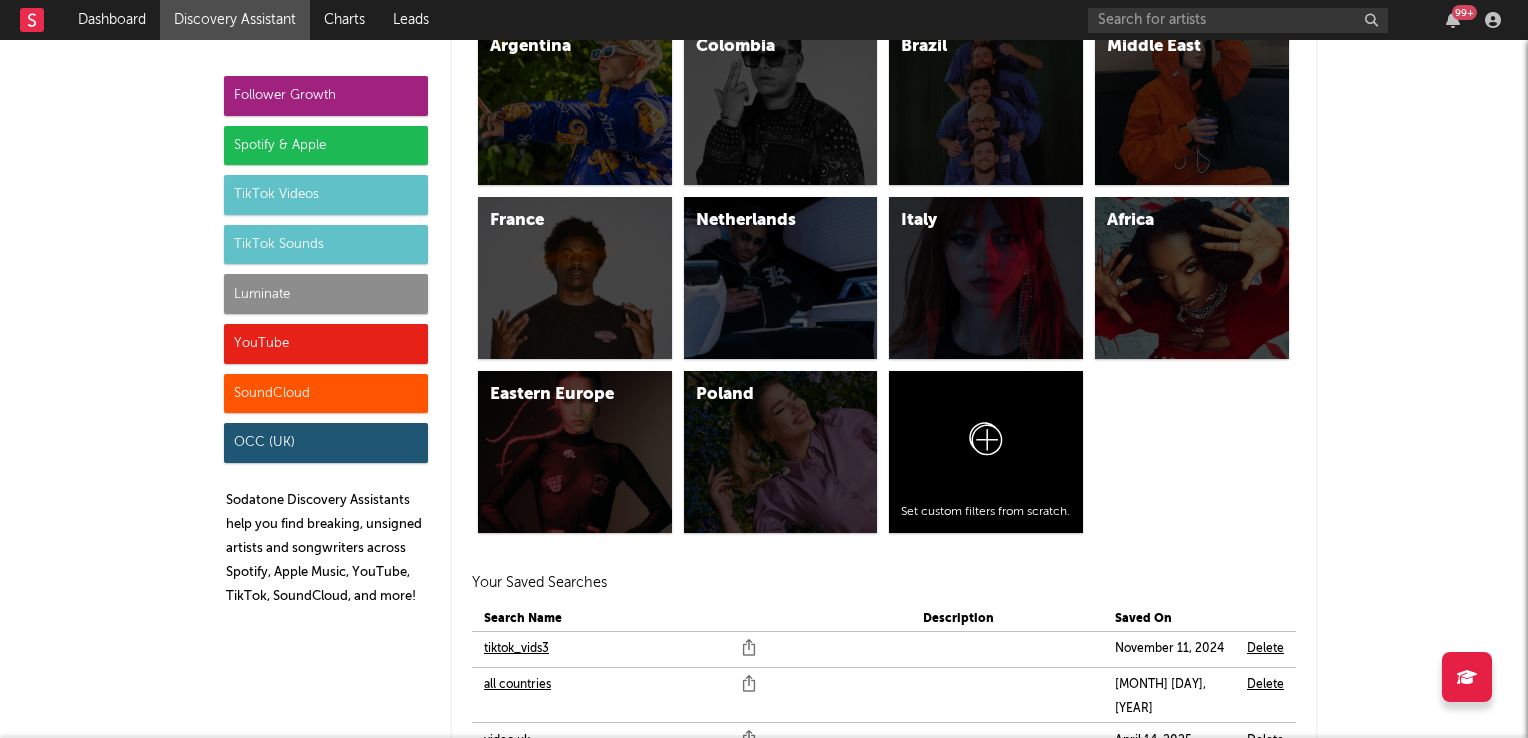 scroll, scrollTop: 6708, scrollLeft: 0, axis: vertical 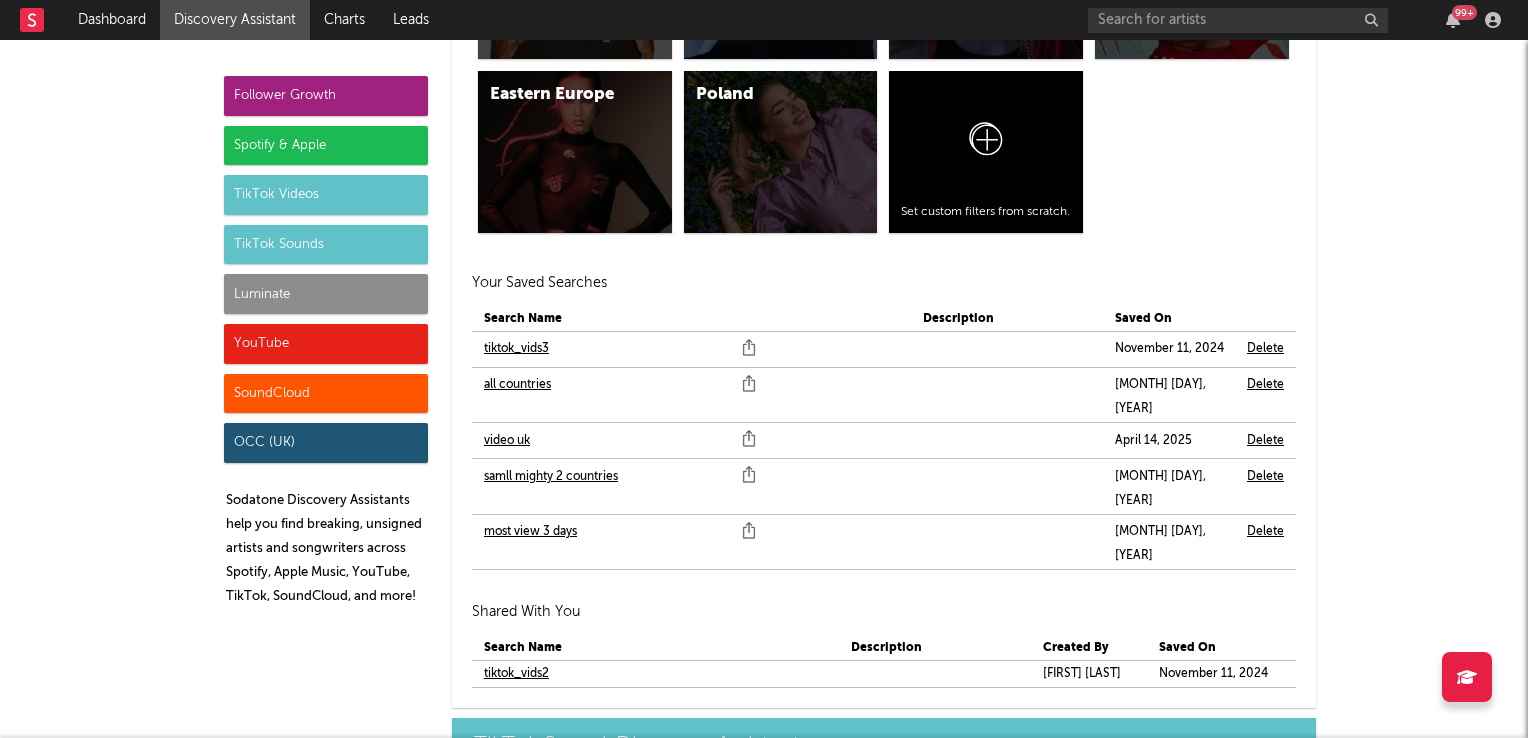 click on "video uk" at bounding box center [507, 441] 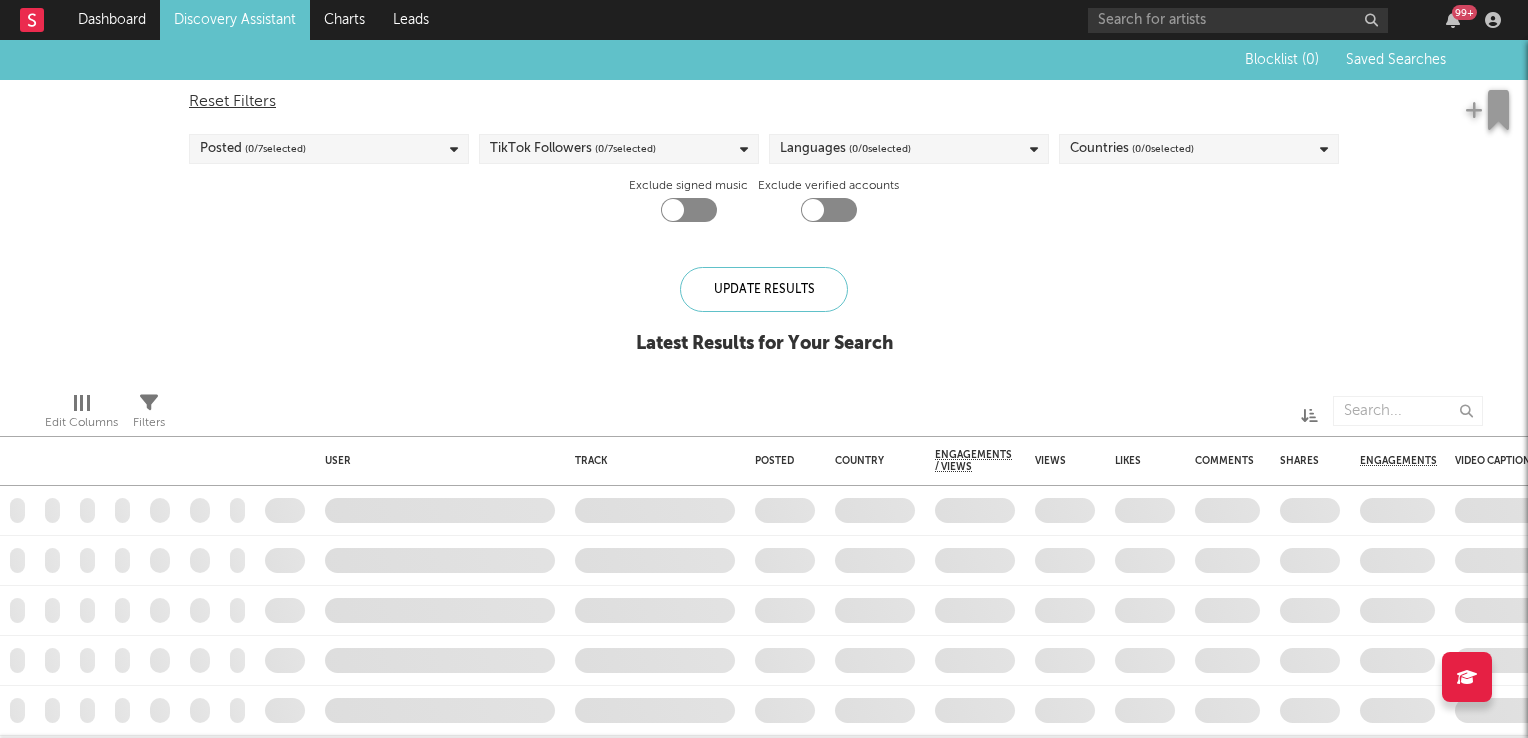 checkbox on "true" 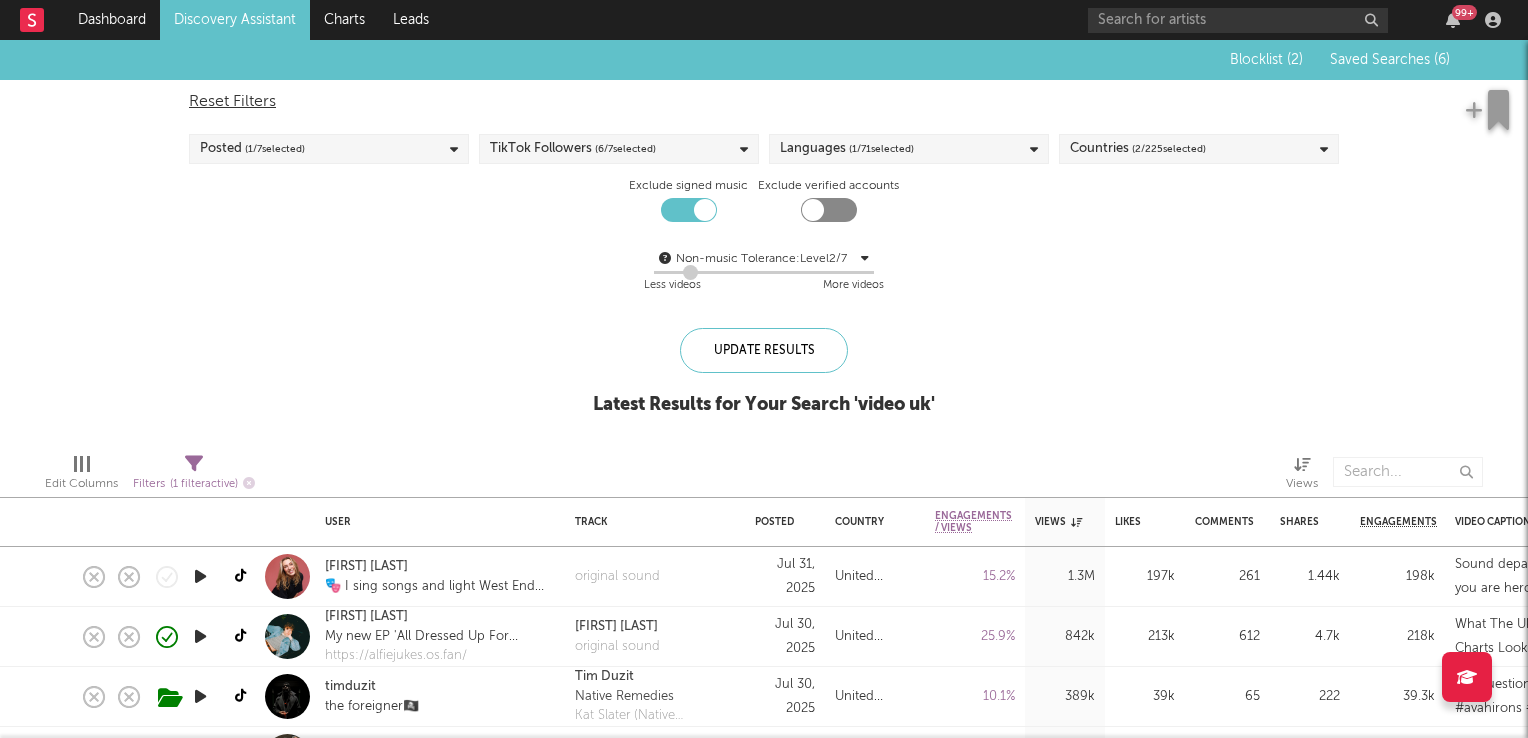 click at bounding box center [200, 576] 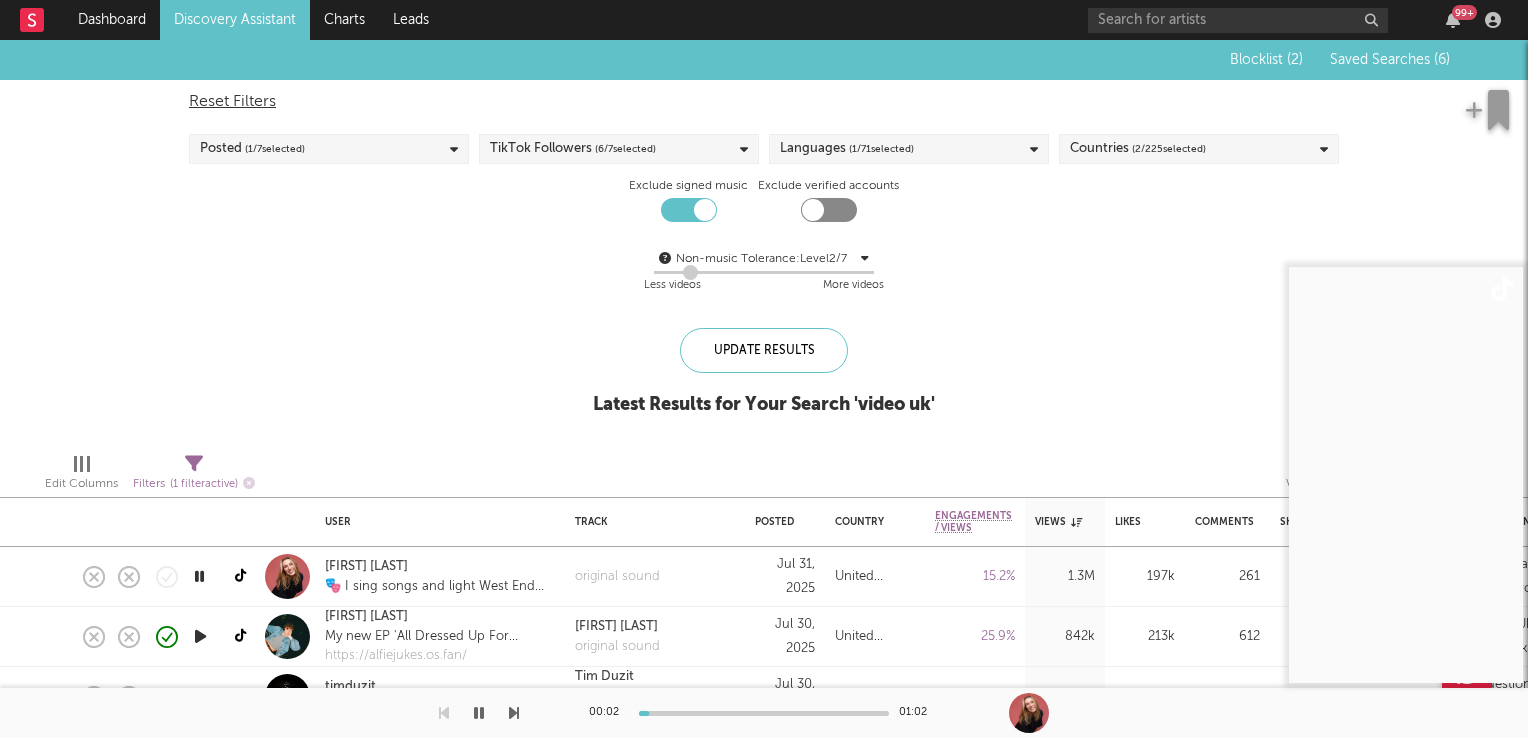 click at bounding box center [199, 576] 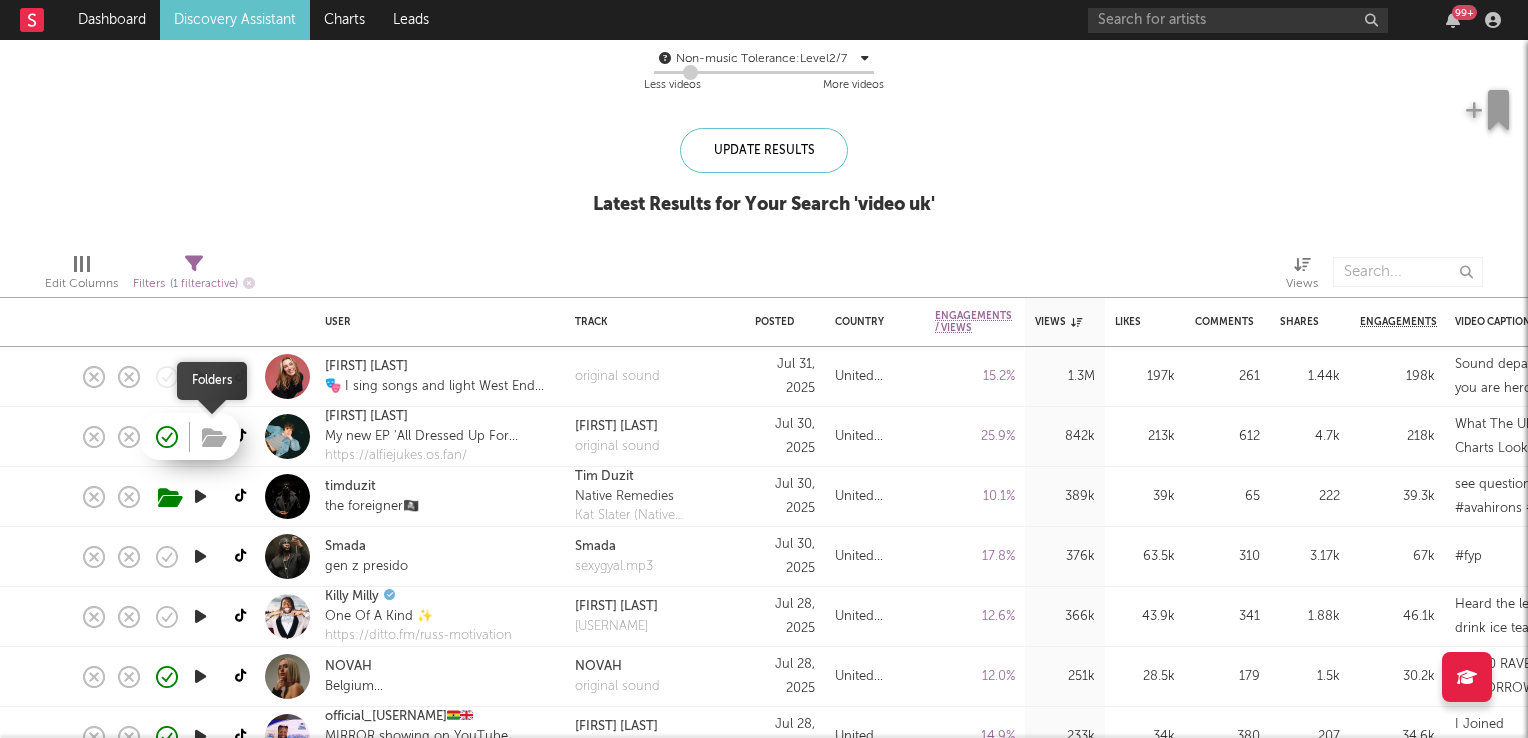 click at bounding box center [214, 438] 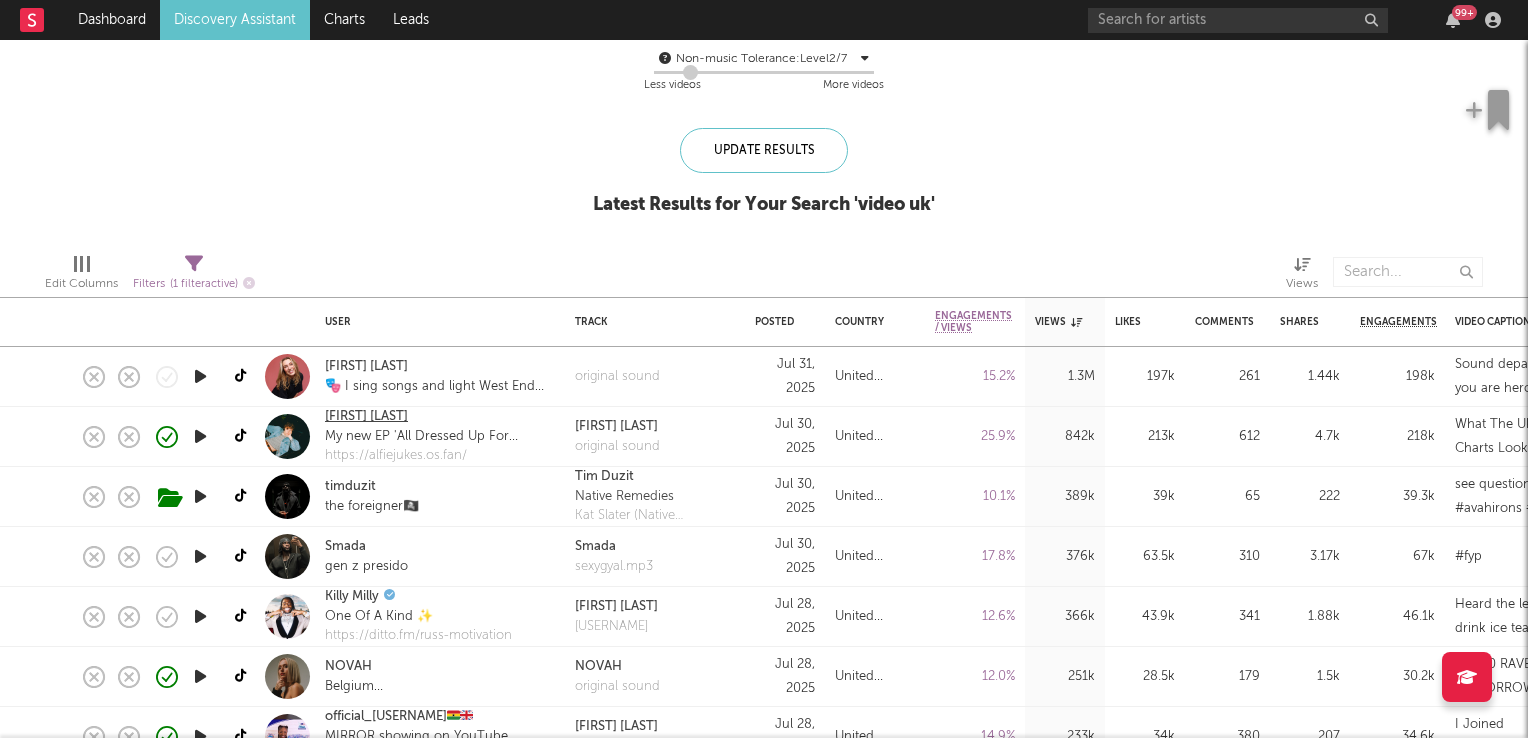 click on "Alfie Jukes" at bounding box center (366, 417) 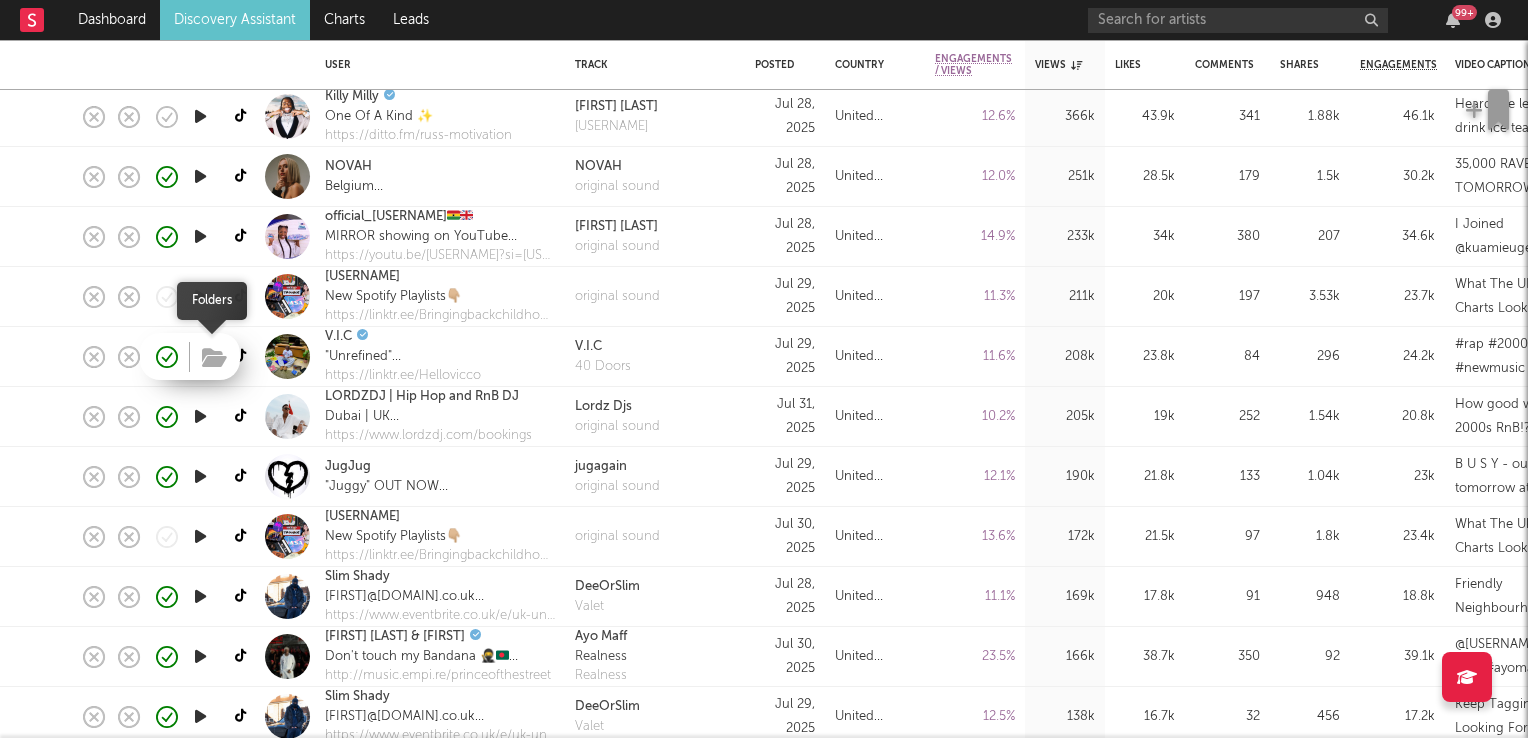 click at bounding box center (214, 358) 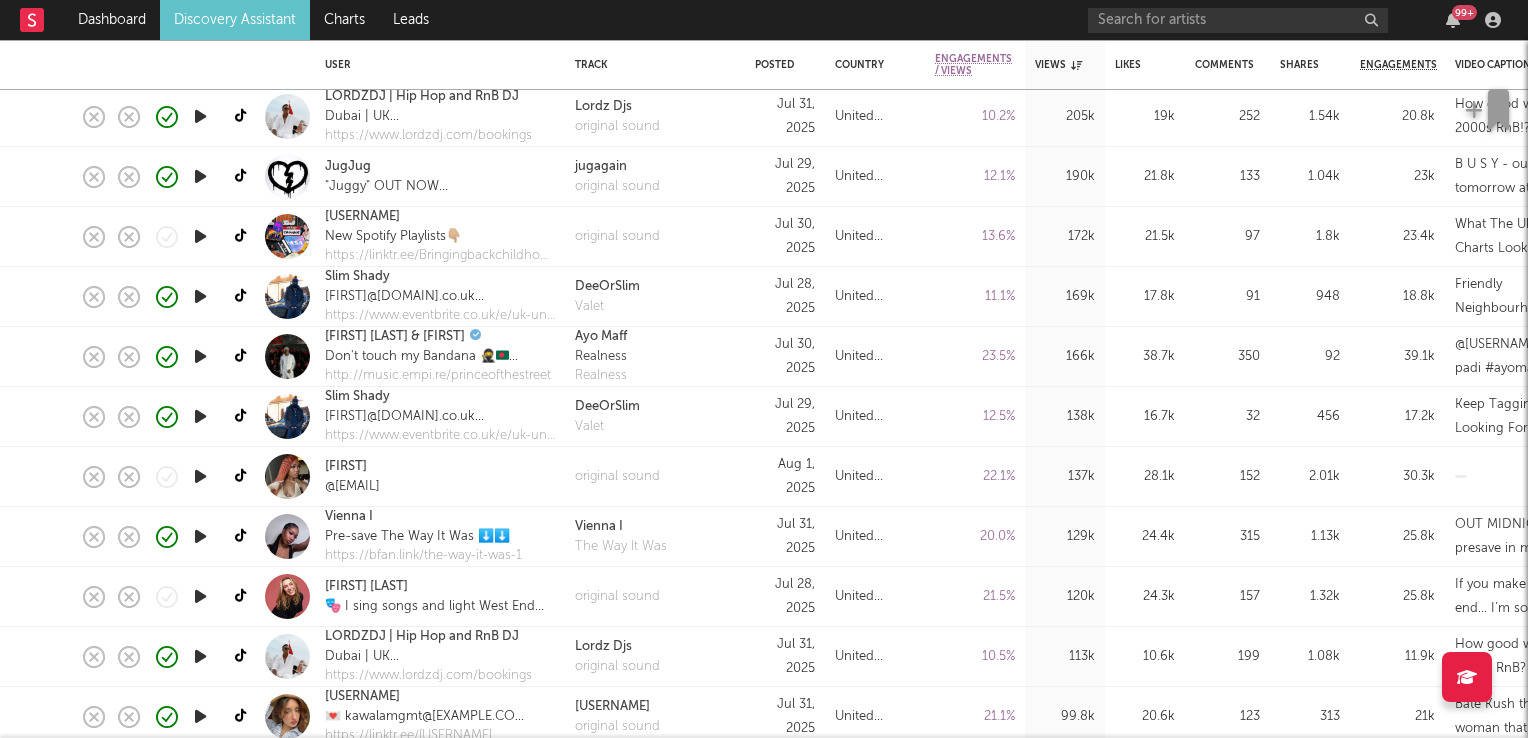 click at bounding box center (200, 476) 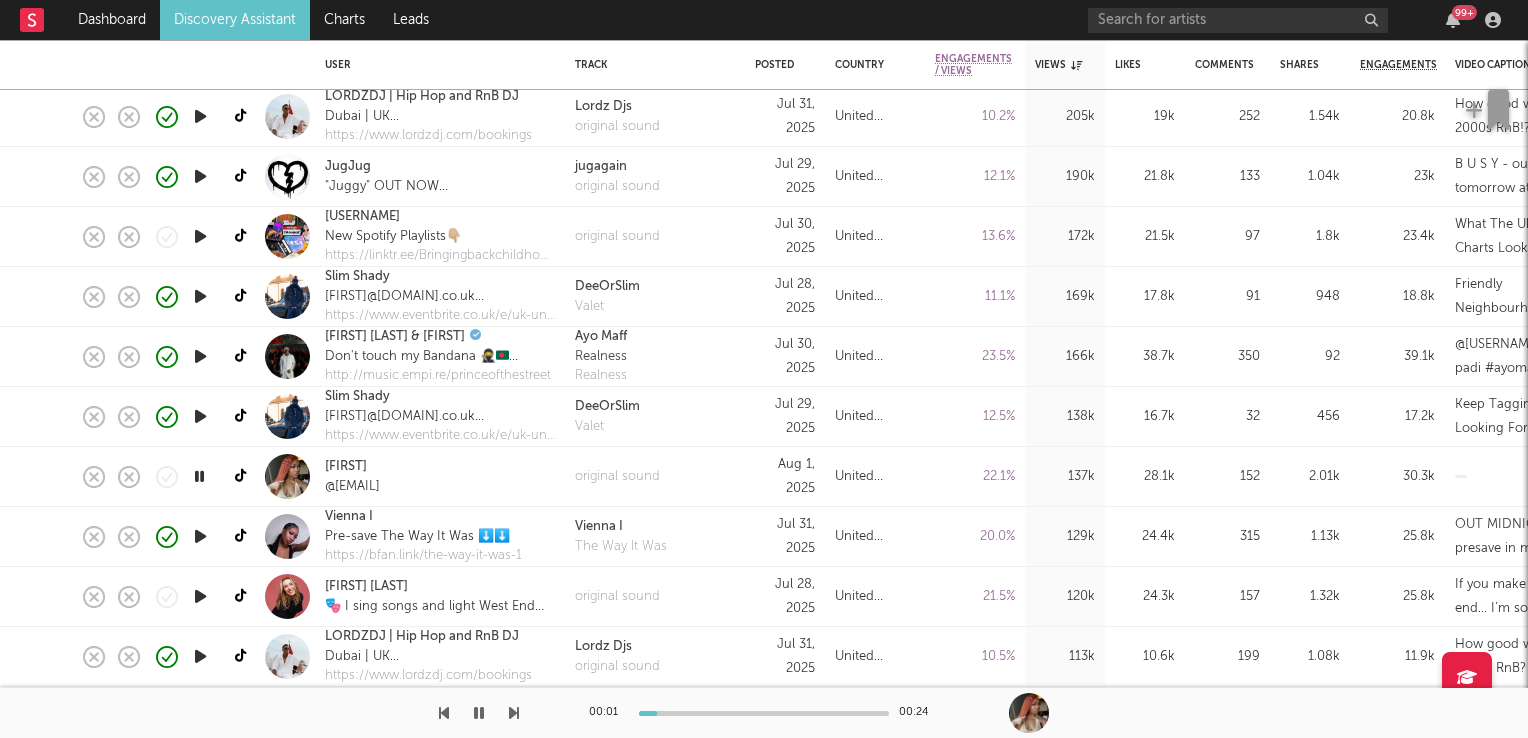 click at bounding box center [199, 476] 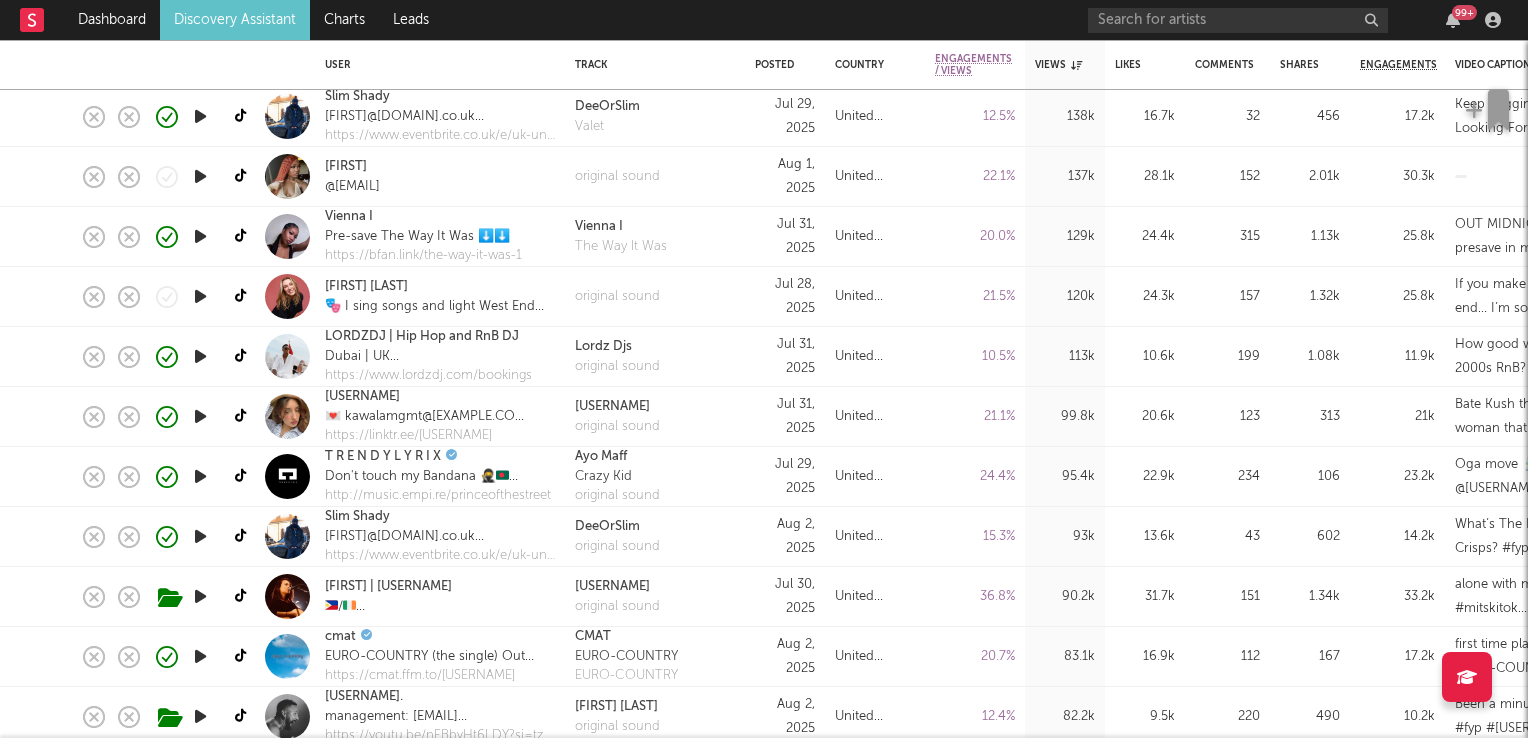 click at bounding box center [200, 416] 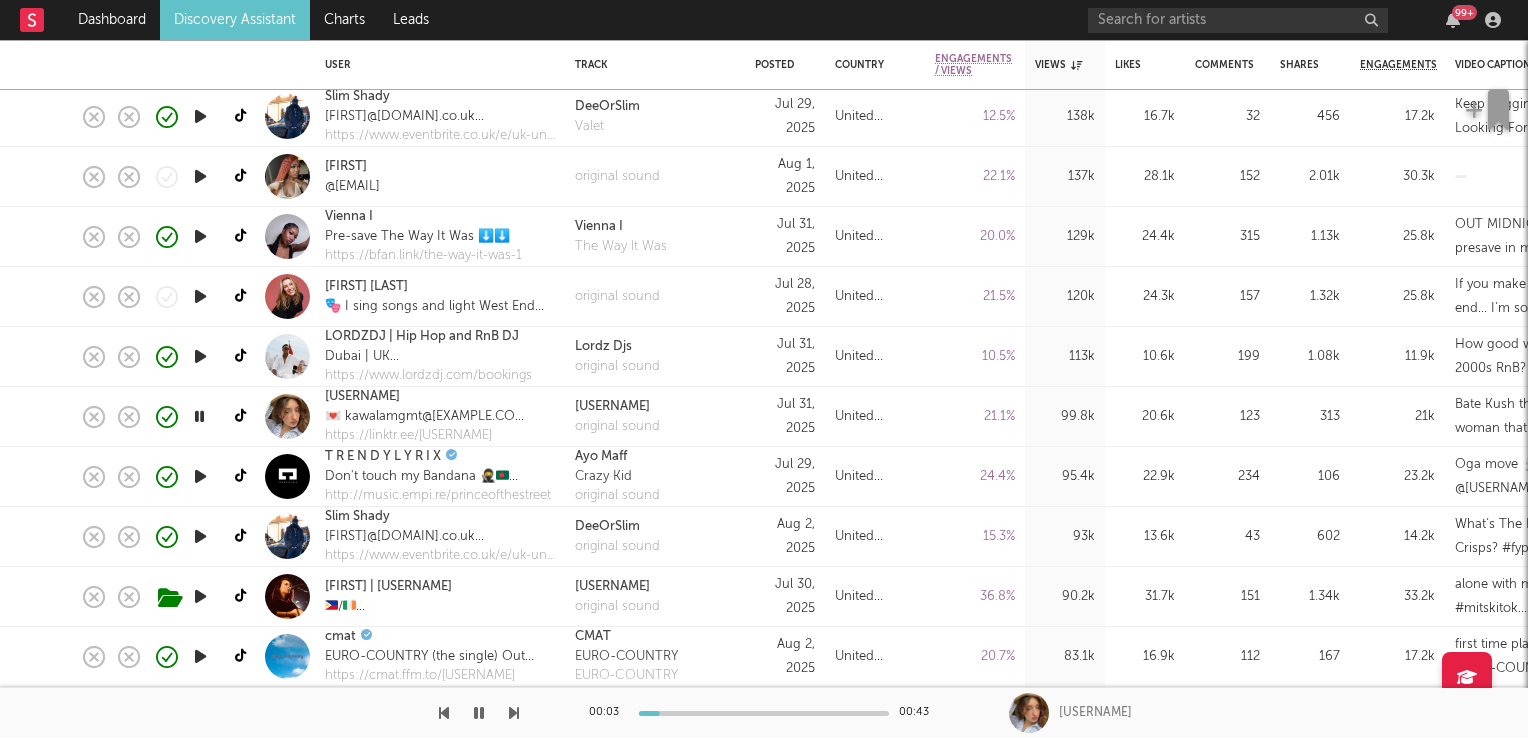 click at bounding box center [199, 416] 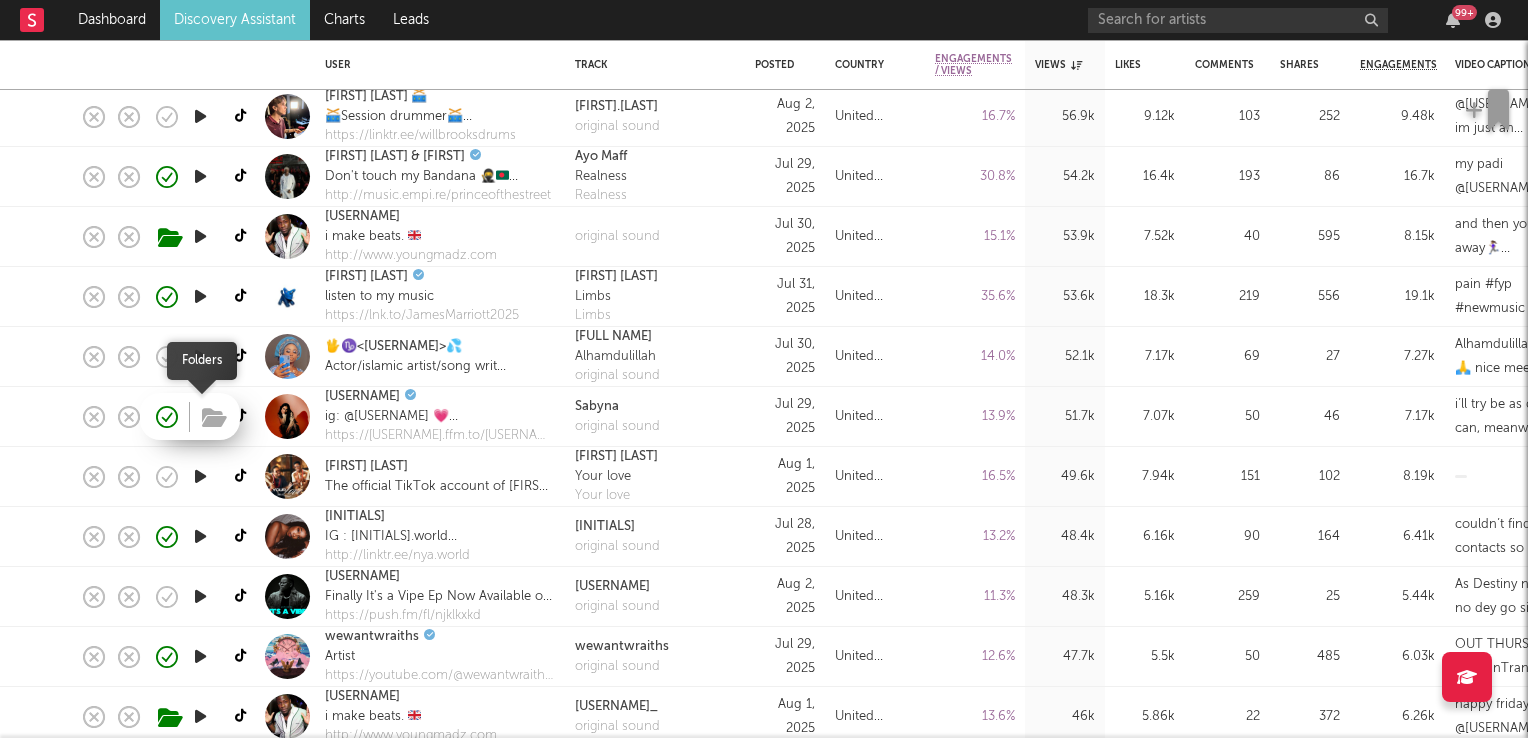 click at bounding box center (214, 418) 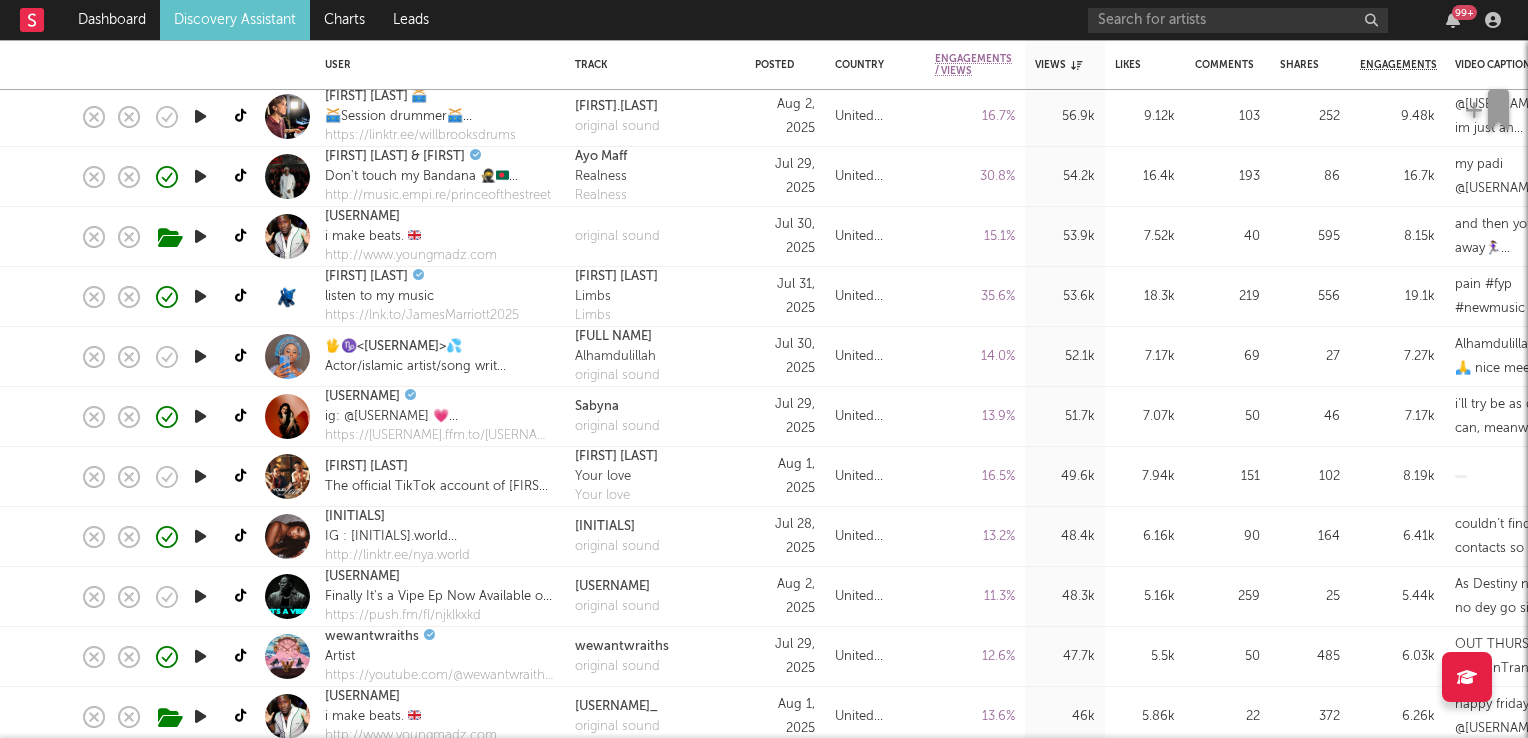 click at bounding box center [200, 416] 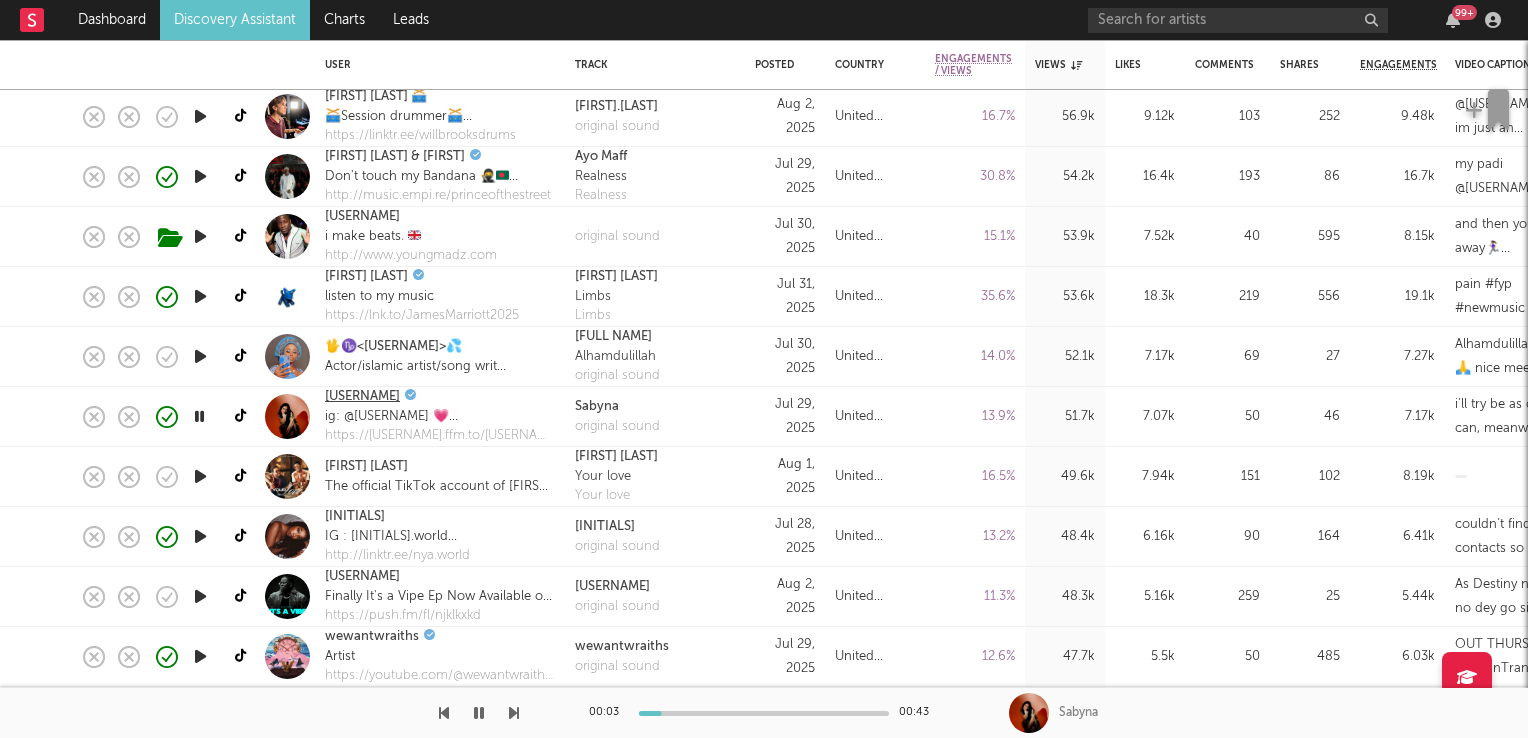 click on "sabyna" at bounding box center (362, 397) 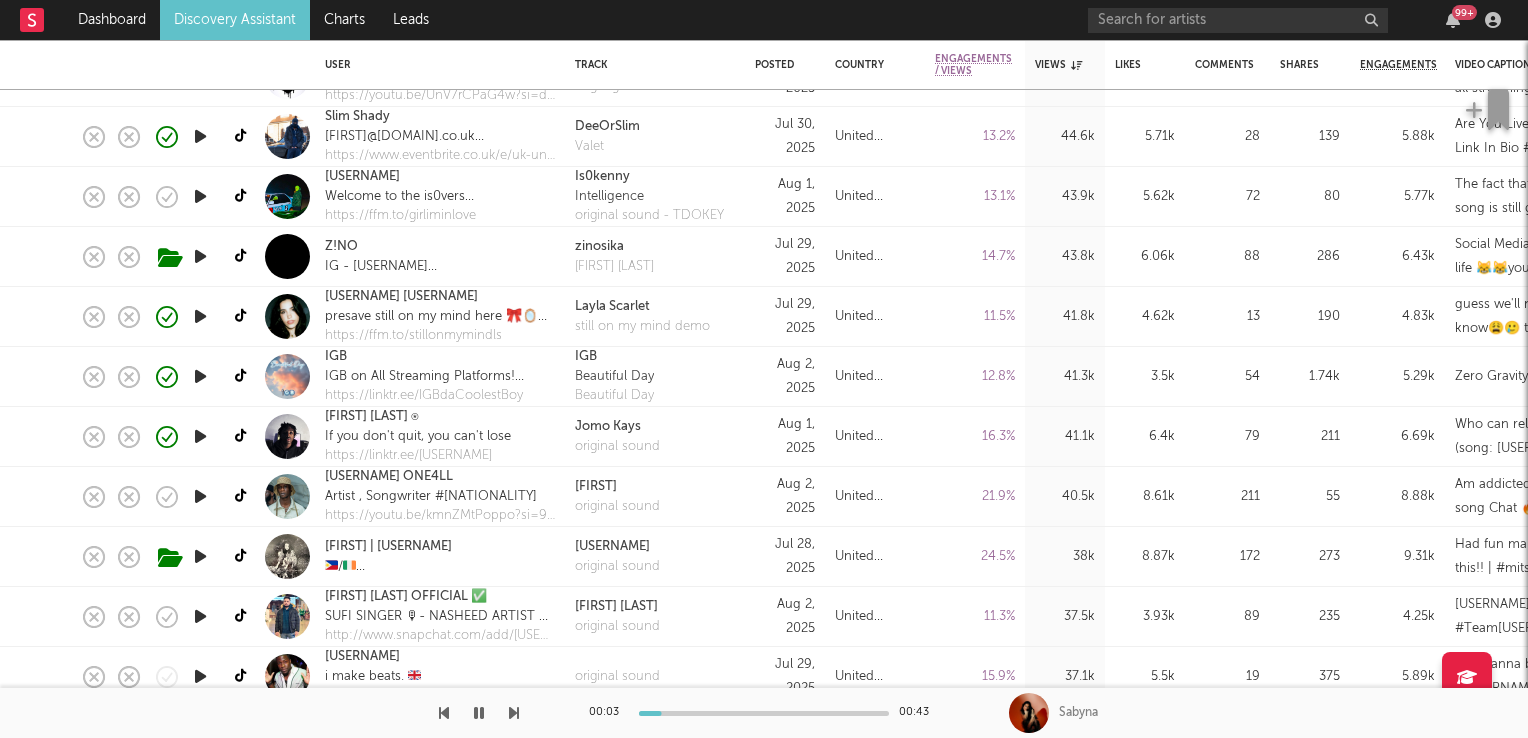 click at bounding box center [200, 496] 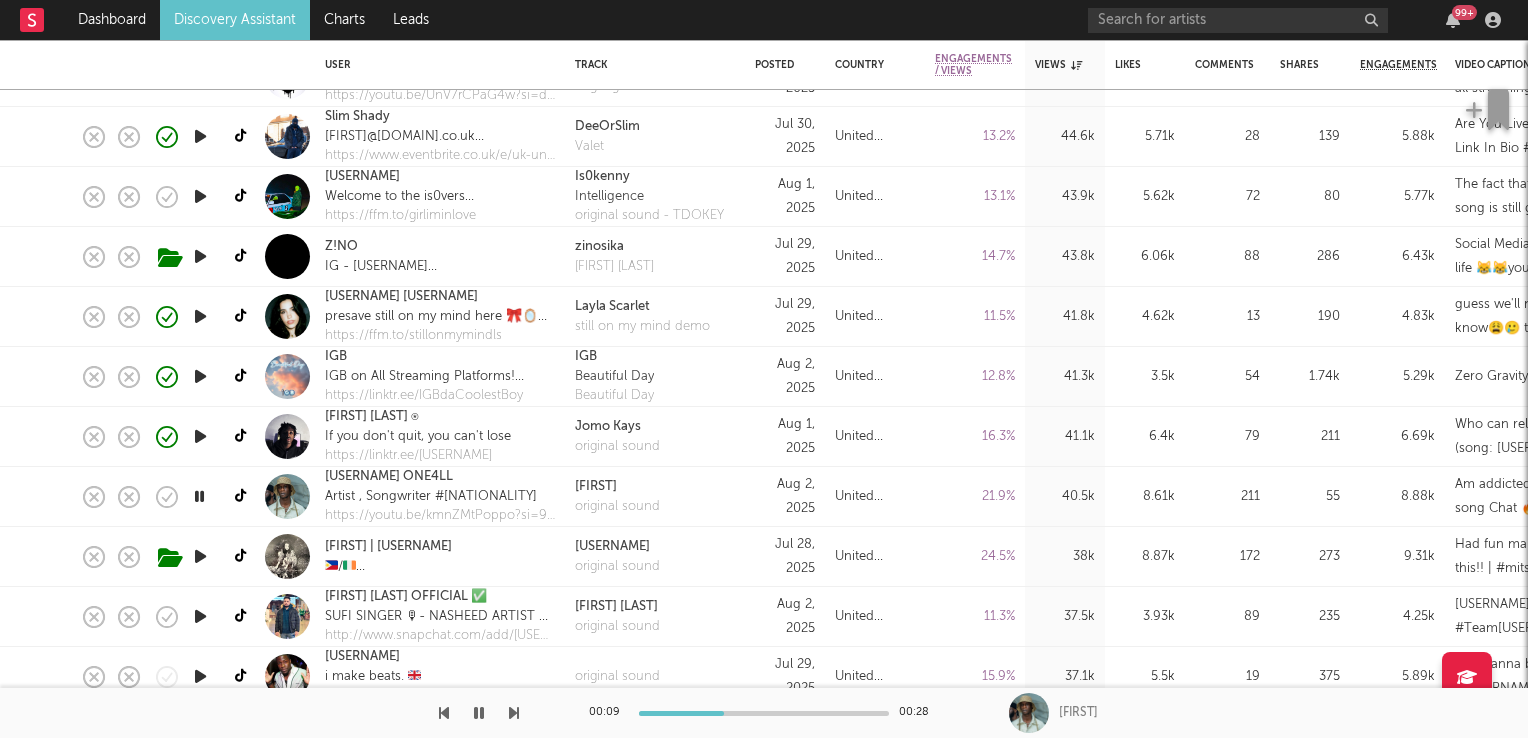 click at bounding box center (199, 496) 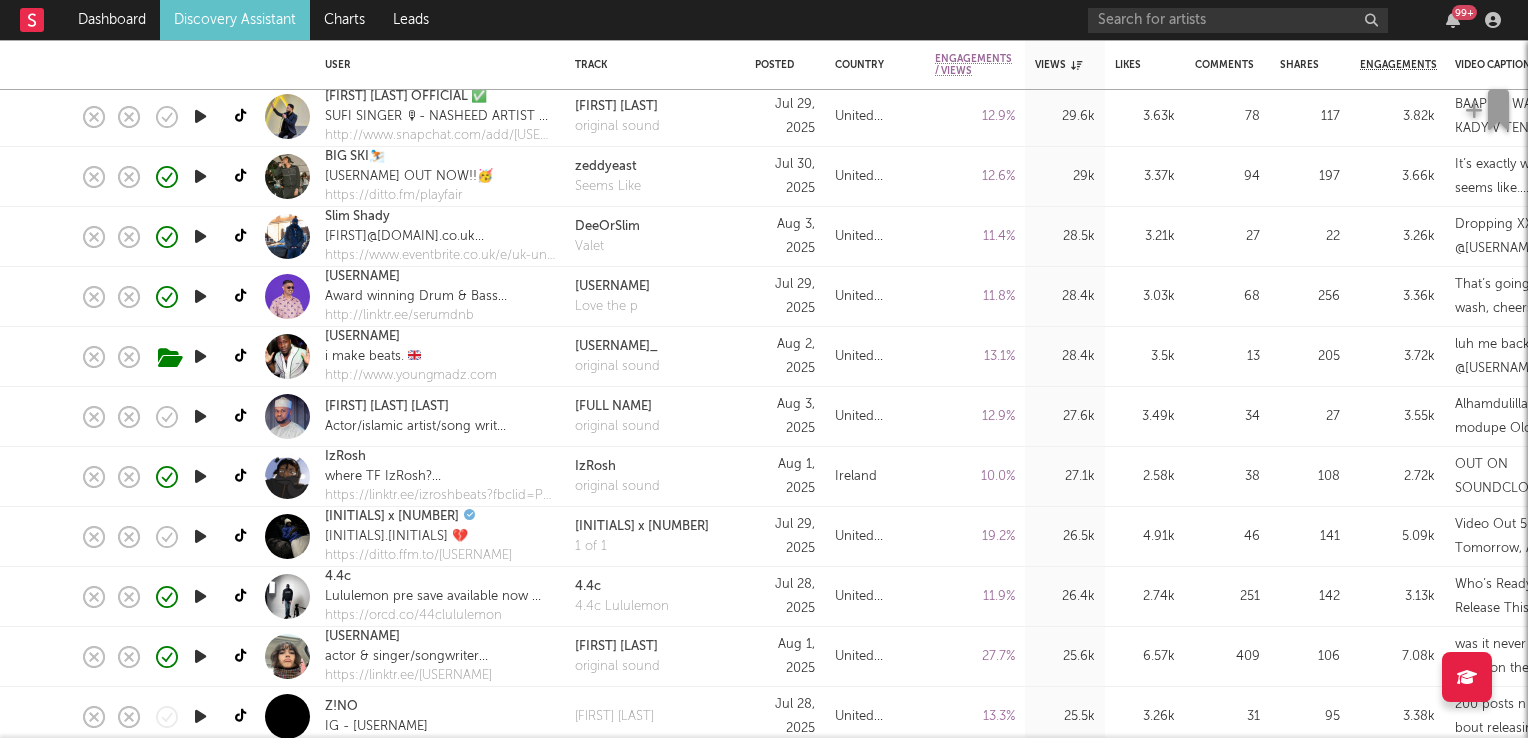 click at bounding box center (200, 536) 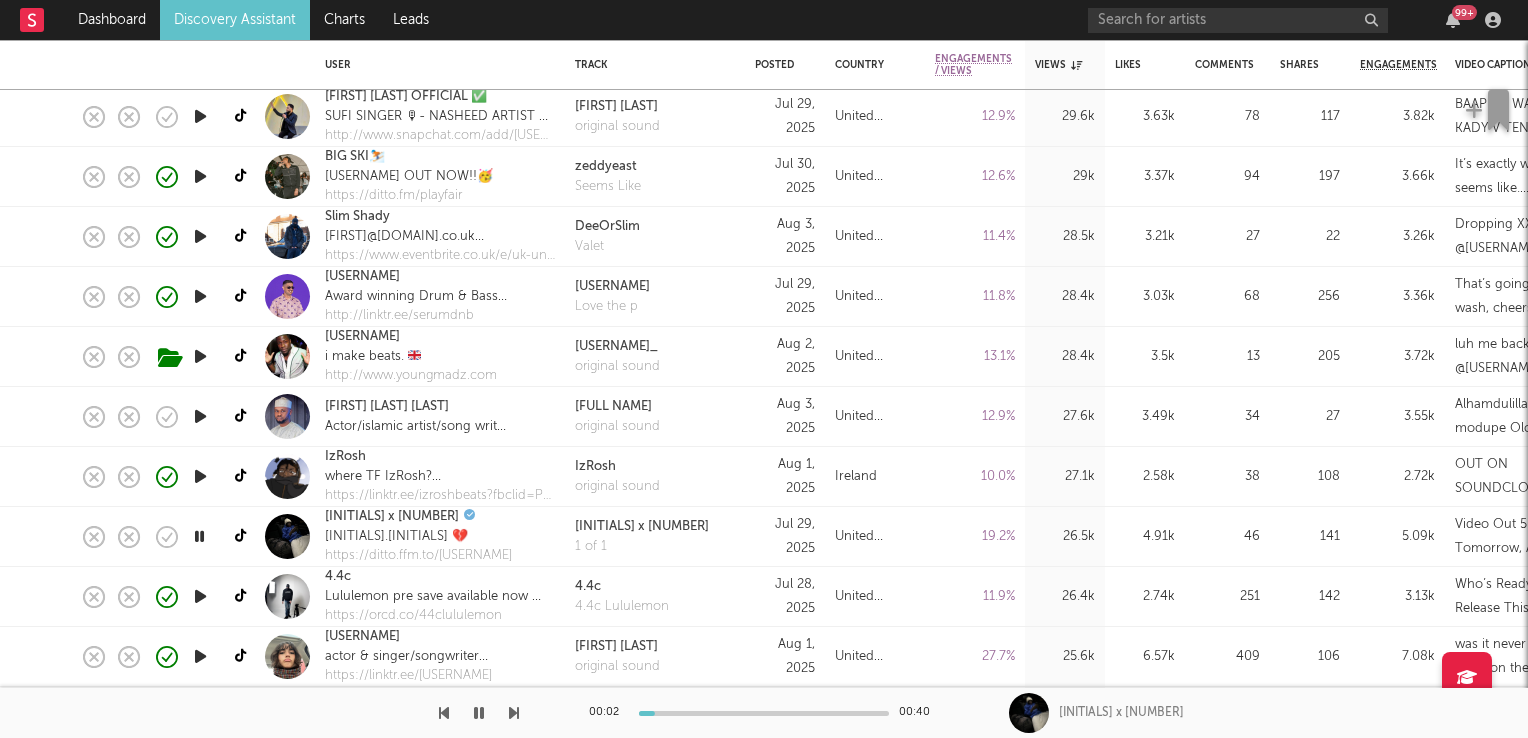 click at bounding box center (199, 536) 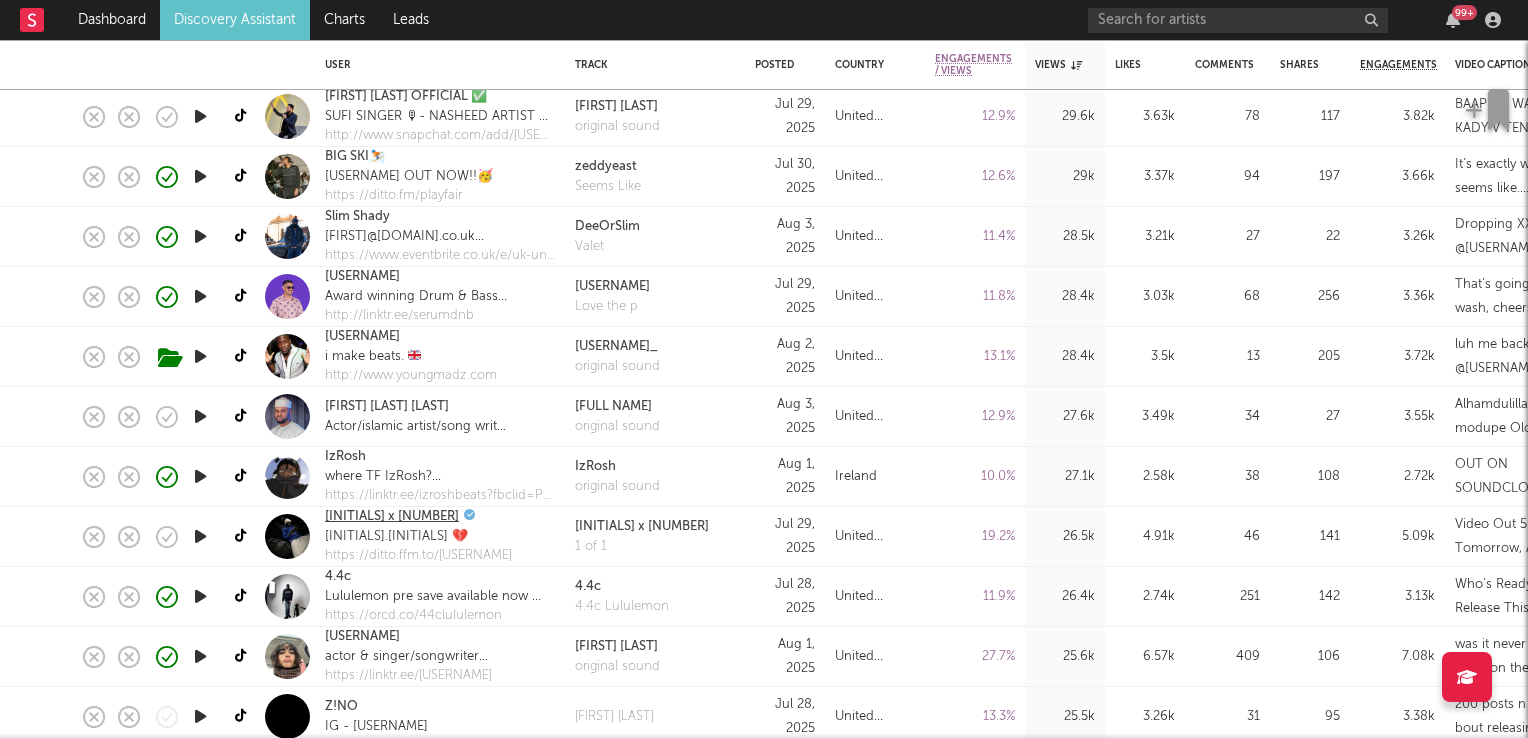 click on "A1 x J1" at bounding box center (392, 517) 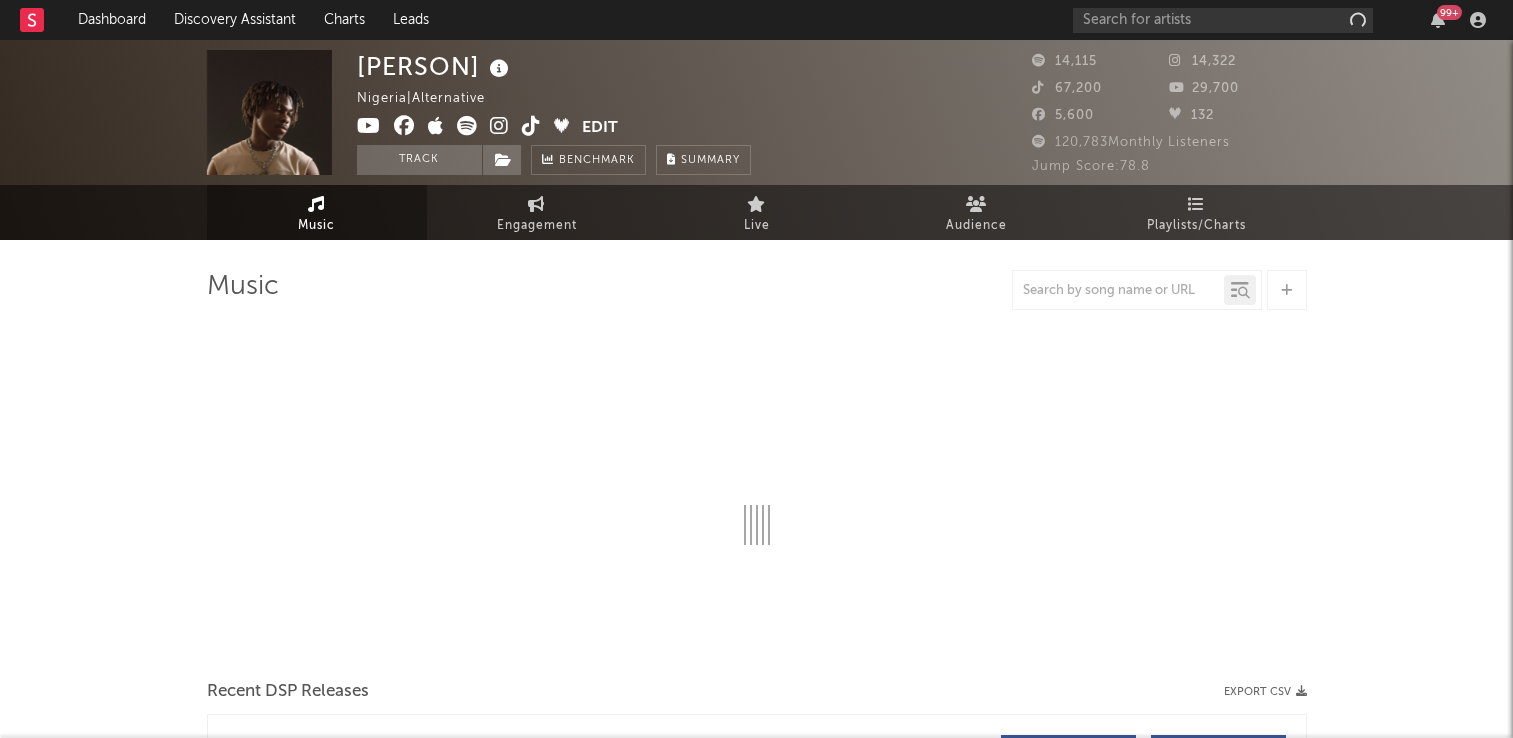 scroll, scrollTop: 0, scrollLeft: 0, axis: both 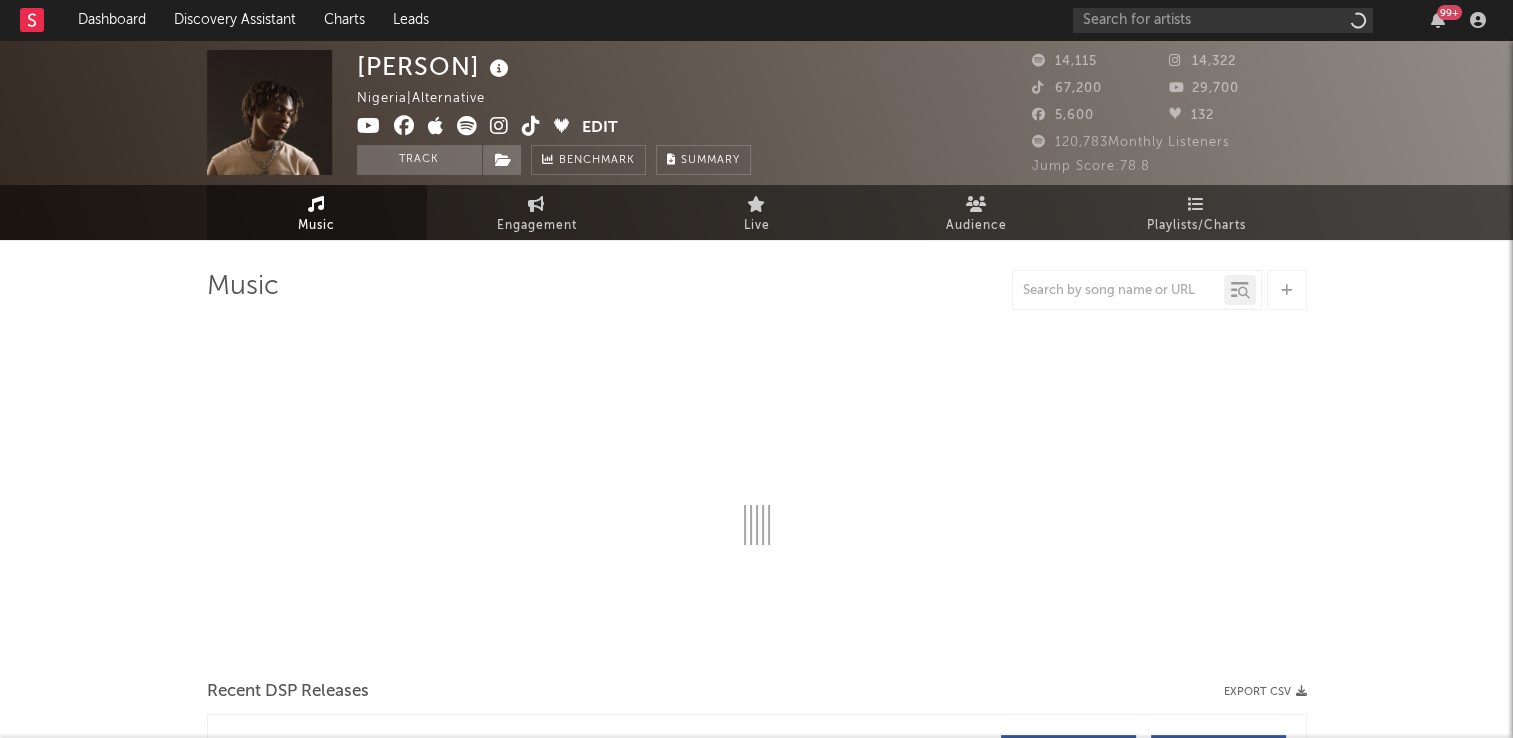 select on "6m" 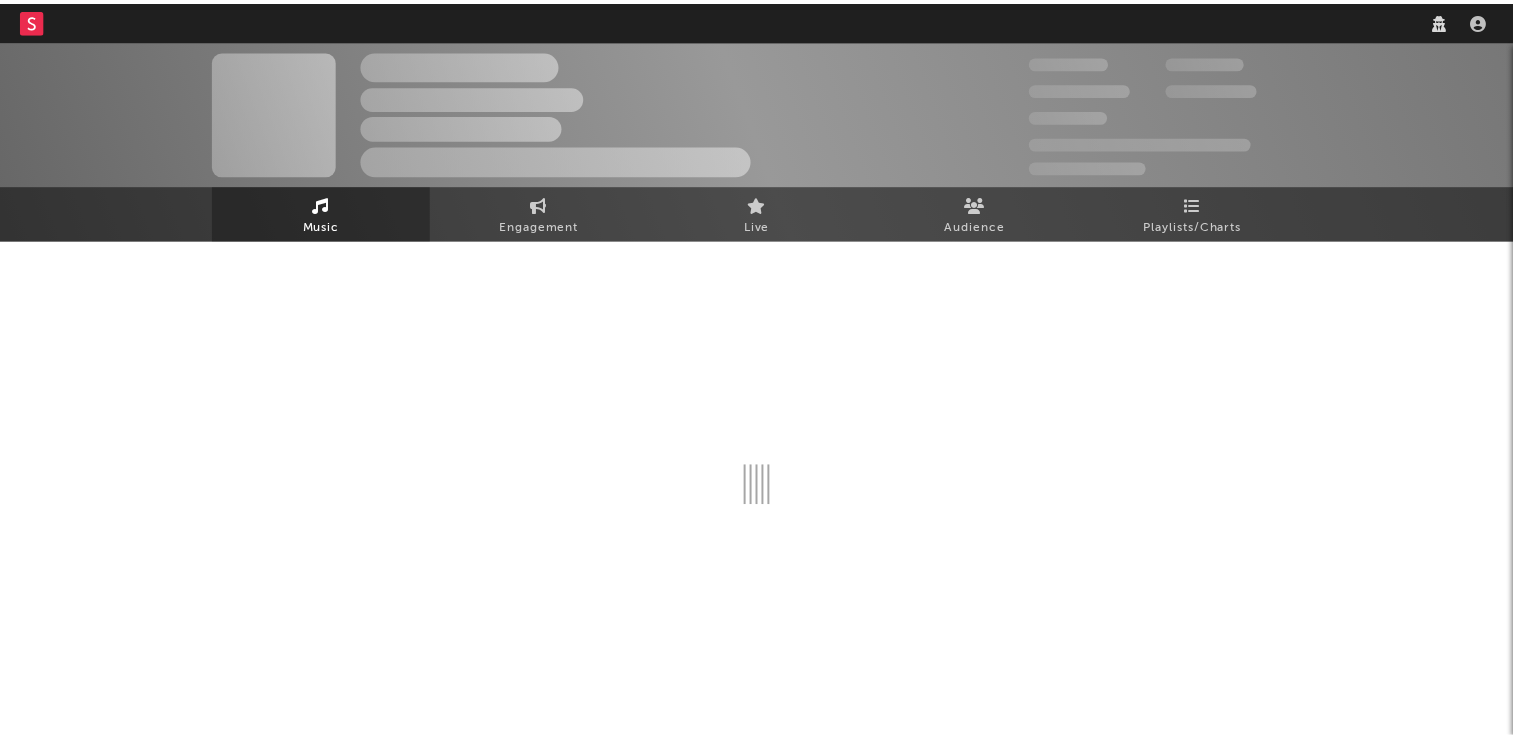 scroll, scrollTop: 0, scrollLeft: 0, axis: both 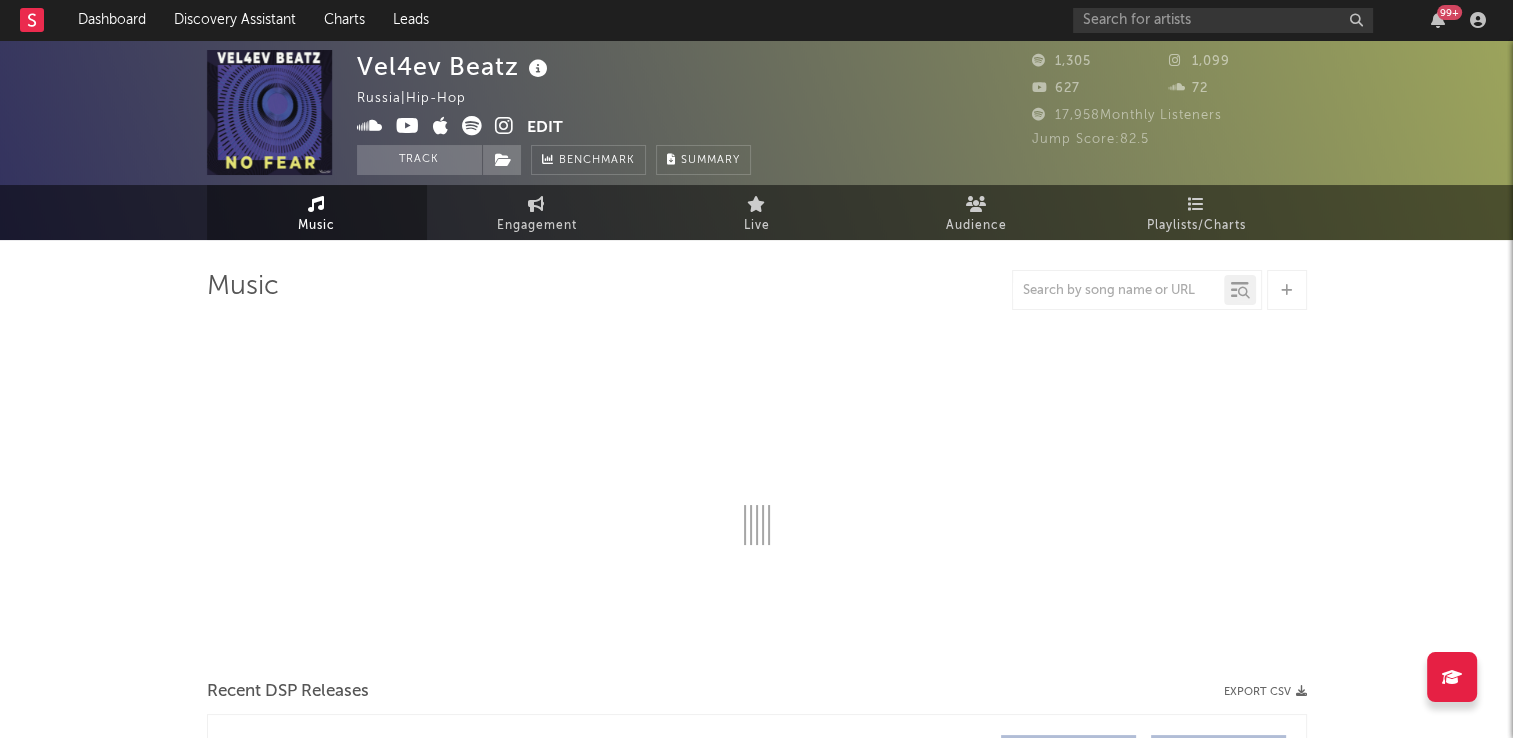 select on "1w" 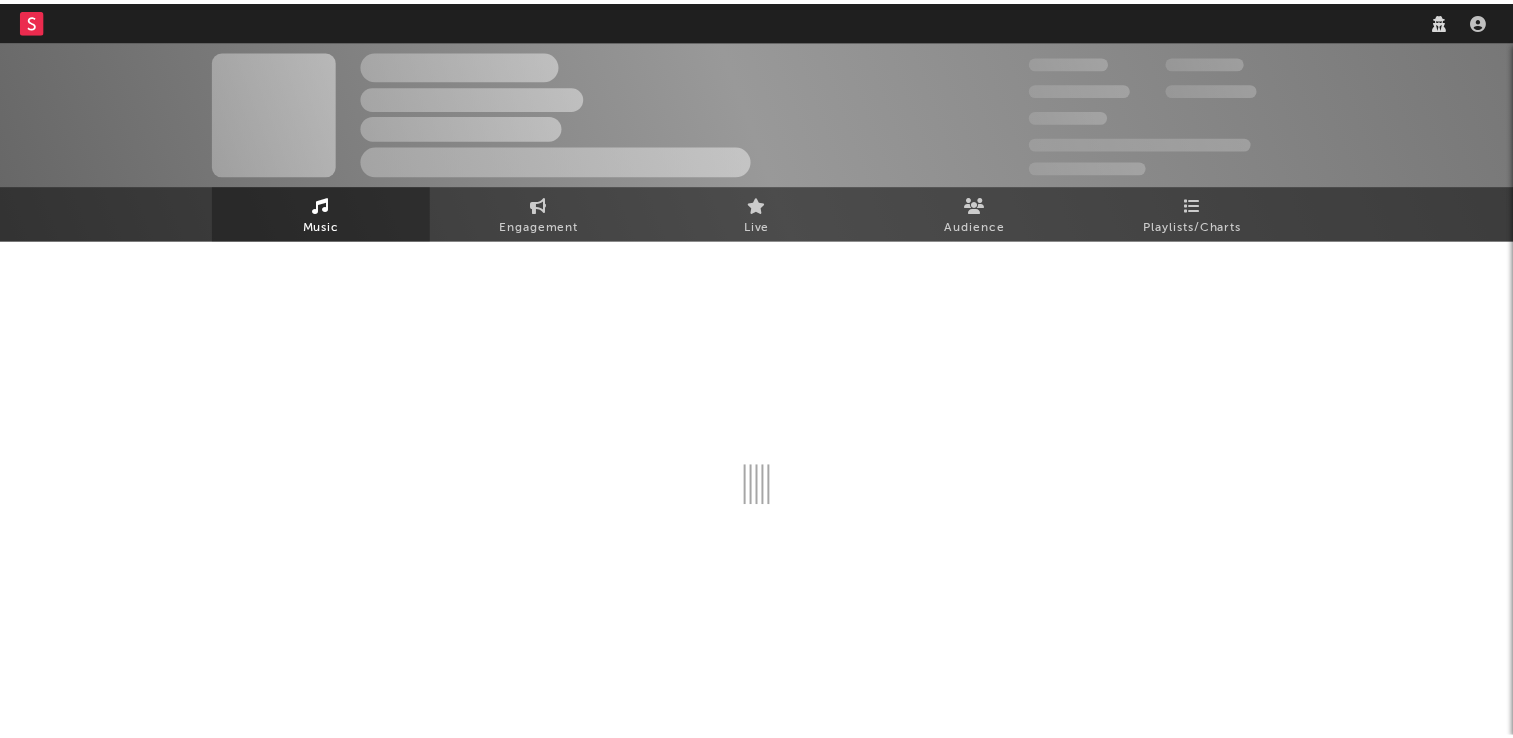 scroll, scrollTop: 0, scrollLeft: 0, axis: both 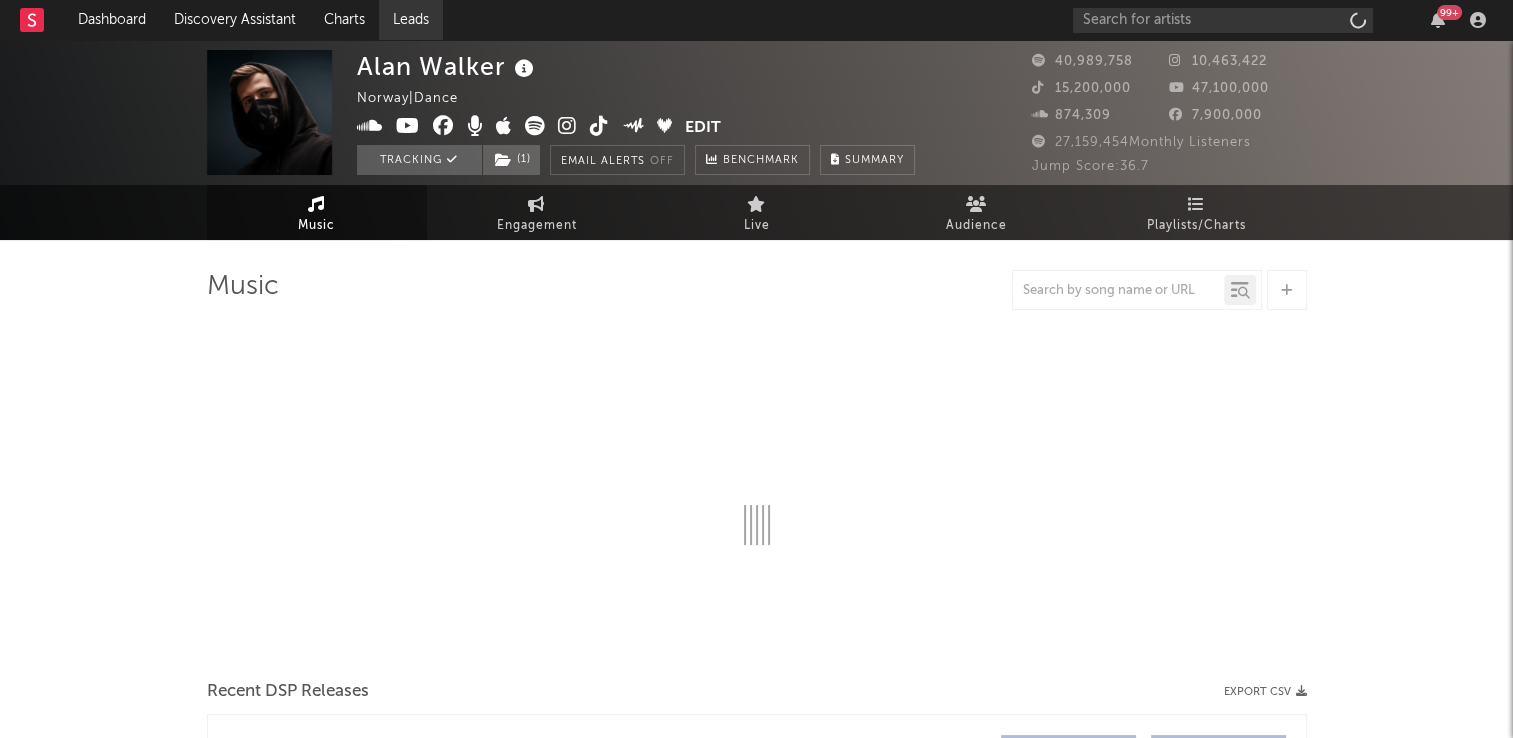 select on "6m" 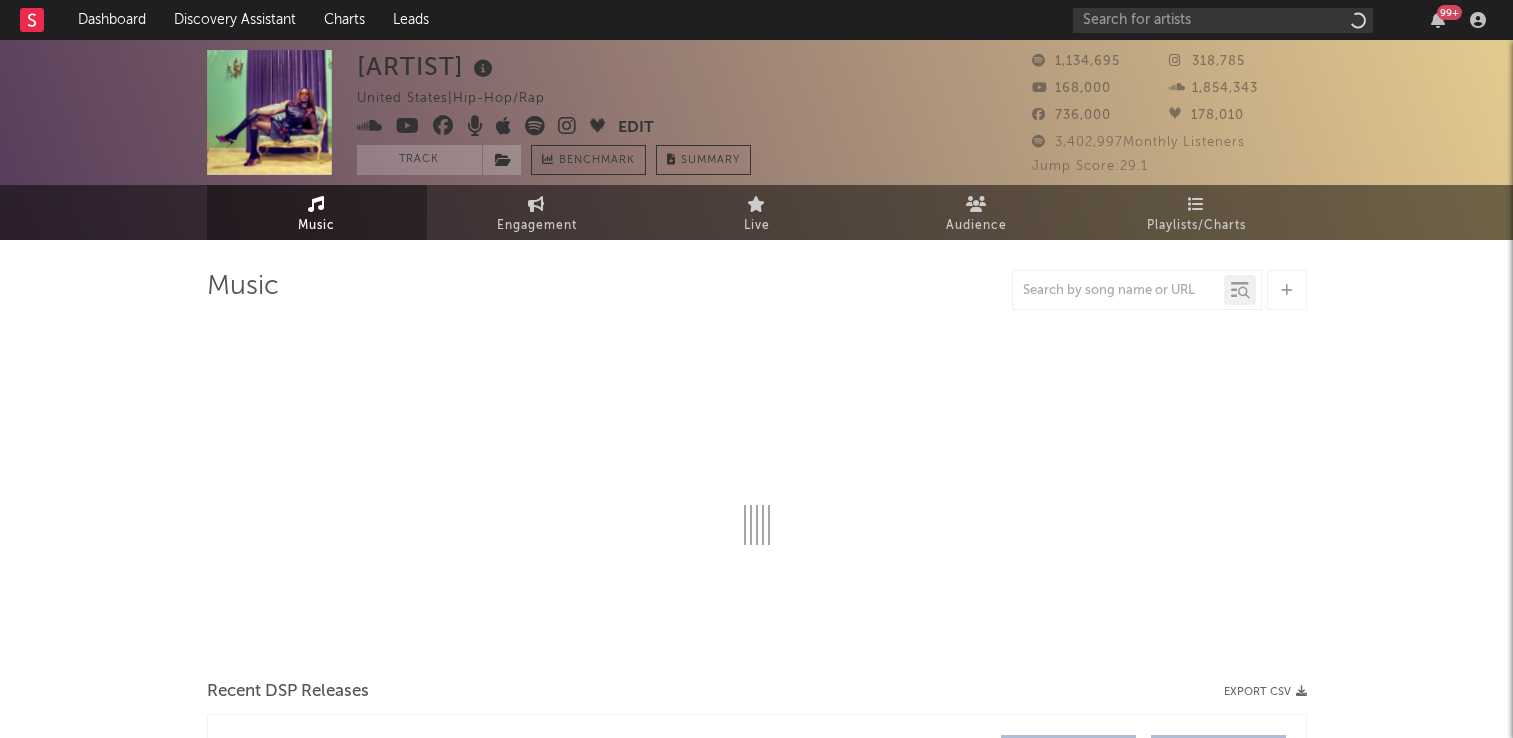 scroll, scrollTop: 0, scrollLeft: 0, axis: both 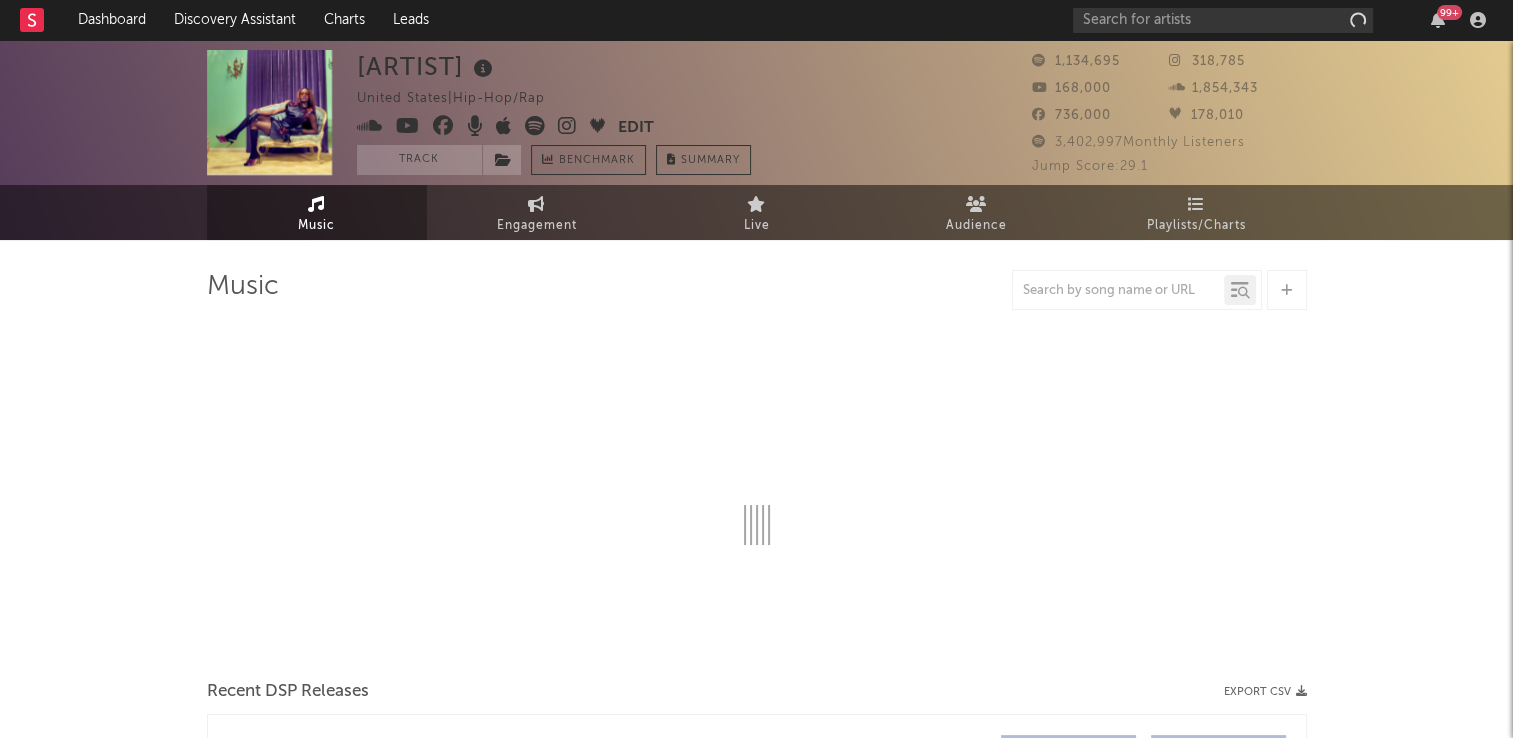 select on "6m" 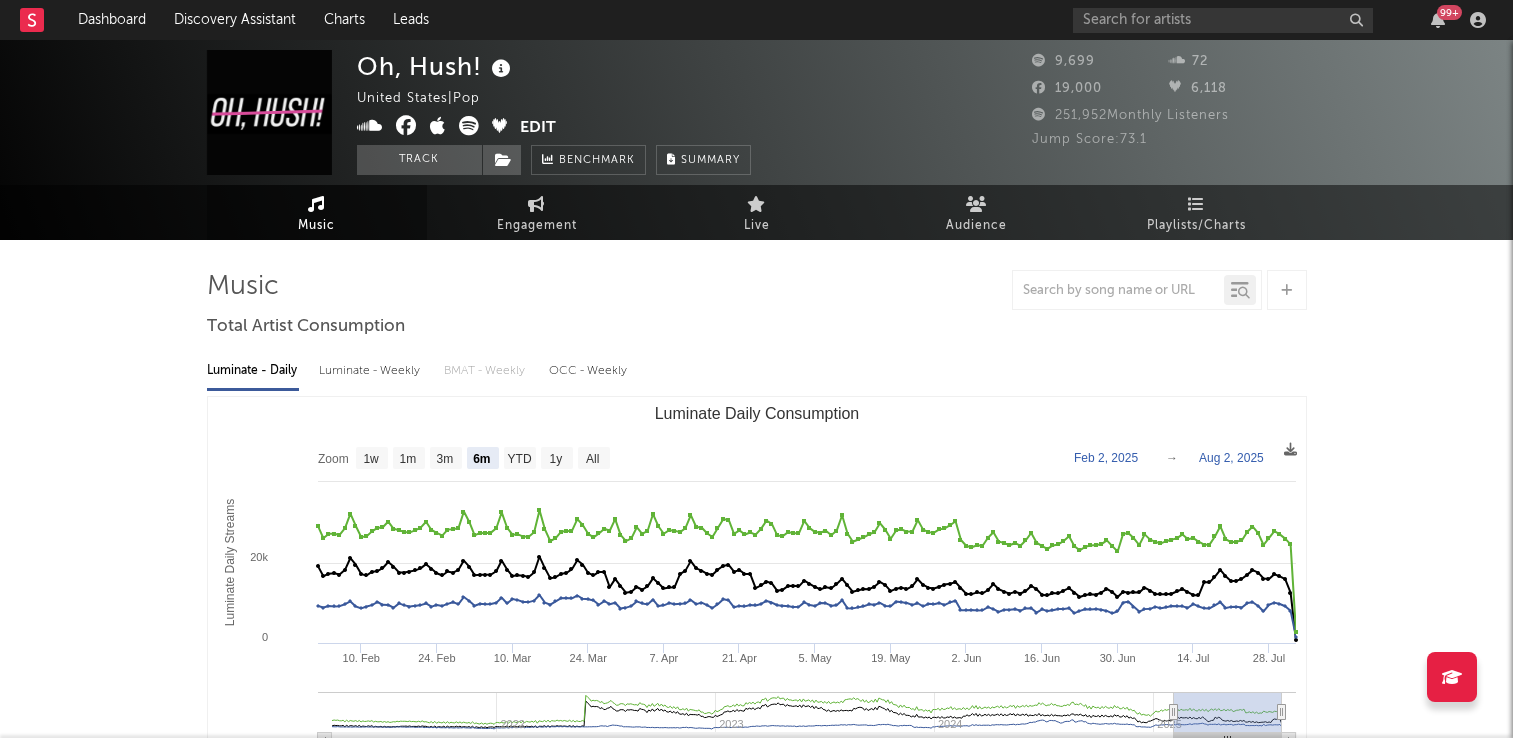 select on "6m" 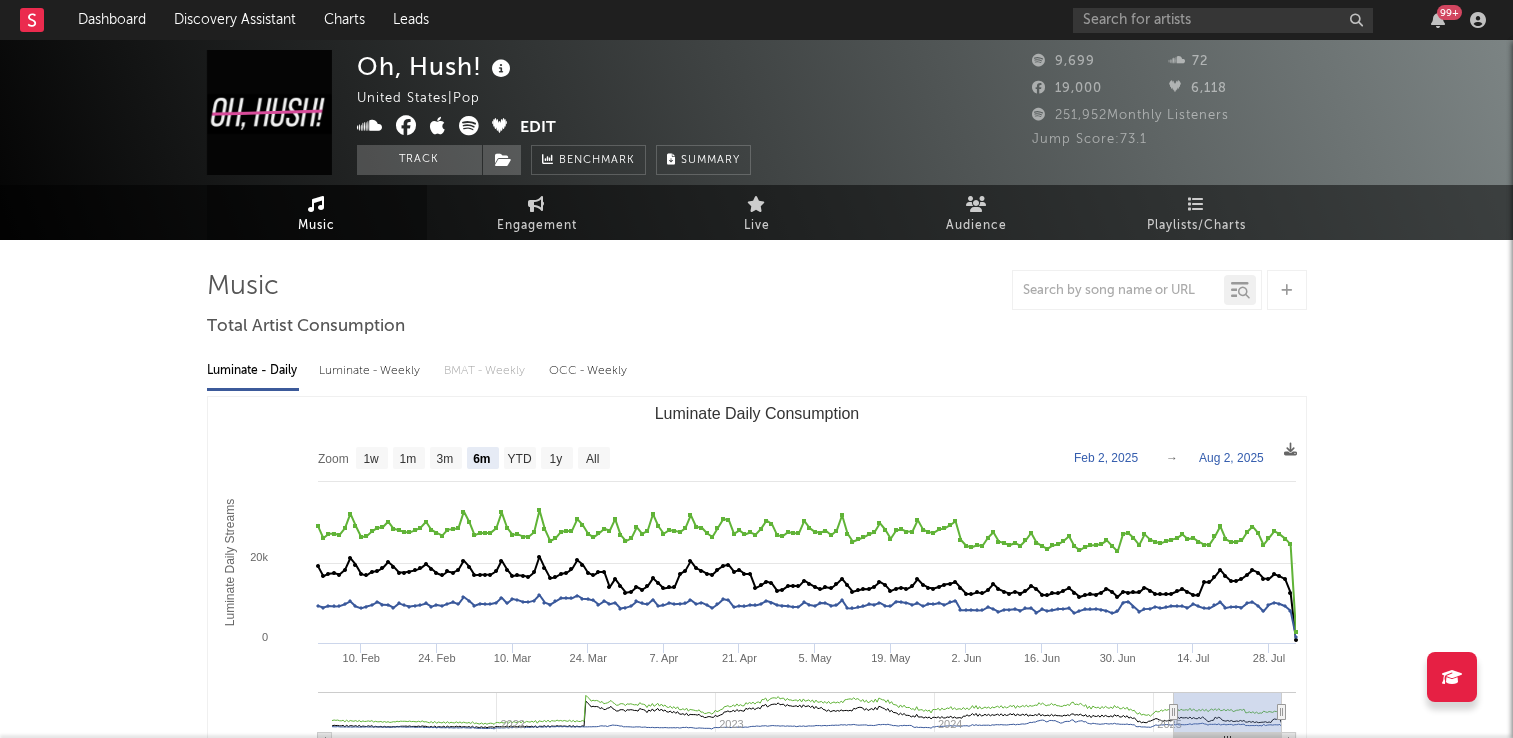 scroll, scrollTop: 0, scrollLeft: 0, axis: both 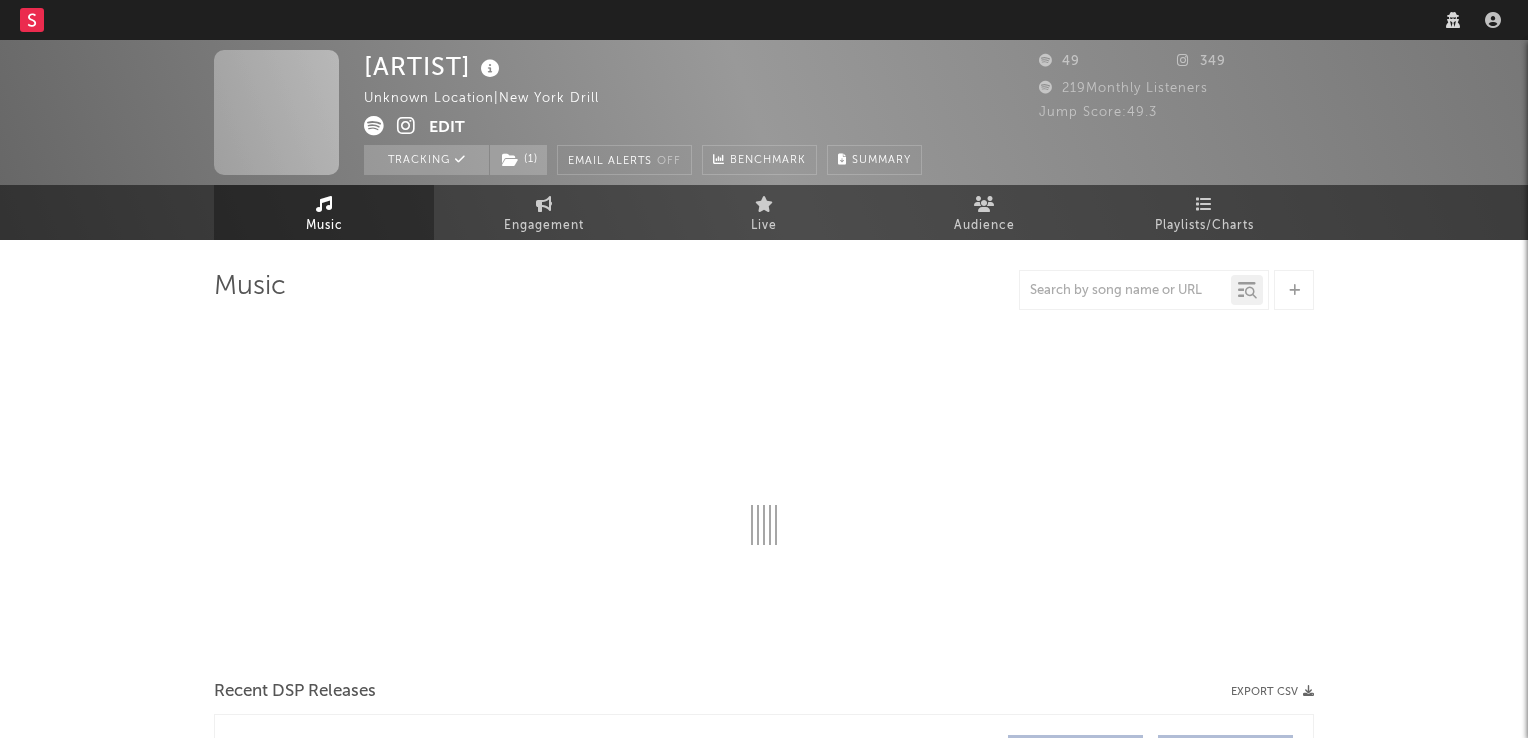 select on "1w" 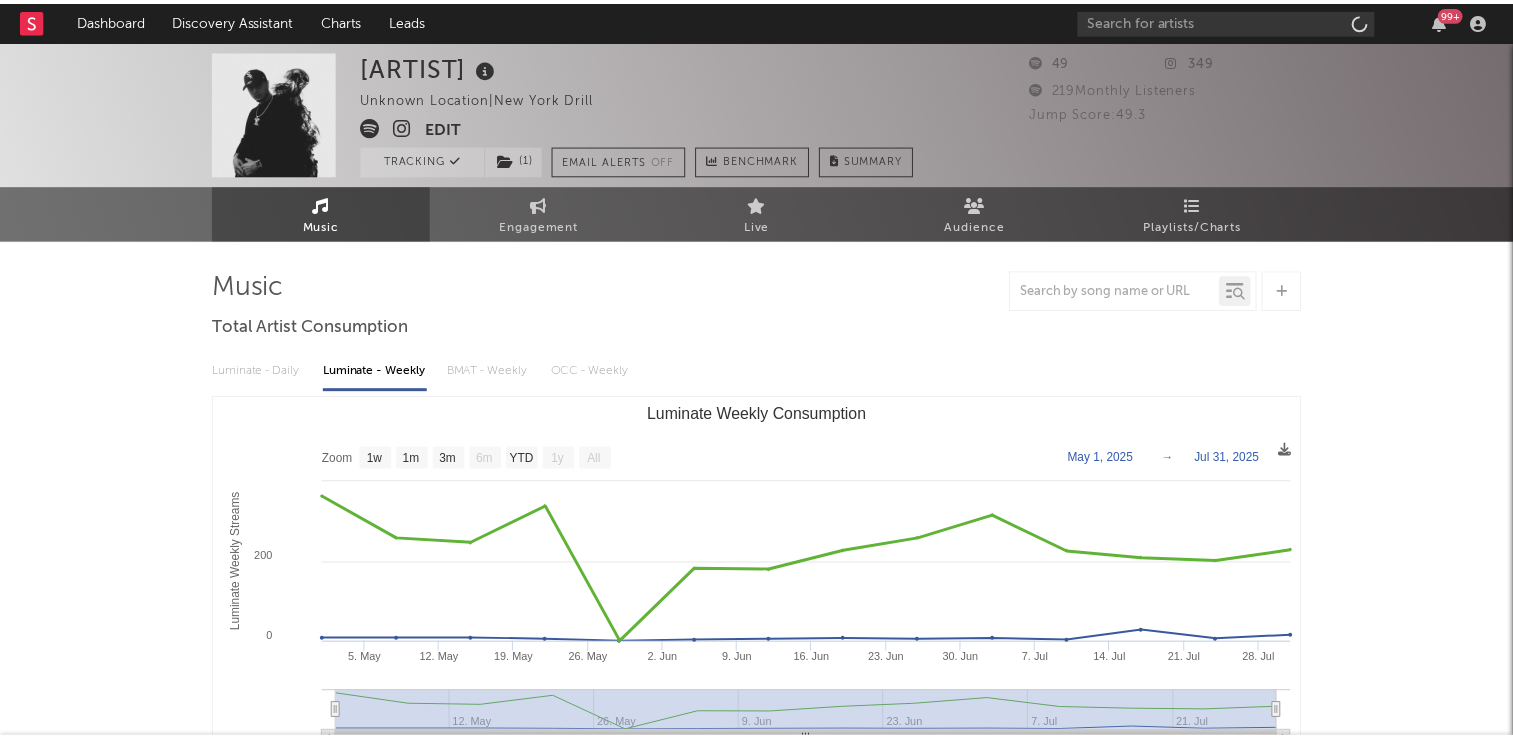 scroll, scrollTop: 0, scrollLeft: 0, axis: both 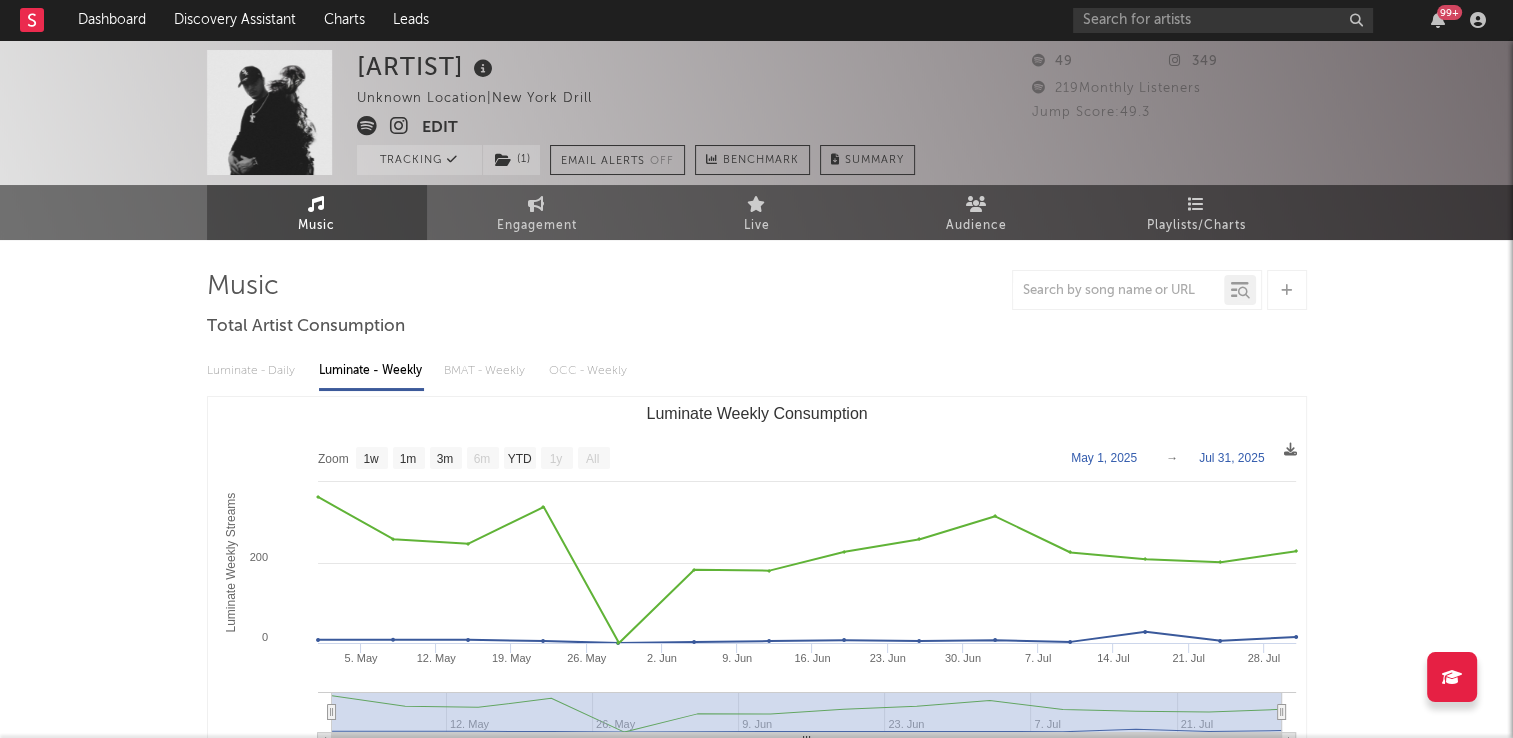 click at bounding box center [483, 69] 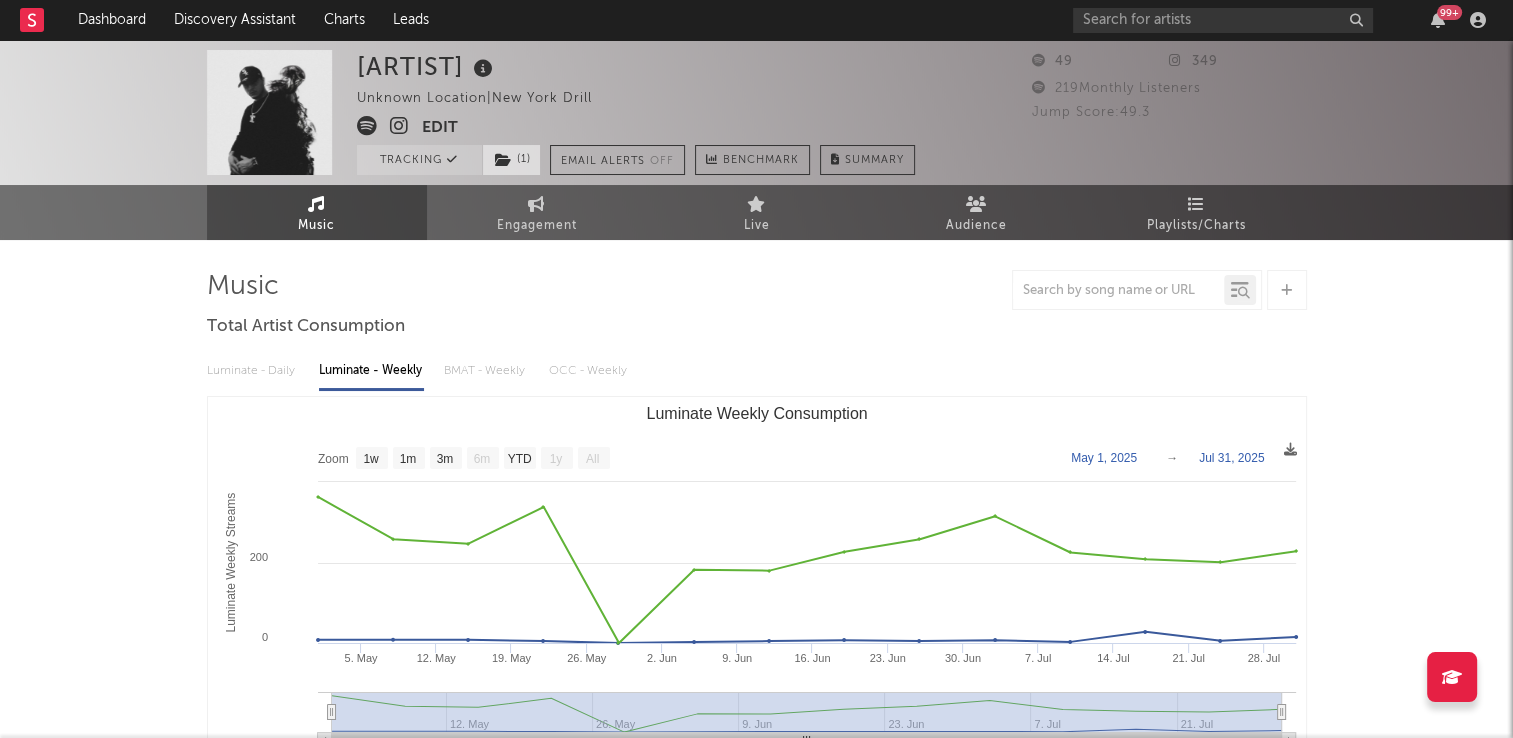 click at bounding box center [503, 160] 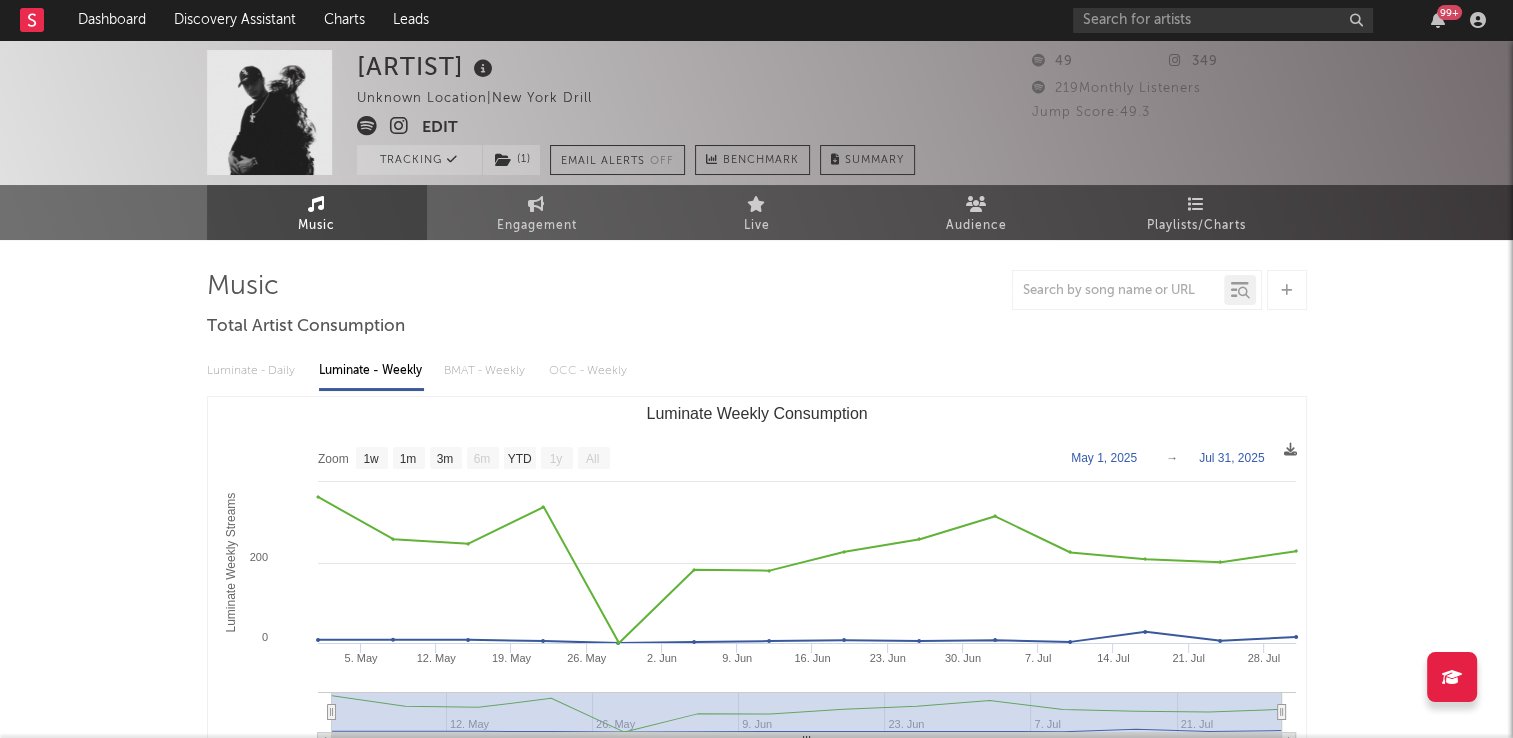 click on "Frio Flames Unknown Location  |  New York Drill Edit Tracking ( 1 ) Email Alerts  Off Benchmark Summary" at bounding box center [636, 112] 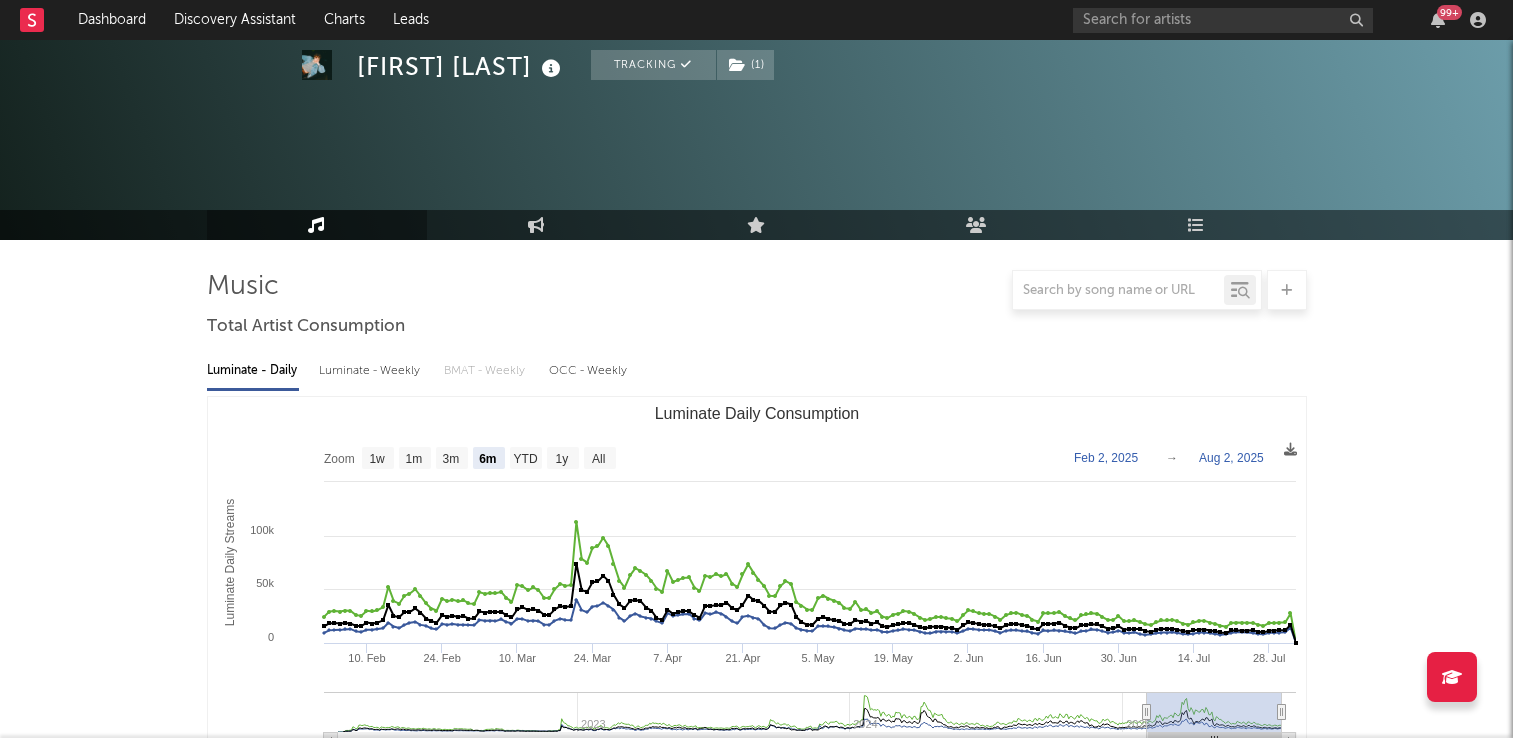 select on "6m" 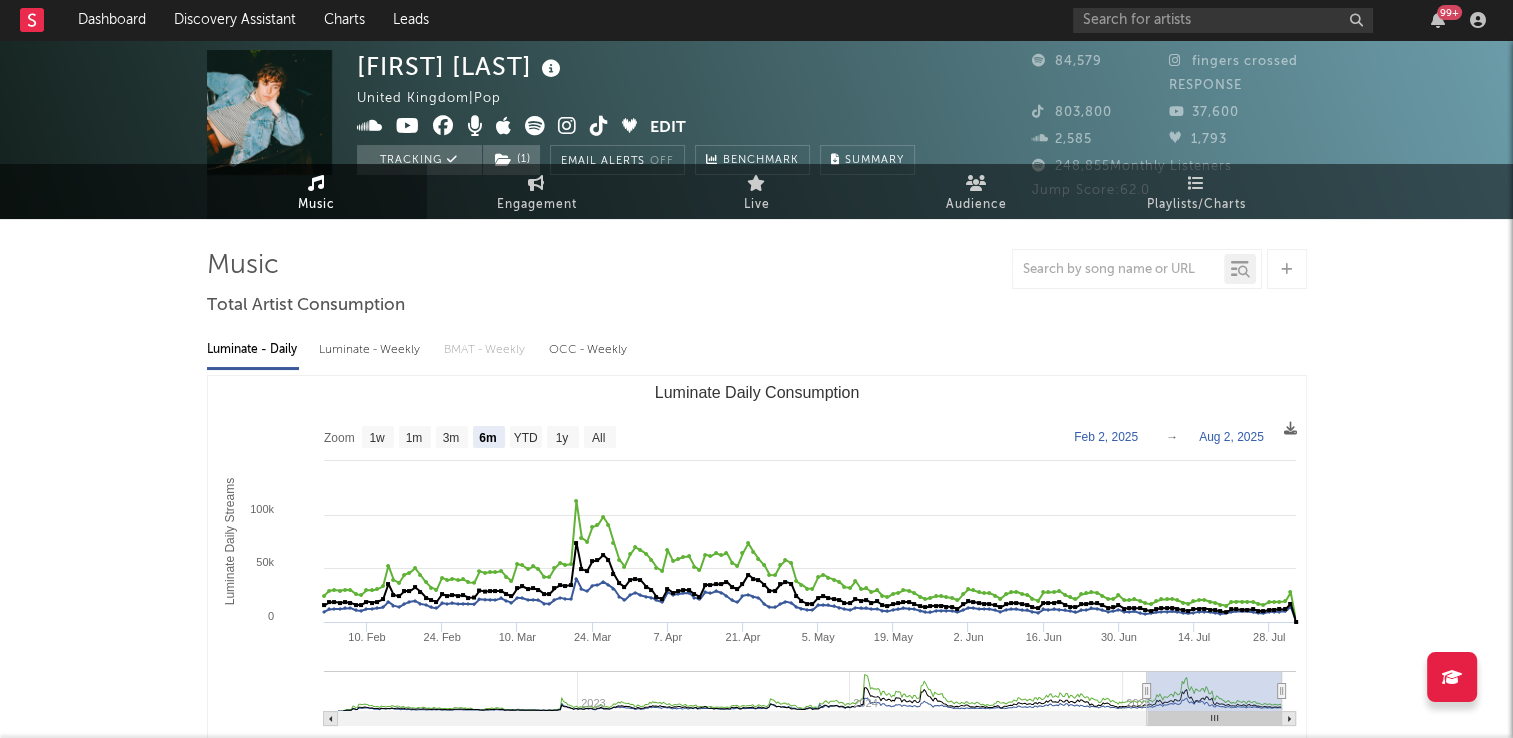 scroll, scrollTop: 0, scrollLeft: 0, axis: both 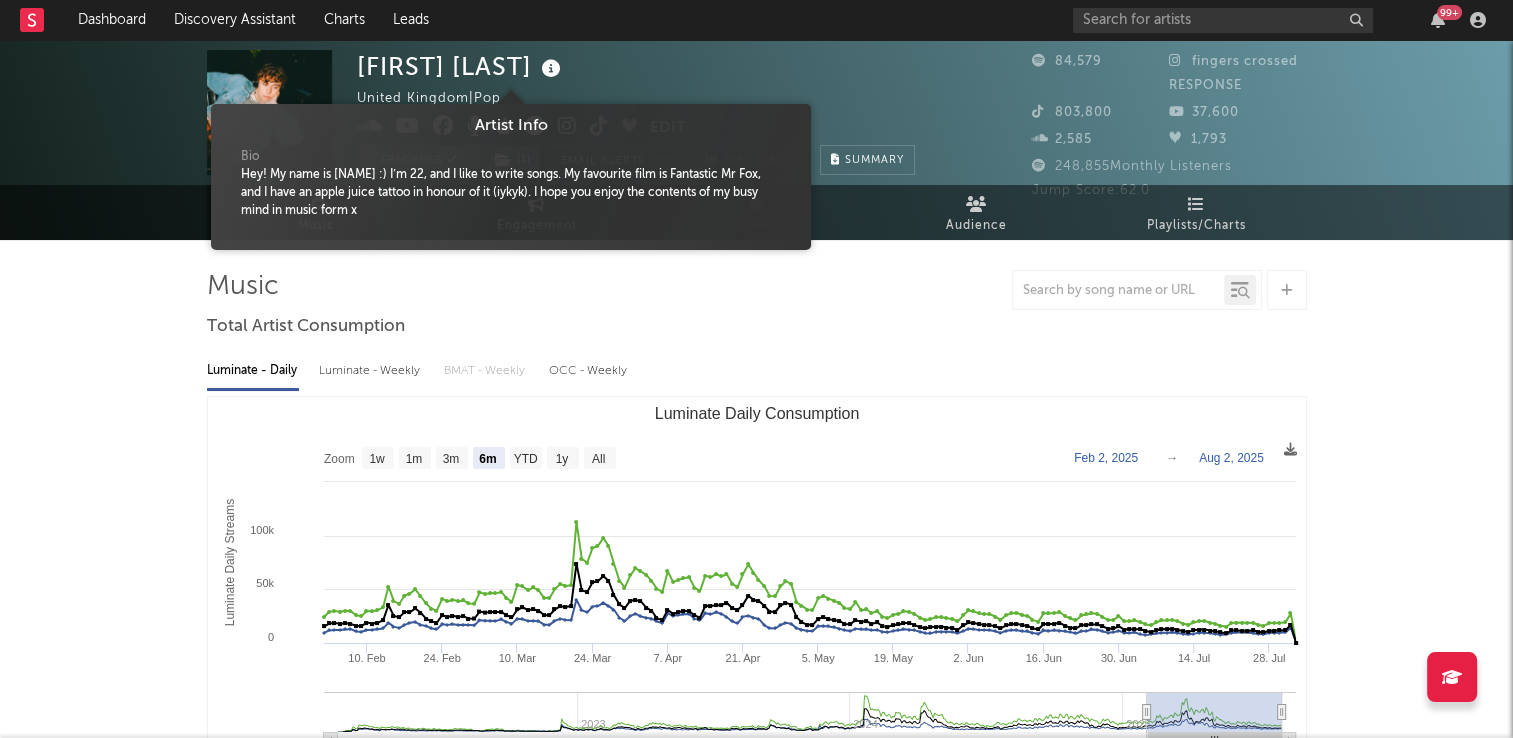 click at bounding box center [551, 69] 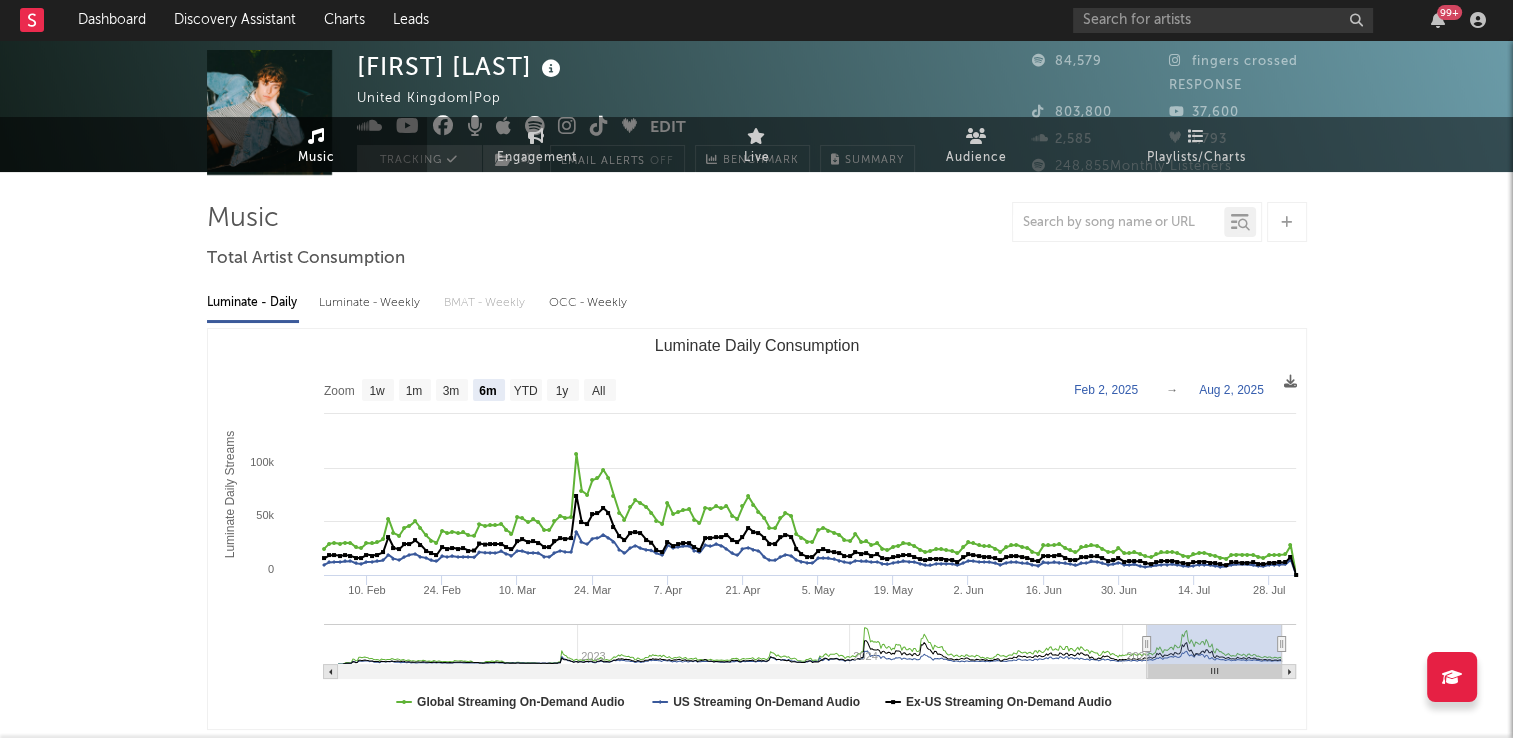 scroll, scrollTop: 0, scrollLeft: 0, axis: both 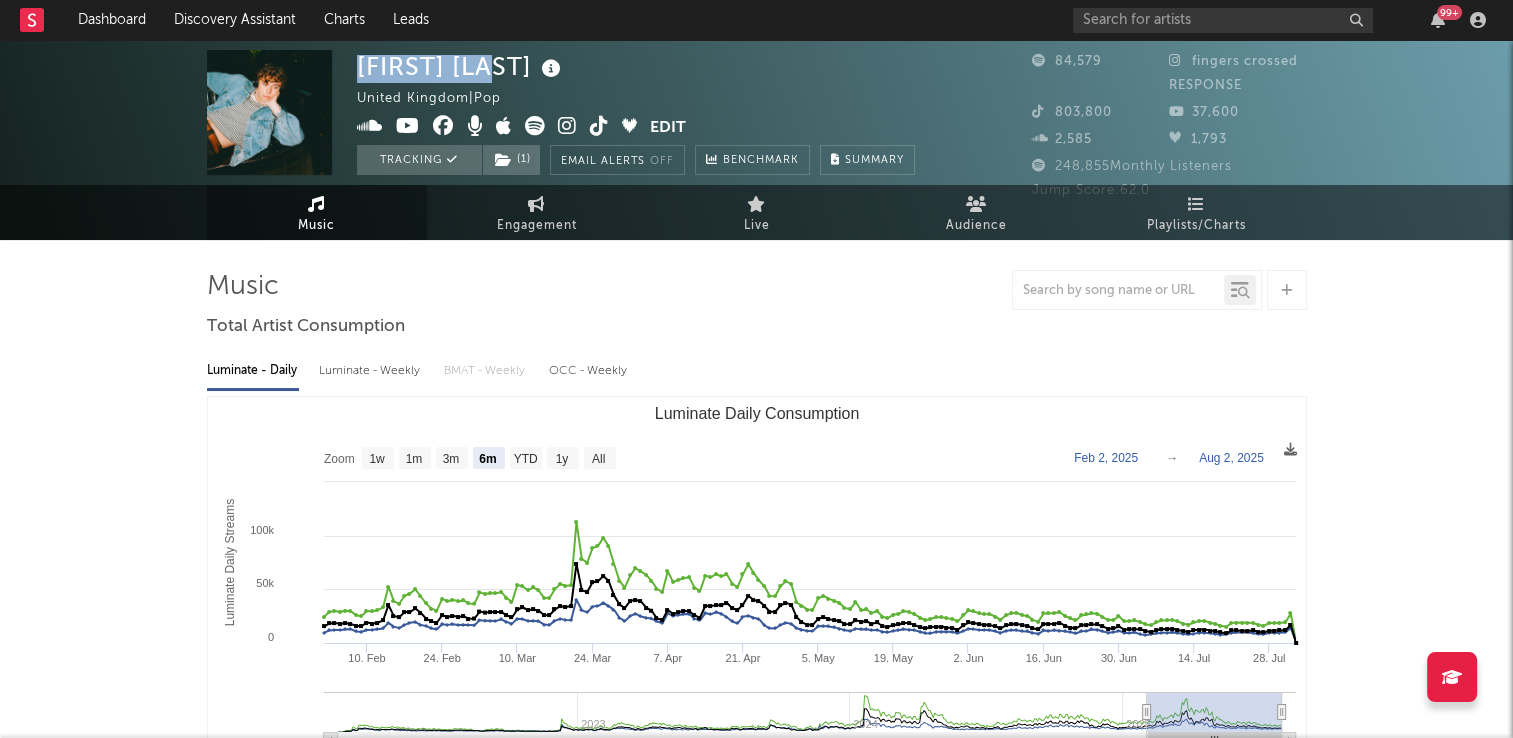 drag, startPoint x: 489, startPoint y: 69, endPoint x: 362, endPoint y: 65, distance: 127.06297 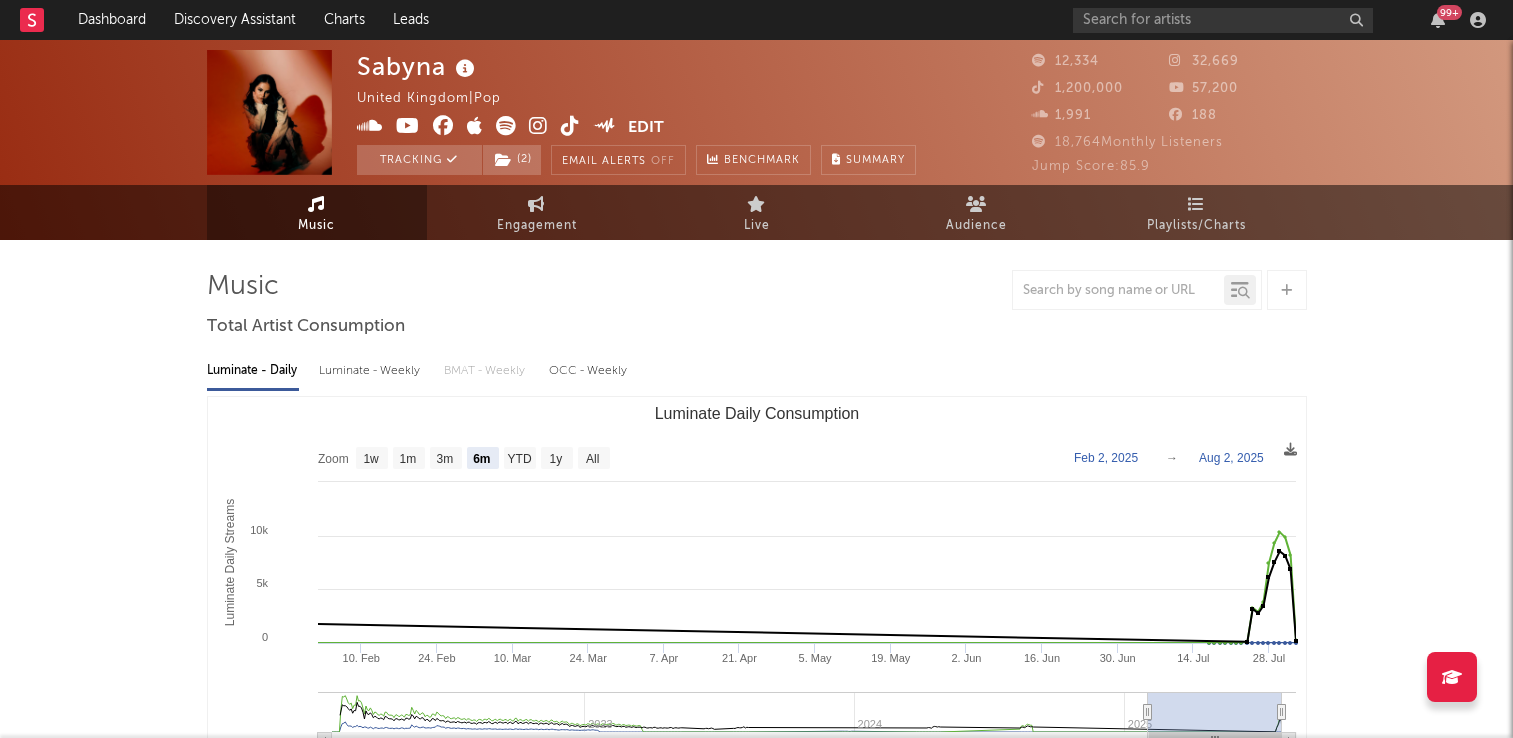 select on "6m" 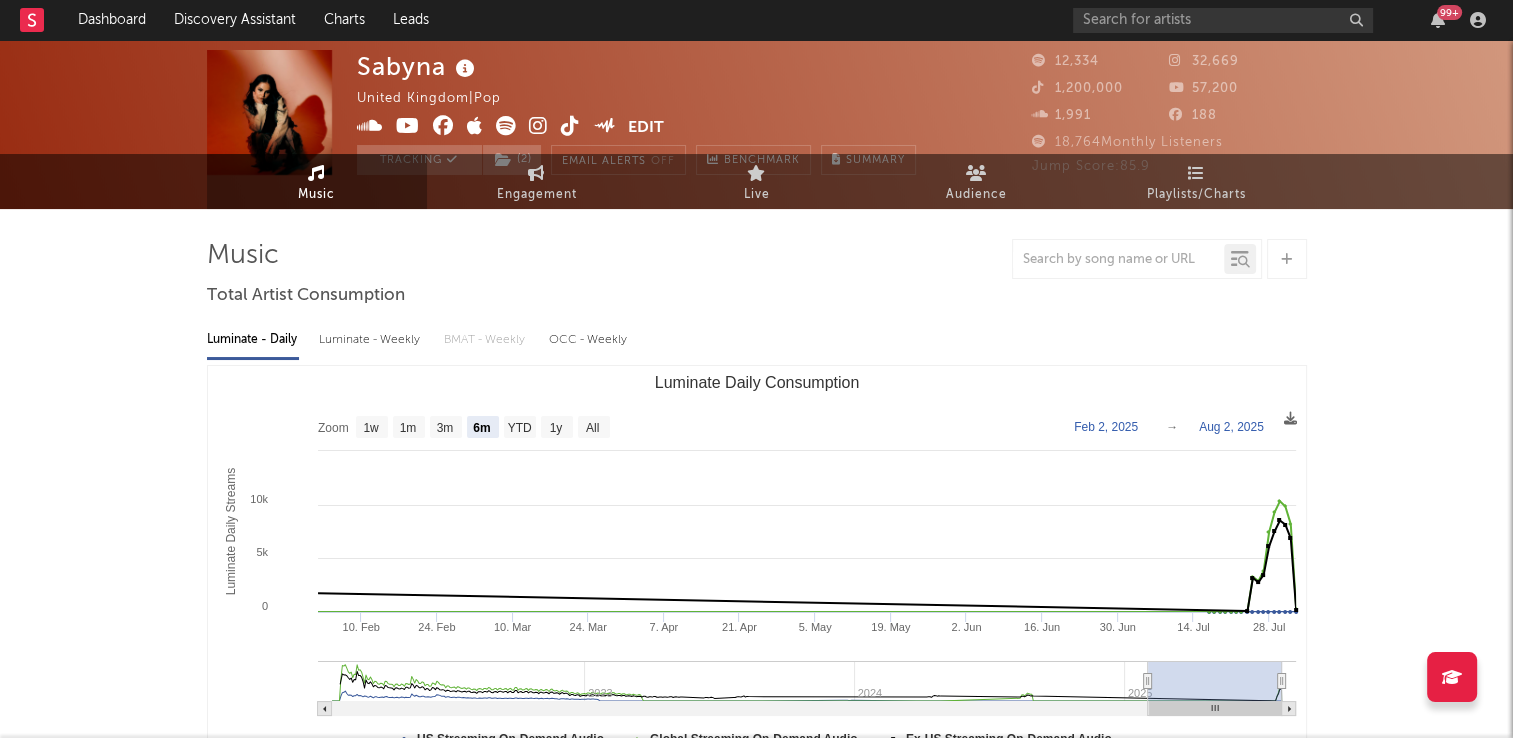 scroll, scrollTop: 0, scrollLeft: 0, axis: both 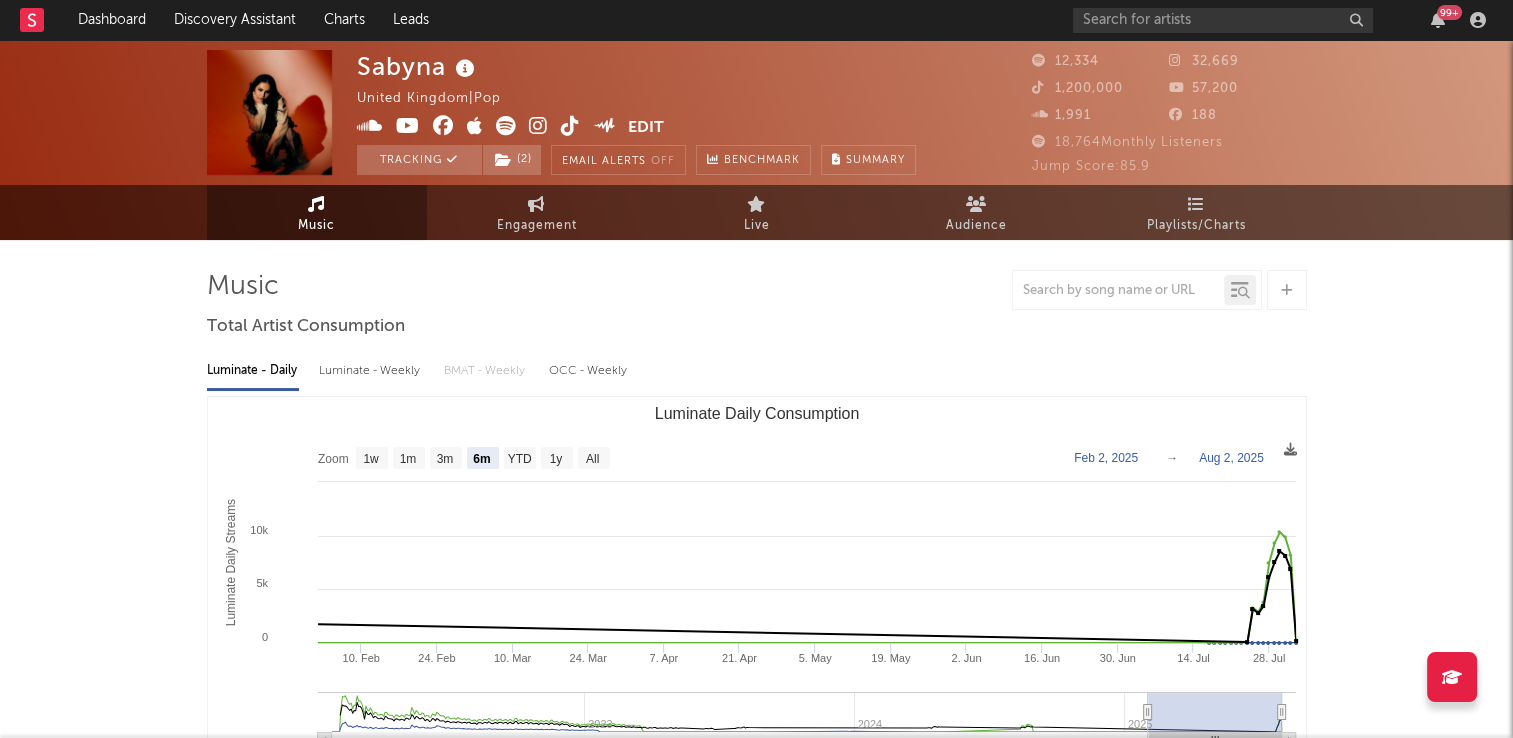 click at bounding box center (570, 126) 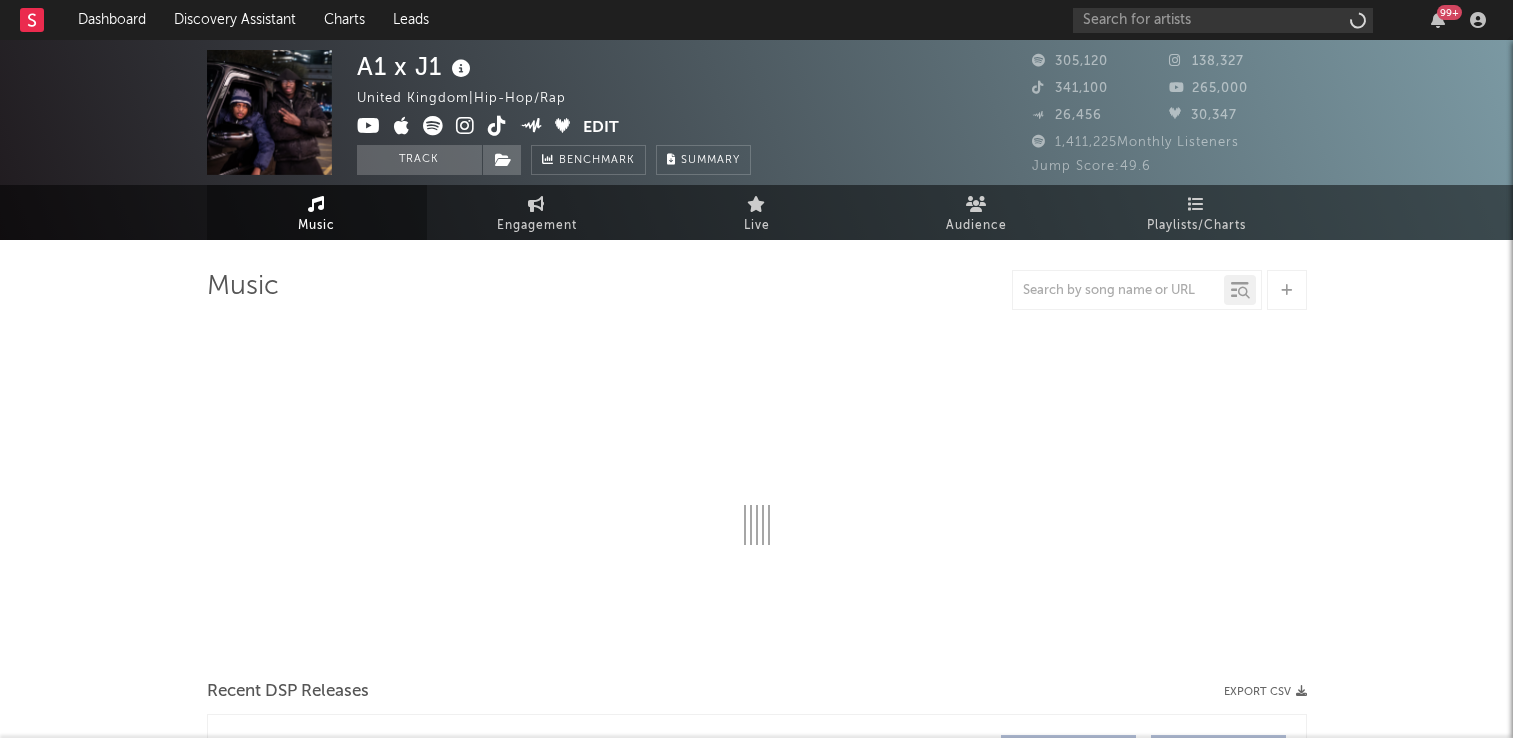 click on "Music" at bounding box center [317, 212] 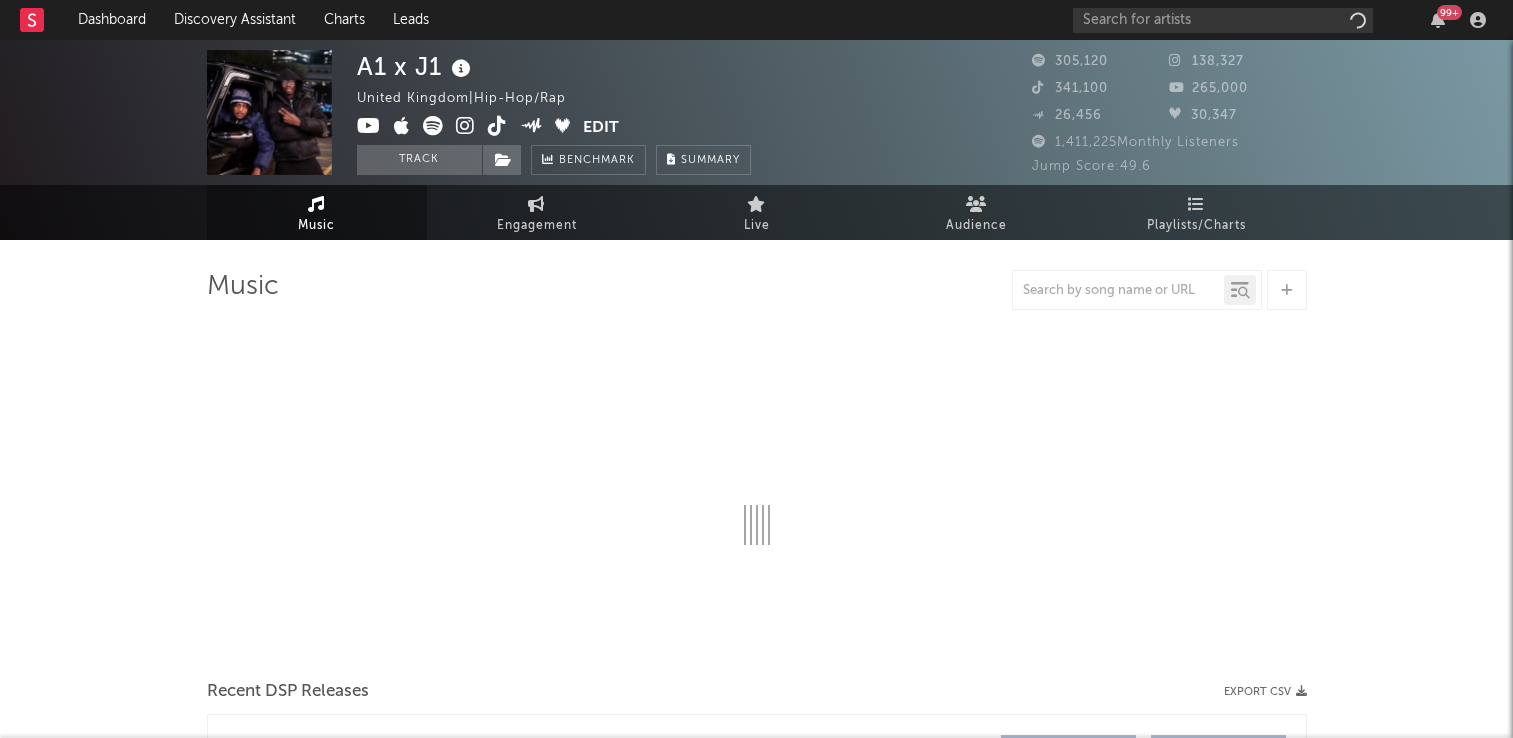 select on "6m" 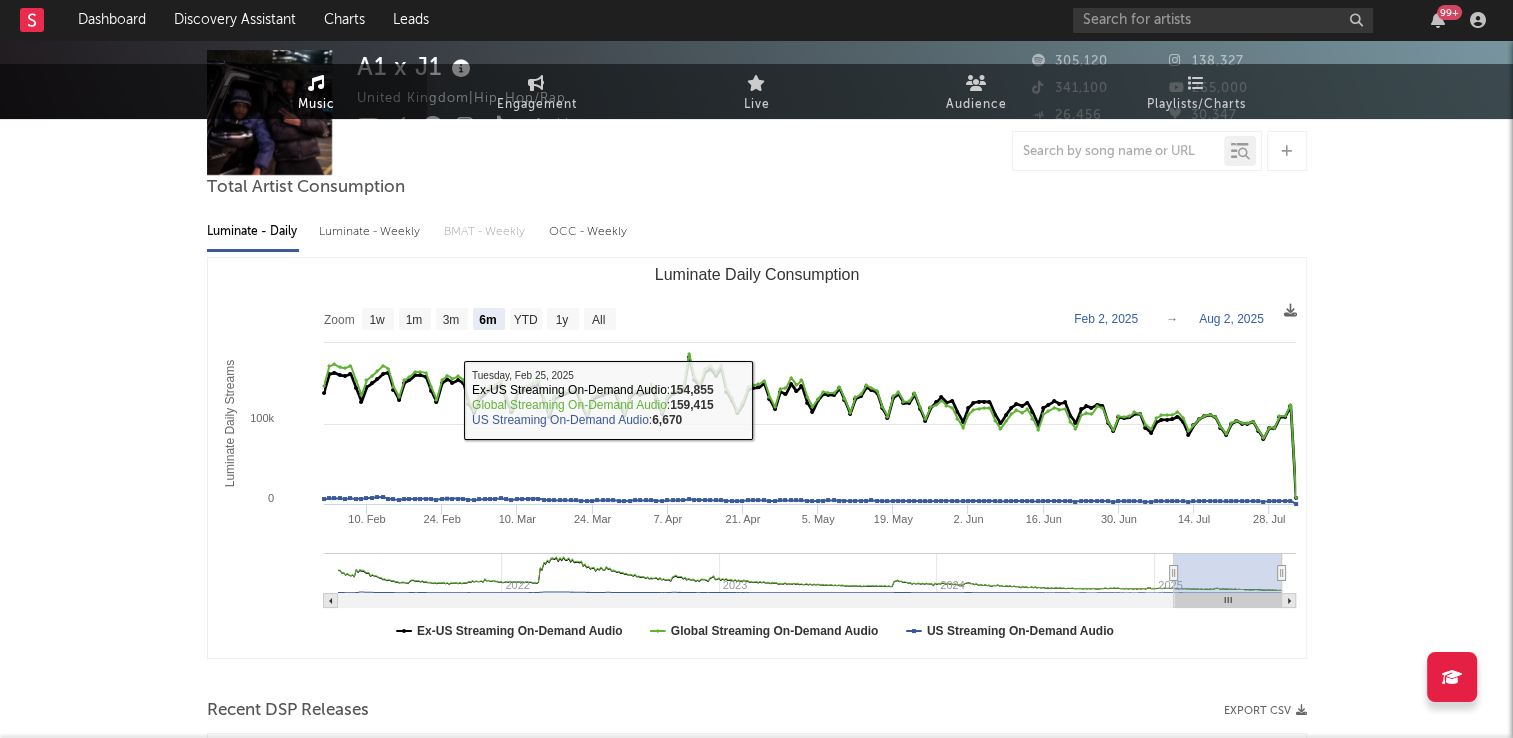 scroll, scrollTop: 0, scrollLeft: 0, axis: both 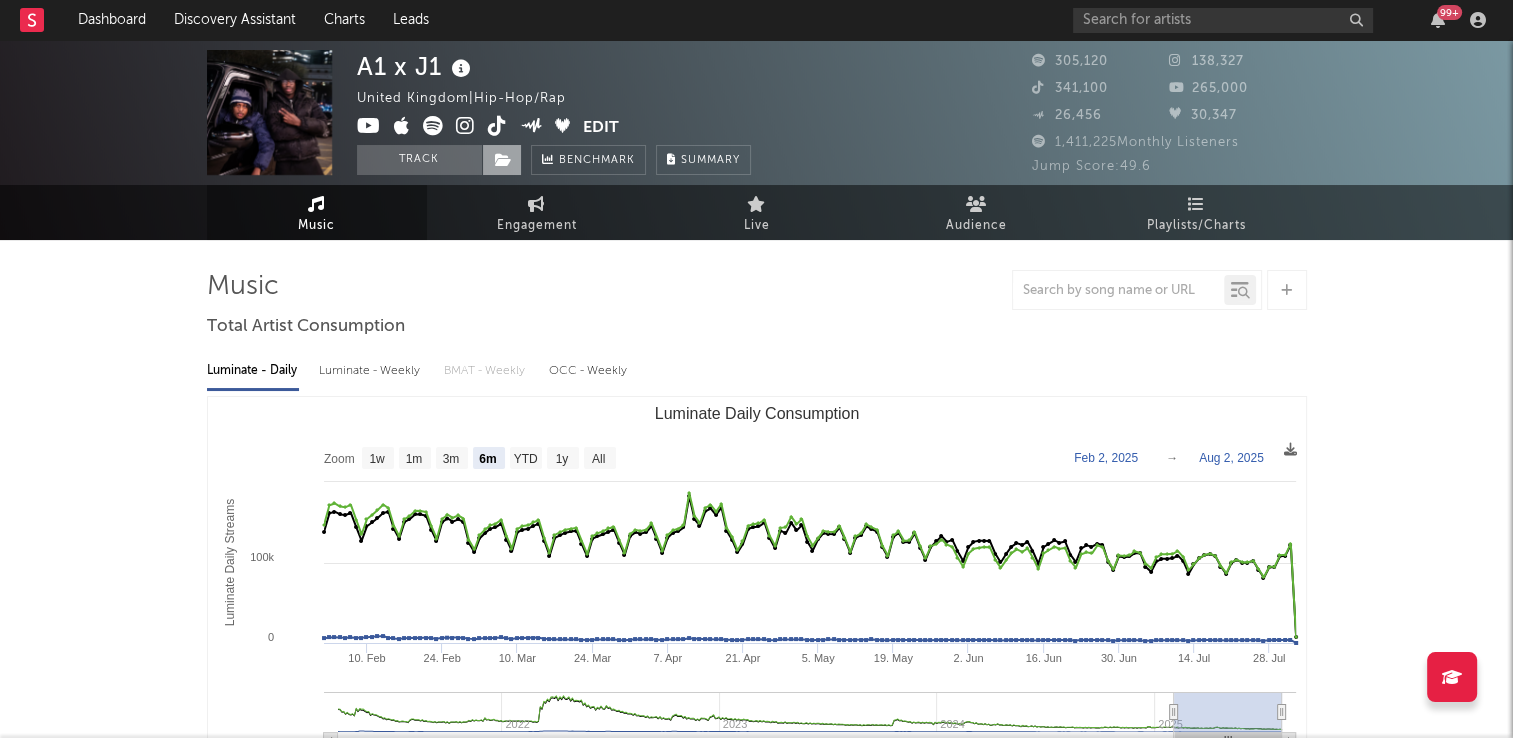 drag, startPoint x: 415, startPoint y: 155, endPoint x: 483, endPoint y: 165, distance: 68.73136 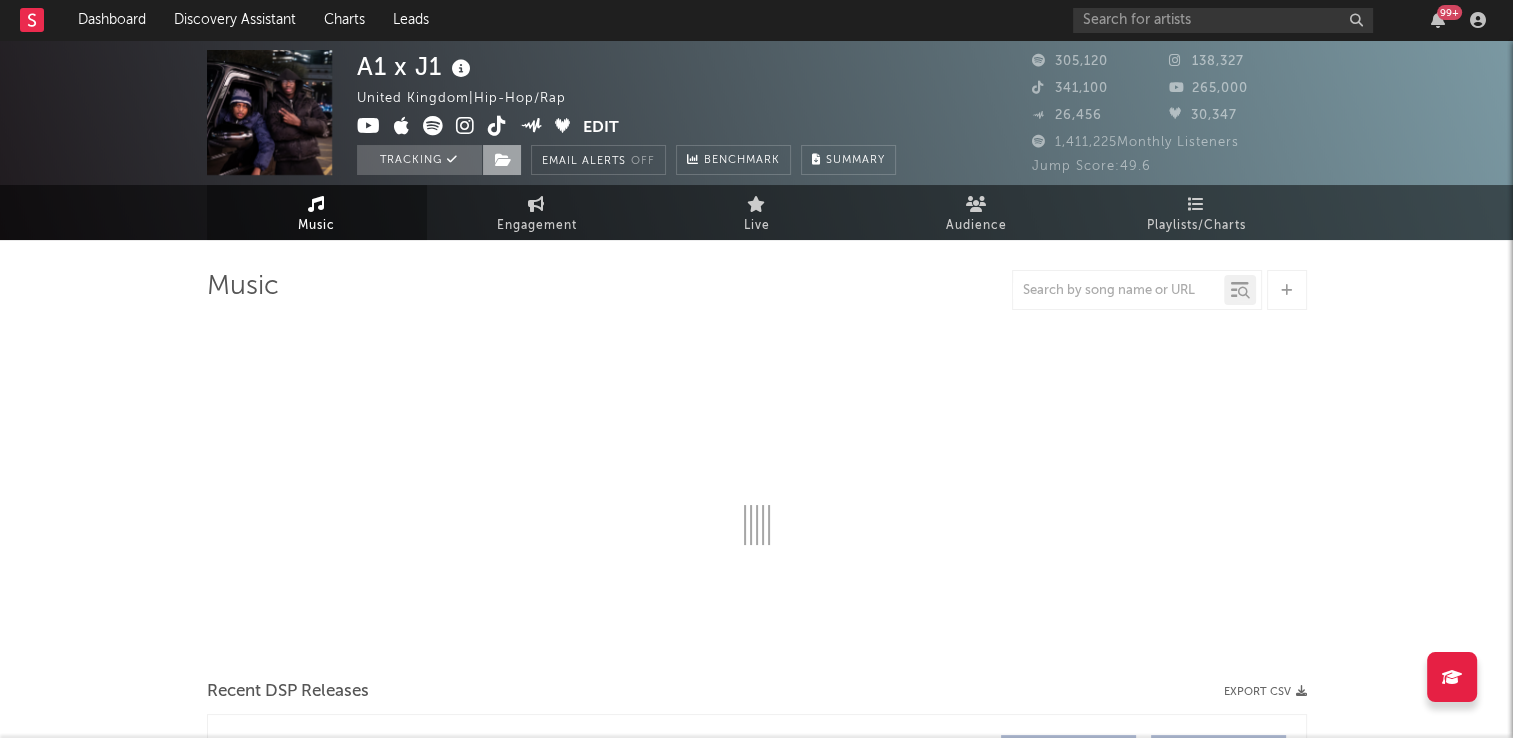 click at bounding box center [503, 160] 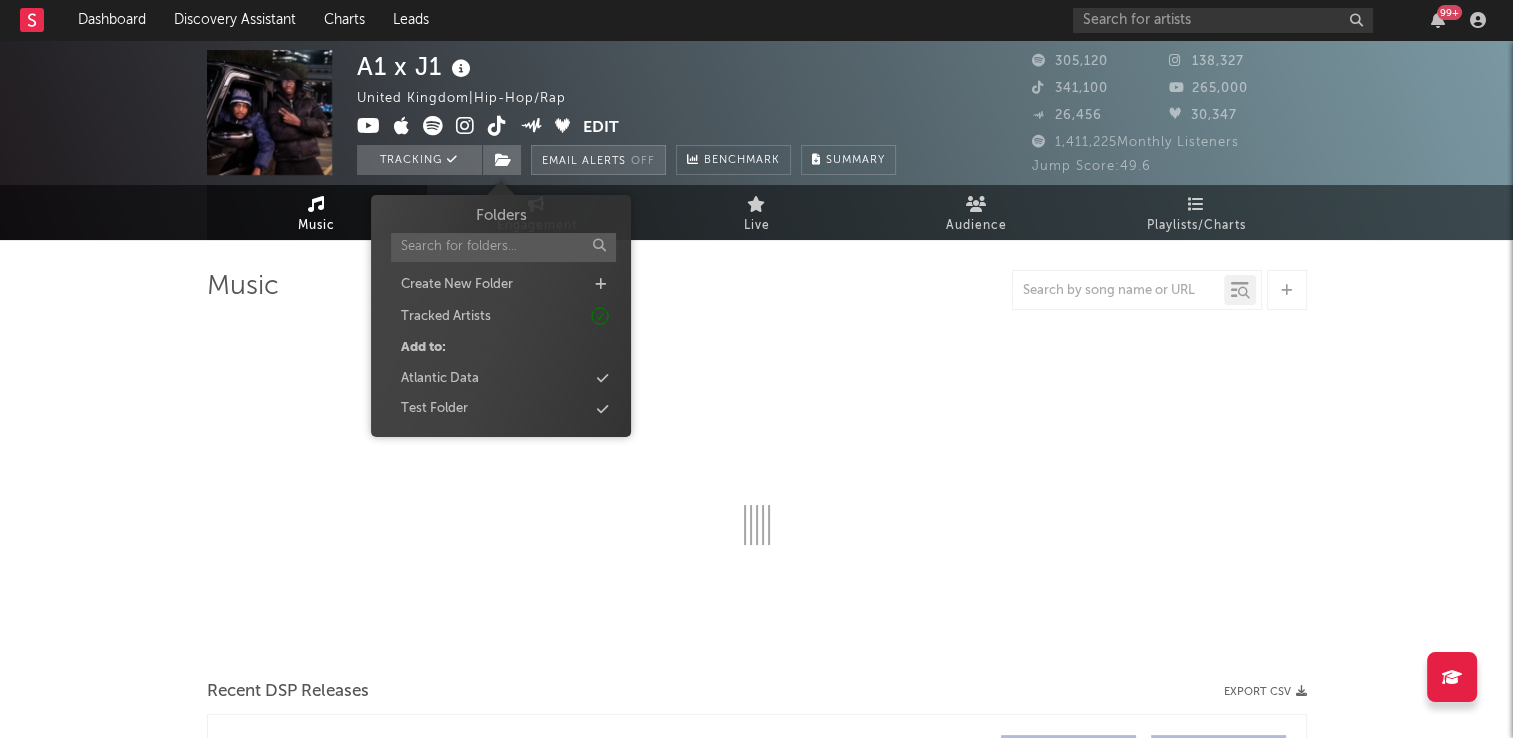 click on "Atlantic Data" at bounding box center (501, 379) 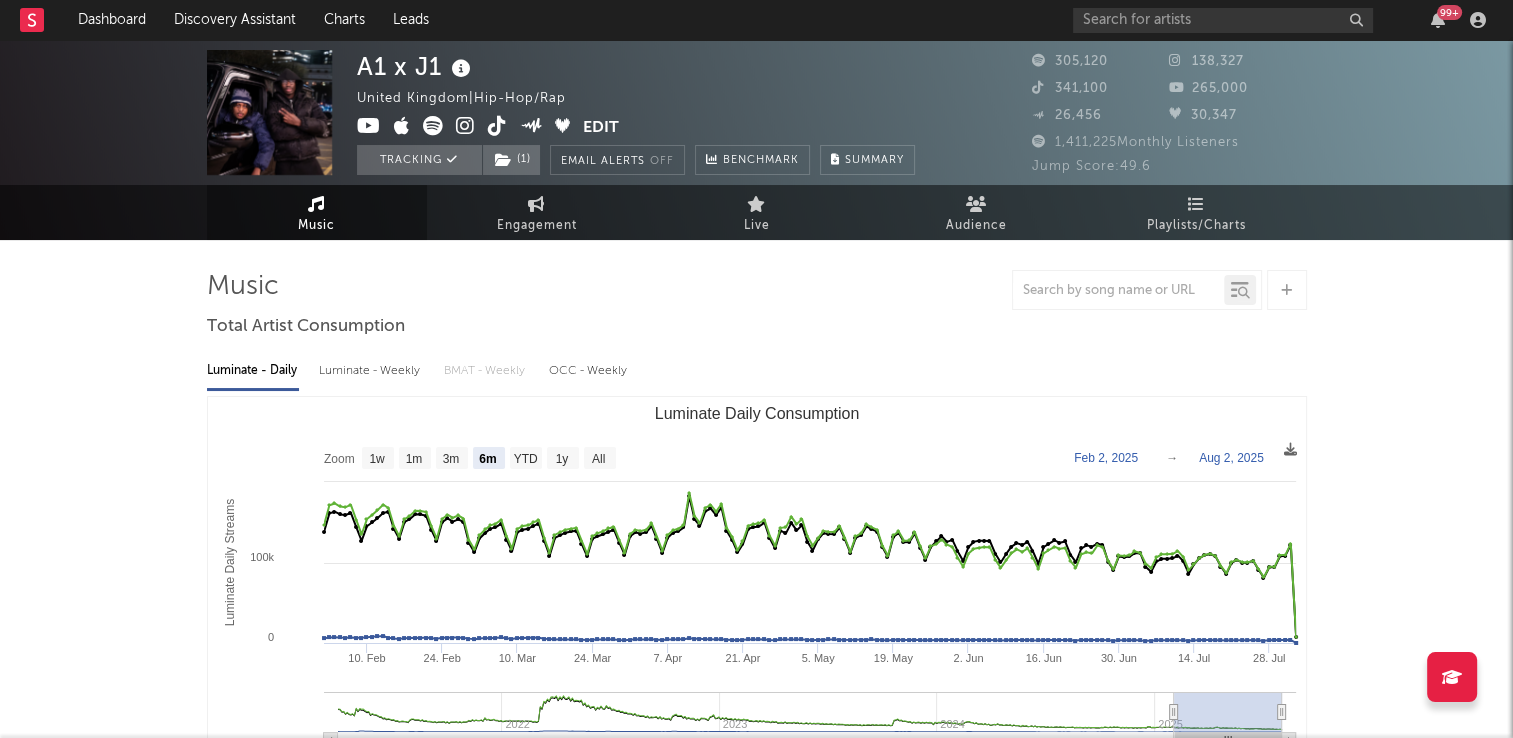 click on "Music Total Artist Consumption Luminate - Daily Luminate - Weekly BMAT - Weekly OCC - Weekly Zoom 1w 1m 3m 6m YTD 1y All [YEAR]-[MONTH]-[DAY] [YEAR]-[MONTH]-[DAY] Created with Highcharts 10.3.3 Luminate Daily Streams Luminate Daily Consumption 10. [MONTH] 24. [MONTH] 10. [MONTH] 24. [MONTH] 7. [MONTH] 21. [MONTH] 5. [MONTH] 19. [MONTH] 2. [MONTH] 16. [MONTH] 30. [MONTH] 14. [MONTH] 2022 2023 2024 2025 0 100k 200k Zoom 1w 1m 3m 6m YTD 1y All [MONTH] 2, [YEAR] → [MONTH] 2, [YEAR] Ex-US Streaming On-Demand Audio Global Streaming On-Demand Audio US Streaming On-Demand Audio Recent DSP Releases Export CSV  Copyright Copyright 7 Day Spotify Plays Last Day Spotify Plays ATD Spotify Plays Spotify Popularity Released Global ATD Audio Streams Global Rolling 7D Audio Streams Estimated % Playlist Streams Last Day Spotify Popularity Streams / 7d Growth Originals   ( 20 ) Features   ( 11 ) Name Copyright Label Album Names Composer Names 7 Day Spotify Plays Last Day Spotify Plays ATD Spotify Plays Spotify Popularity Total US Streams Total US SES Total UK Streams Total UK Audio Streams 395" at bounding box center (757, 1590) 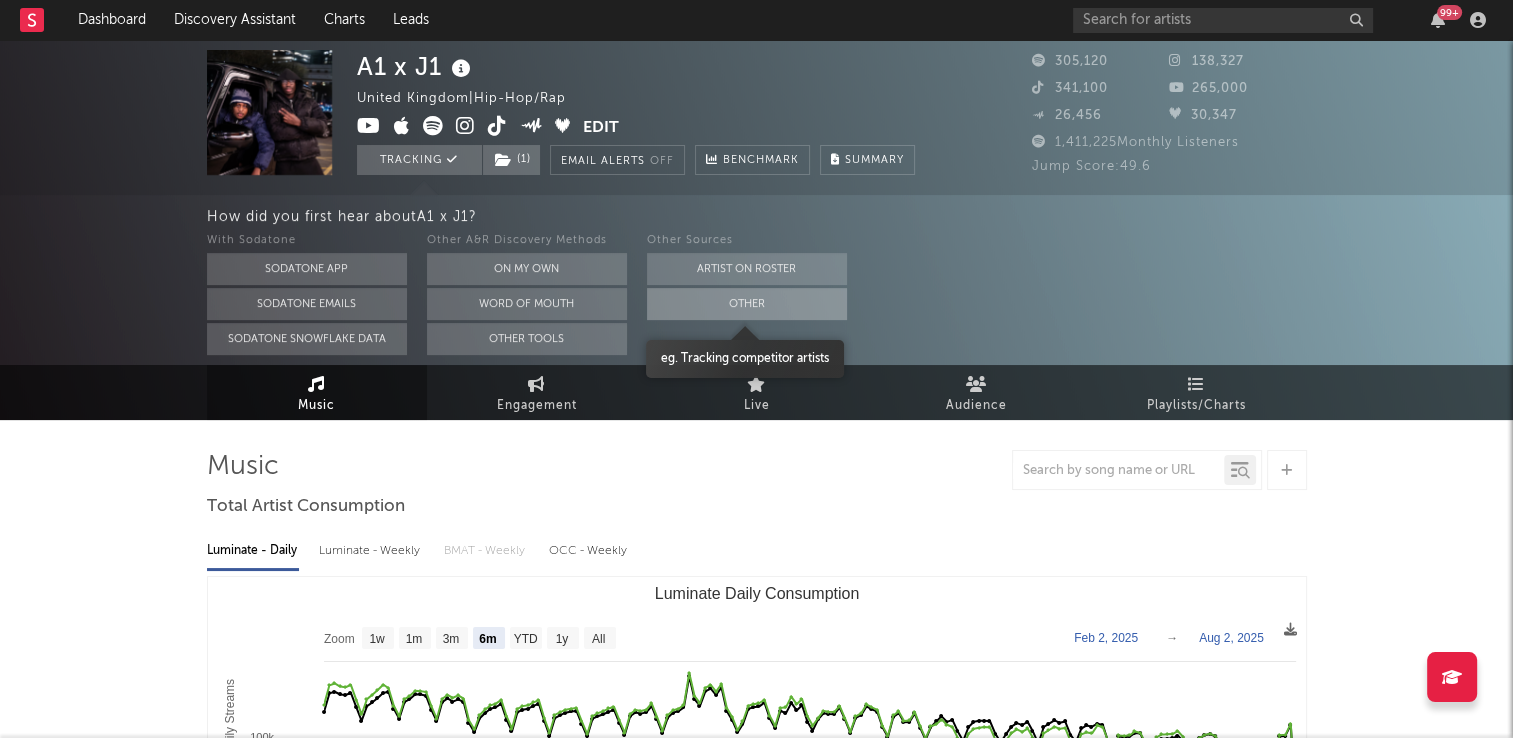 click on "Other" at bounding box center [747, 304] 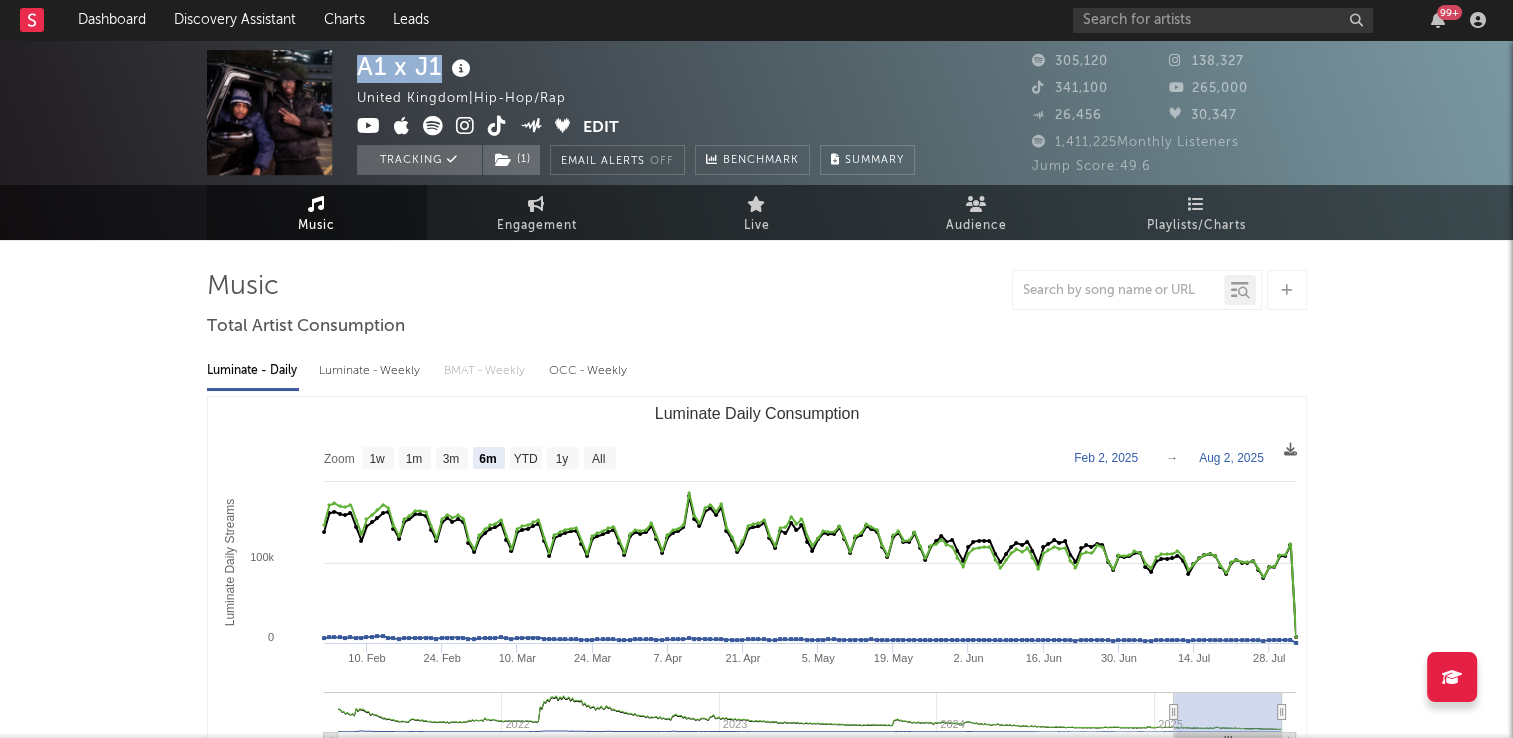drag, startPoint x: 444, startPoint y: 65, endPoint x: 356, endPoint y: 68, distance: 88.051125 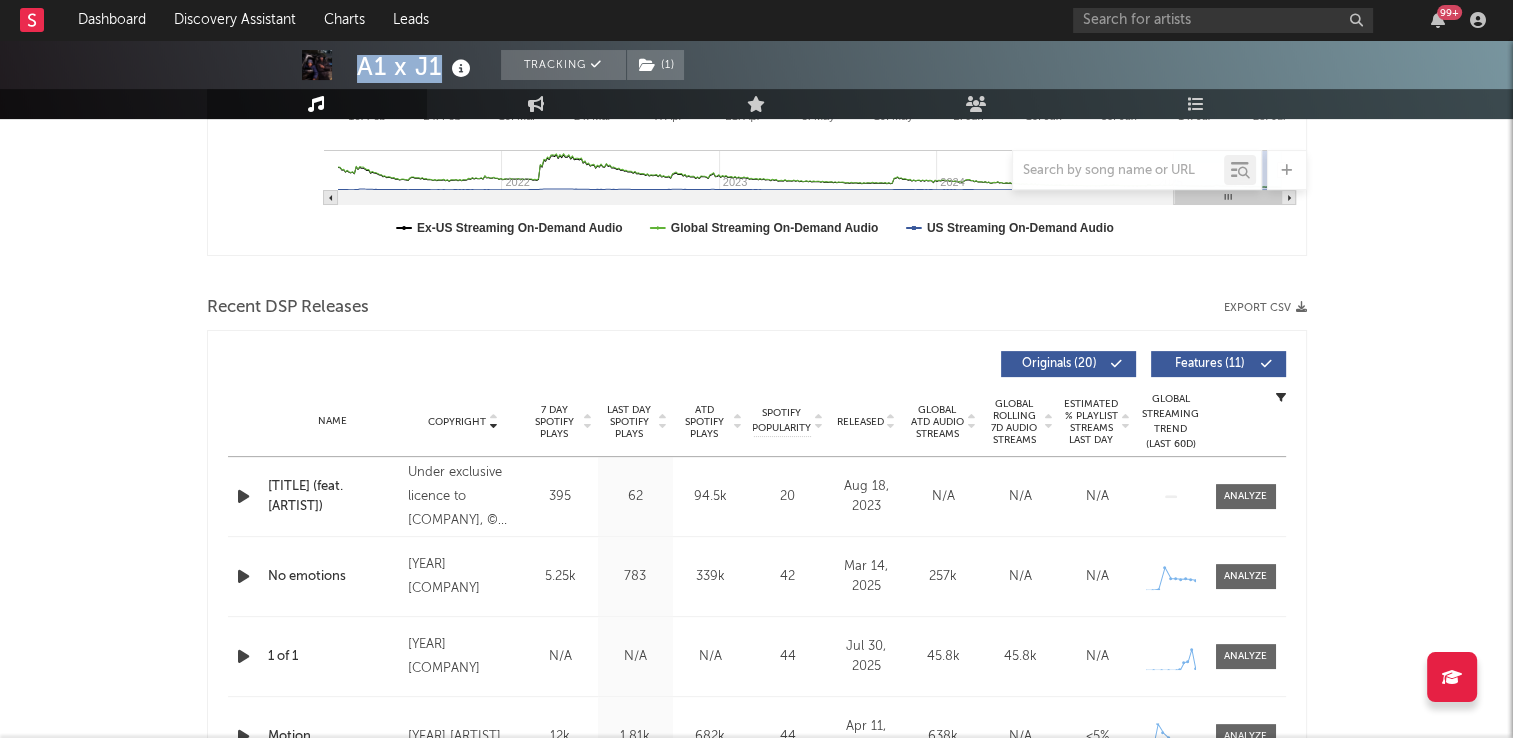 scroll, scrollTop: 700, scrollLeft: 0, axis: vertical 